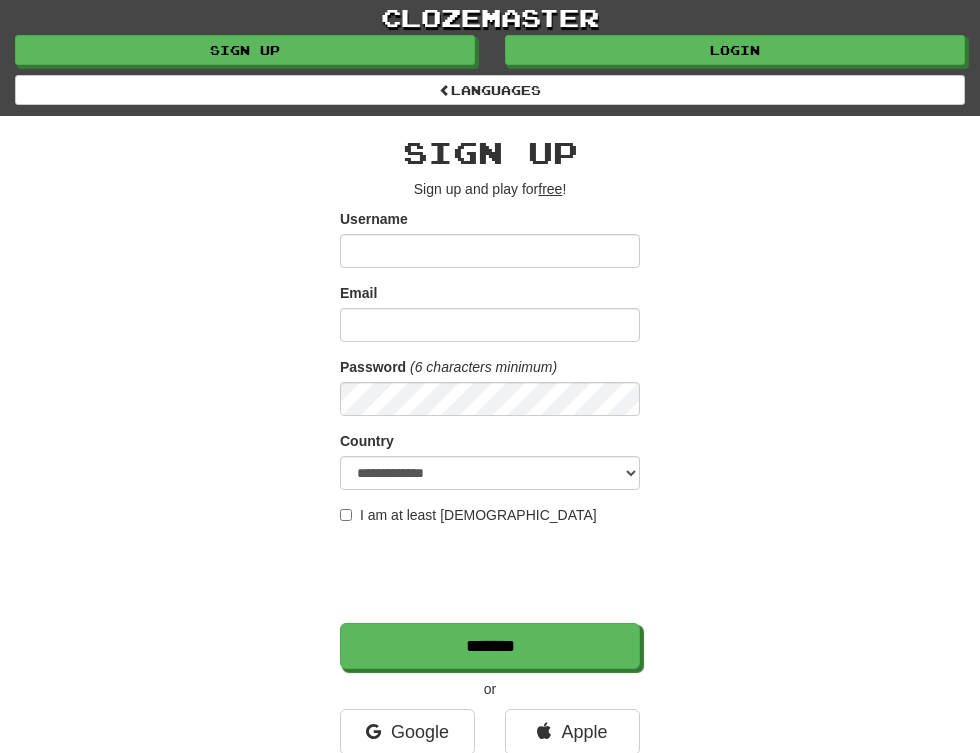 scroll, scrollTop: 0, scrollLeft: 0, axis: both 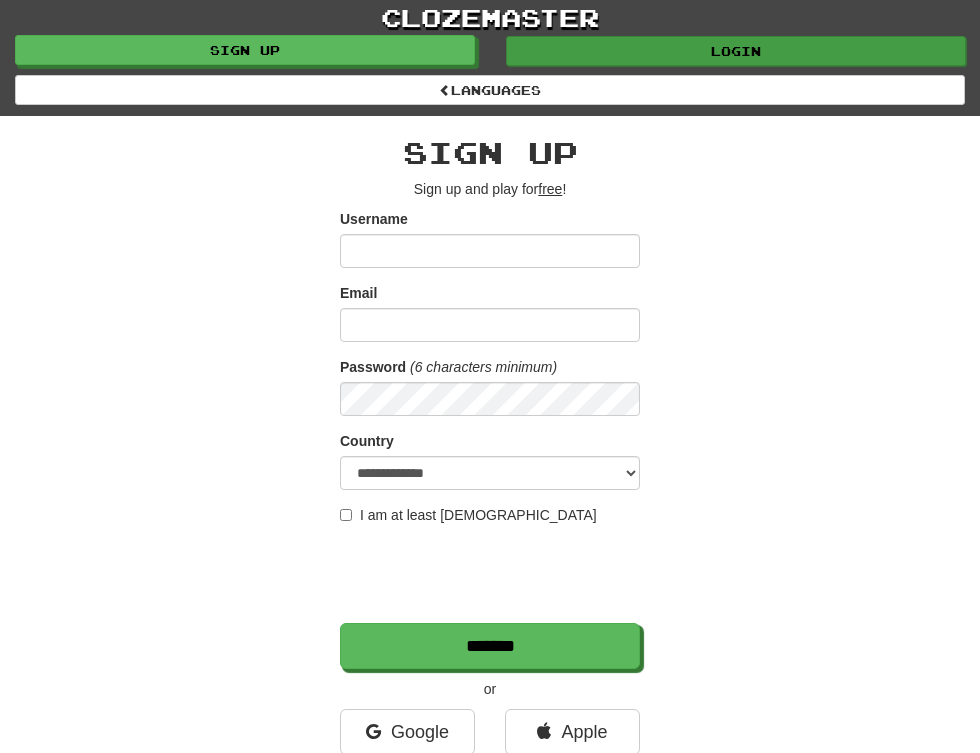 click on "Login" at bounding box center [736, 51] 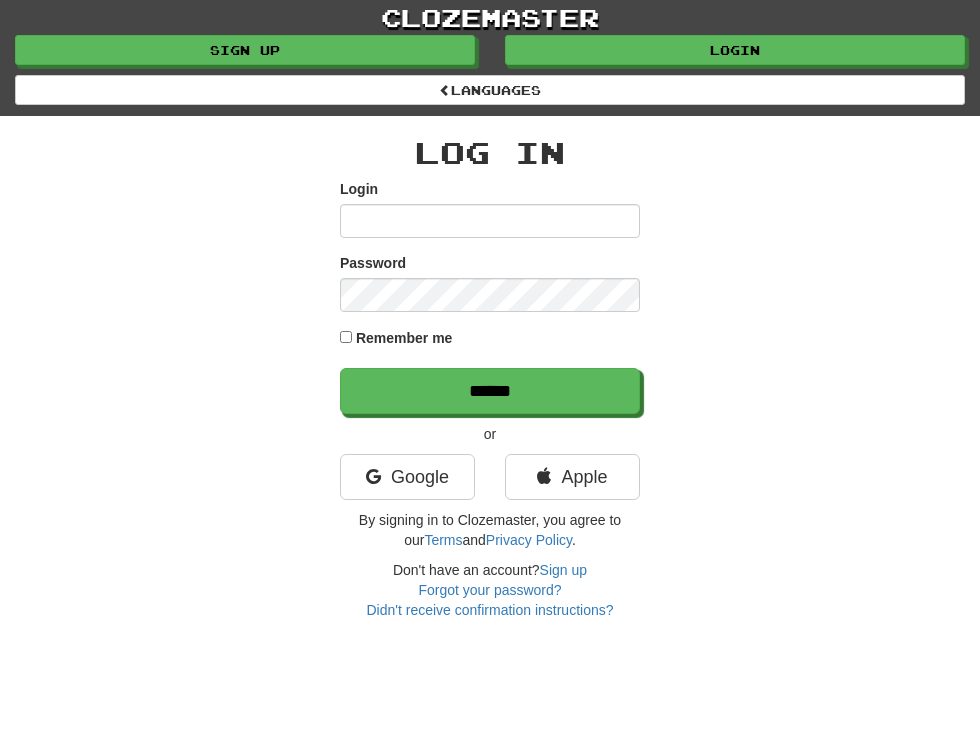 scroll, scrollTop: 0, scrollLeft: 0, axis: both 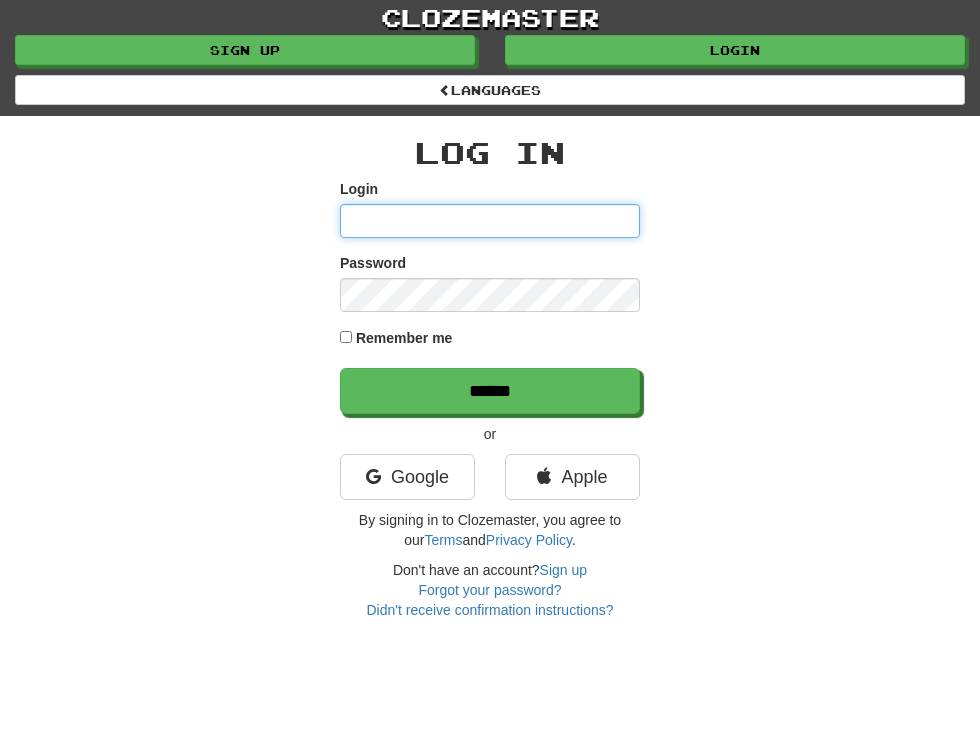 type on "*******" 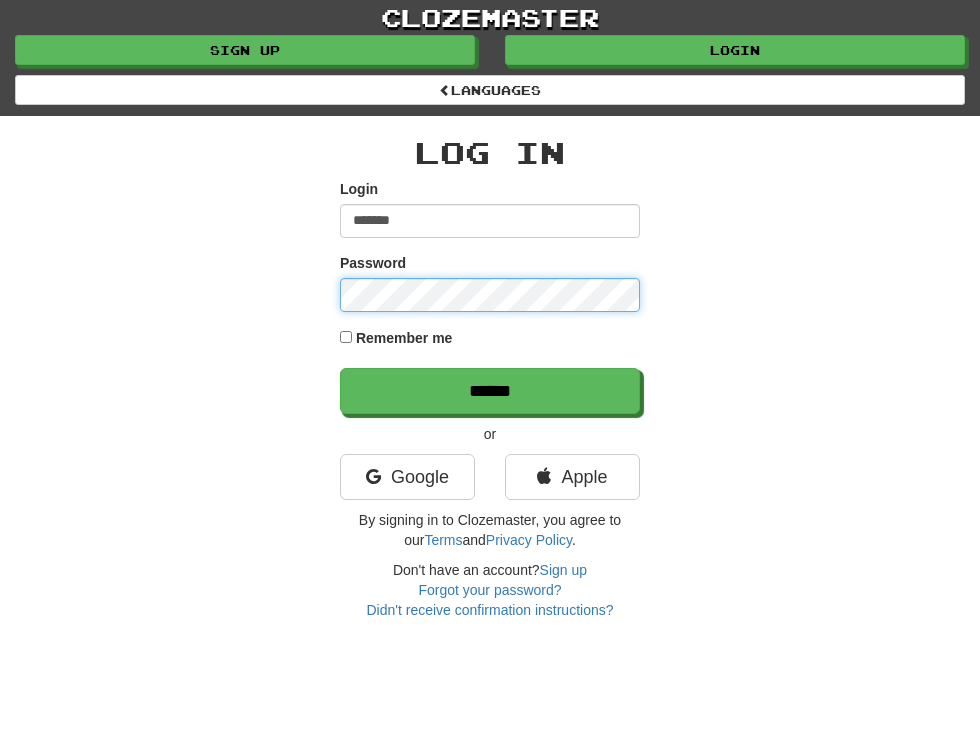 click on "******" at bounding box center [490, 391] 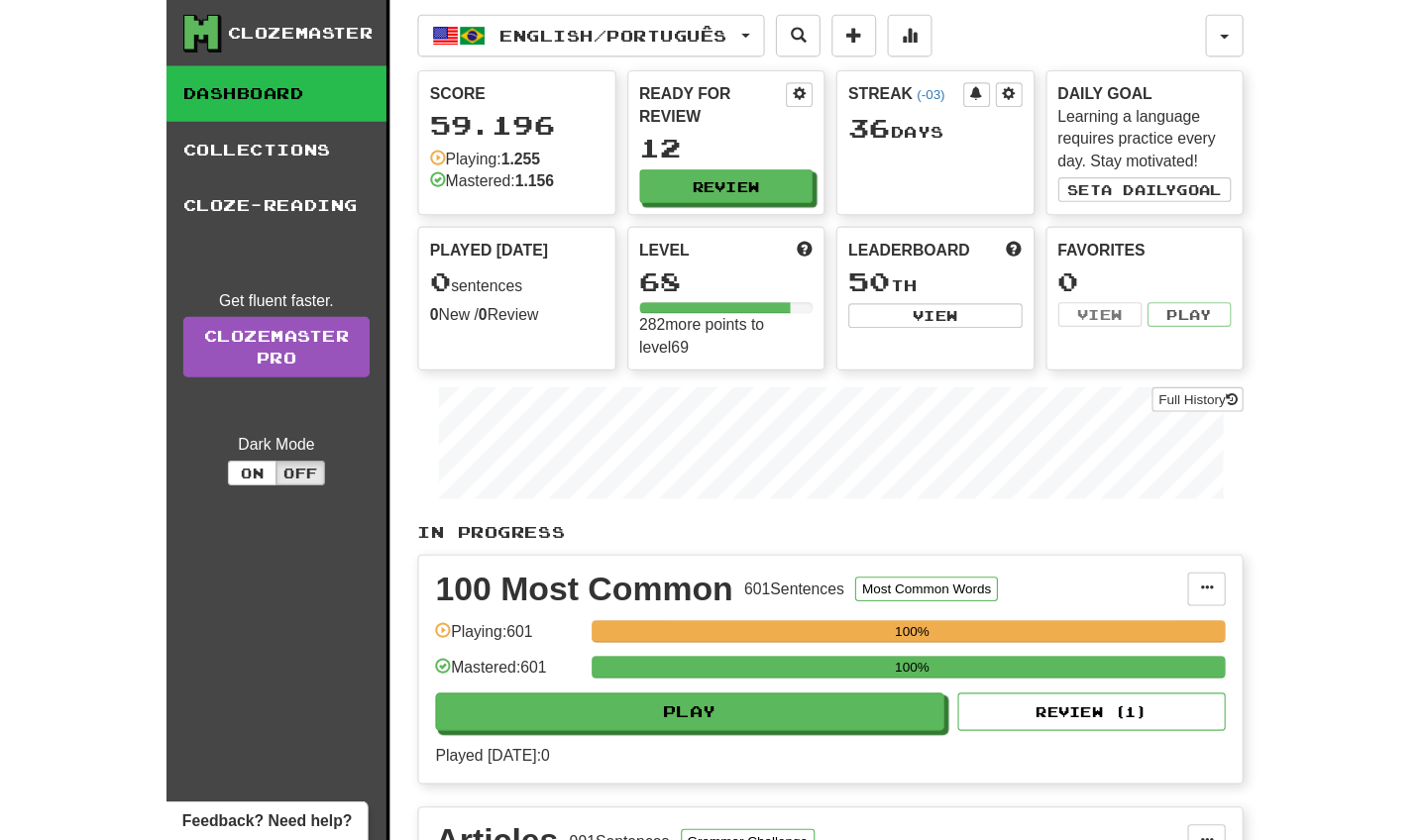 scroll, scrollTop: 0, scrollLeft: 0, axis: both 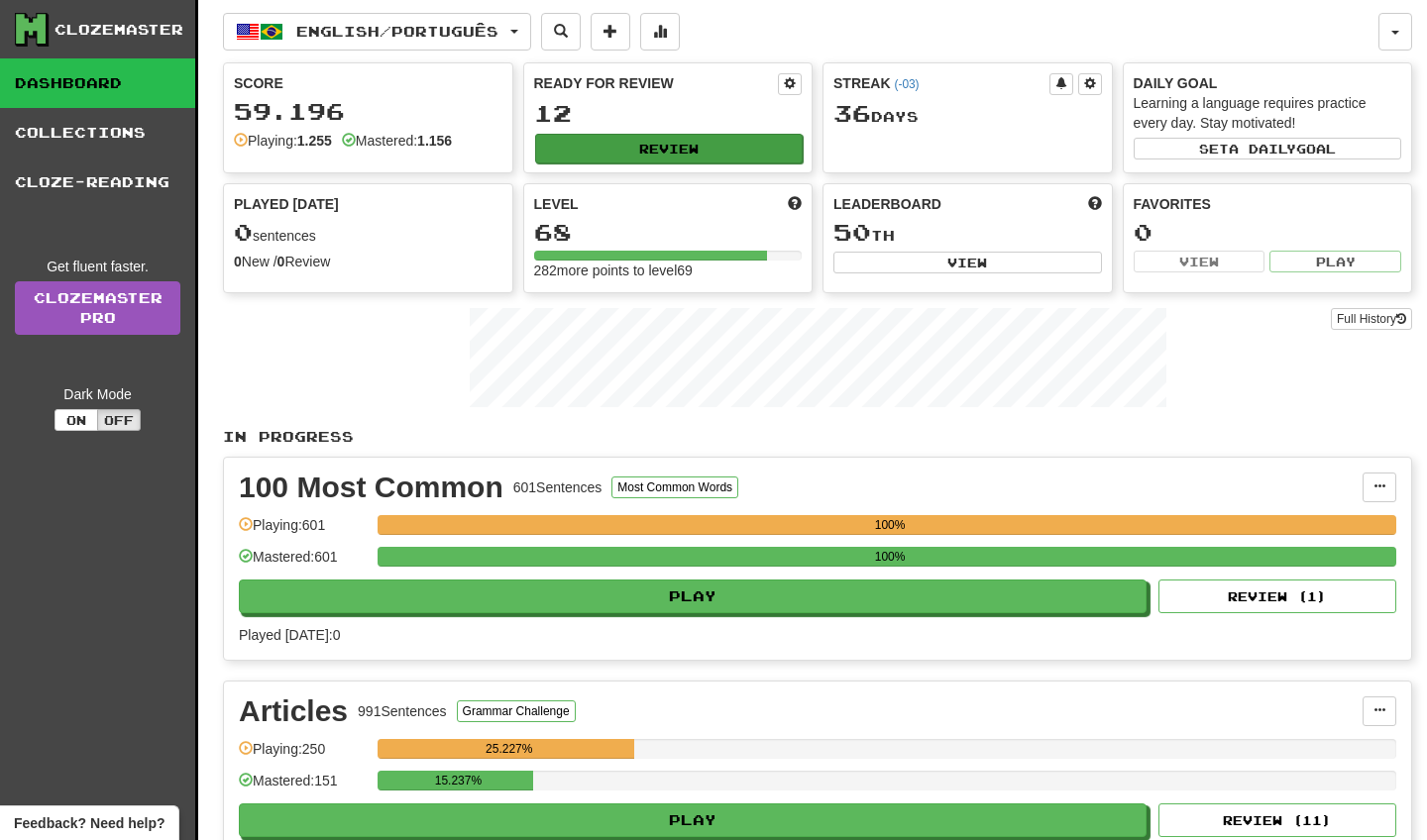 click on "Review" at bounding box center (669, 149) 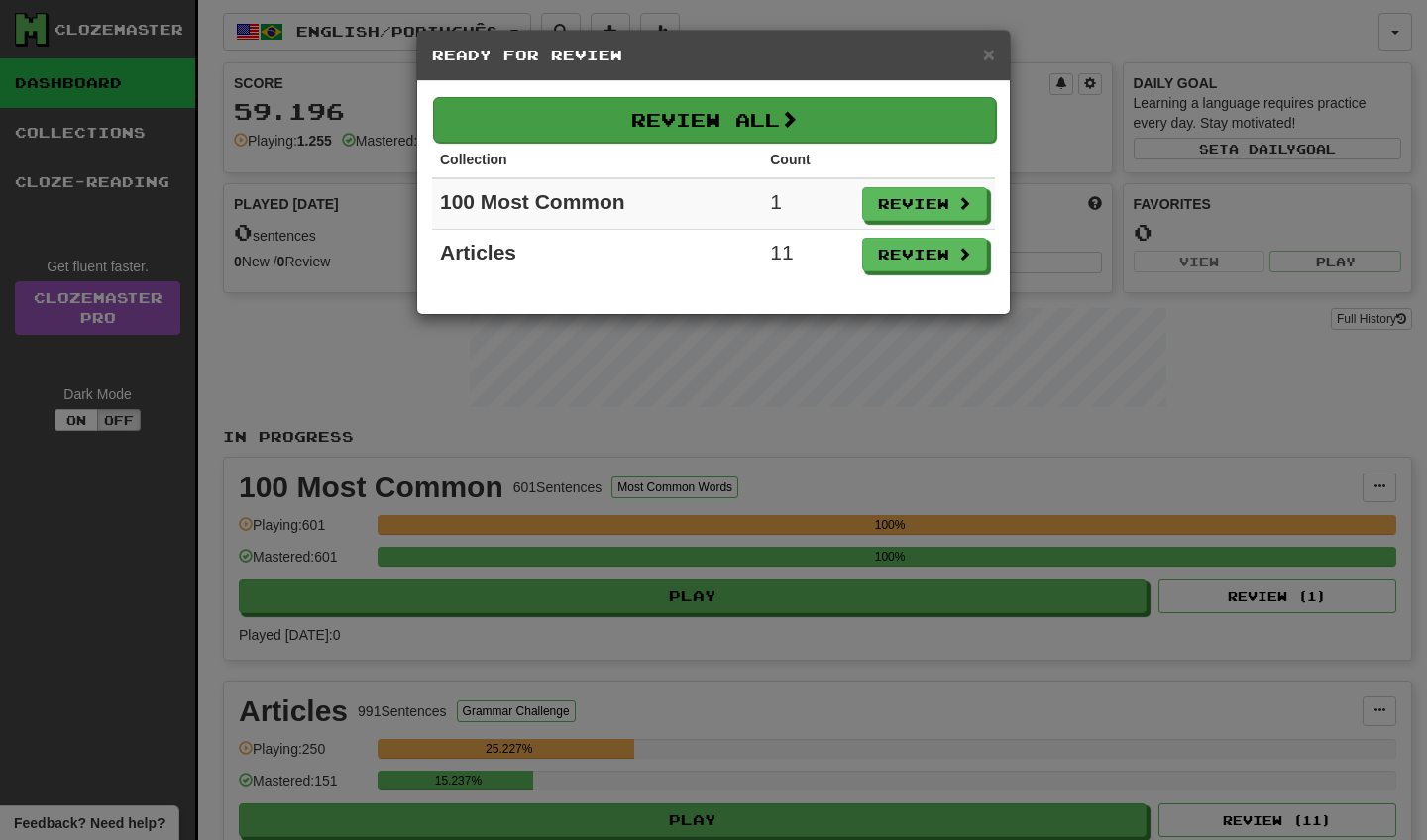 click on "Review All" at bounding box center (714, 120) 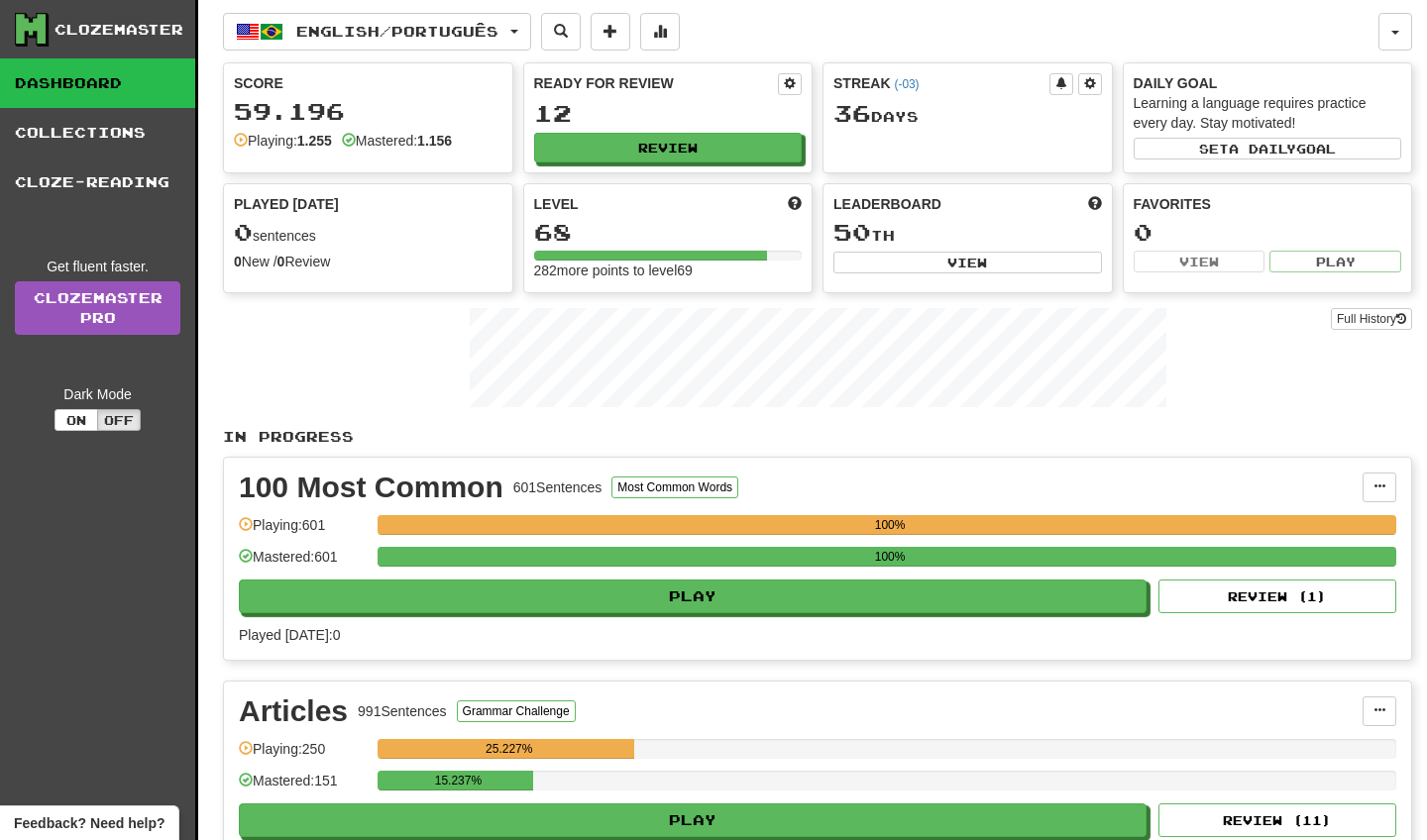 select on "**" 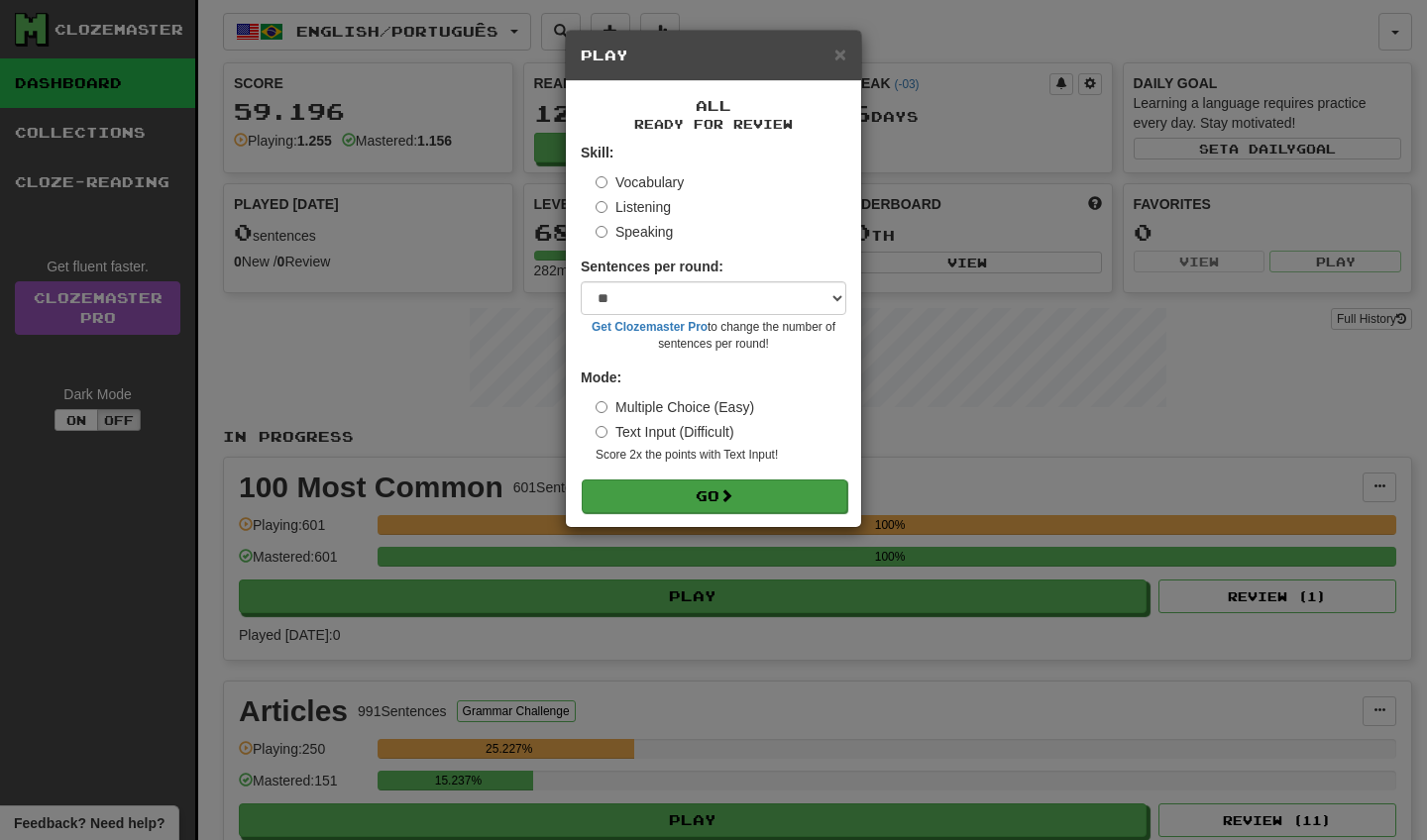 click on "Go" at bounding box center (714, 496) 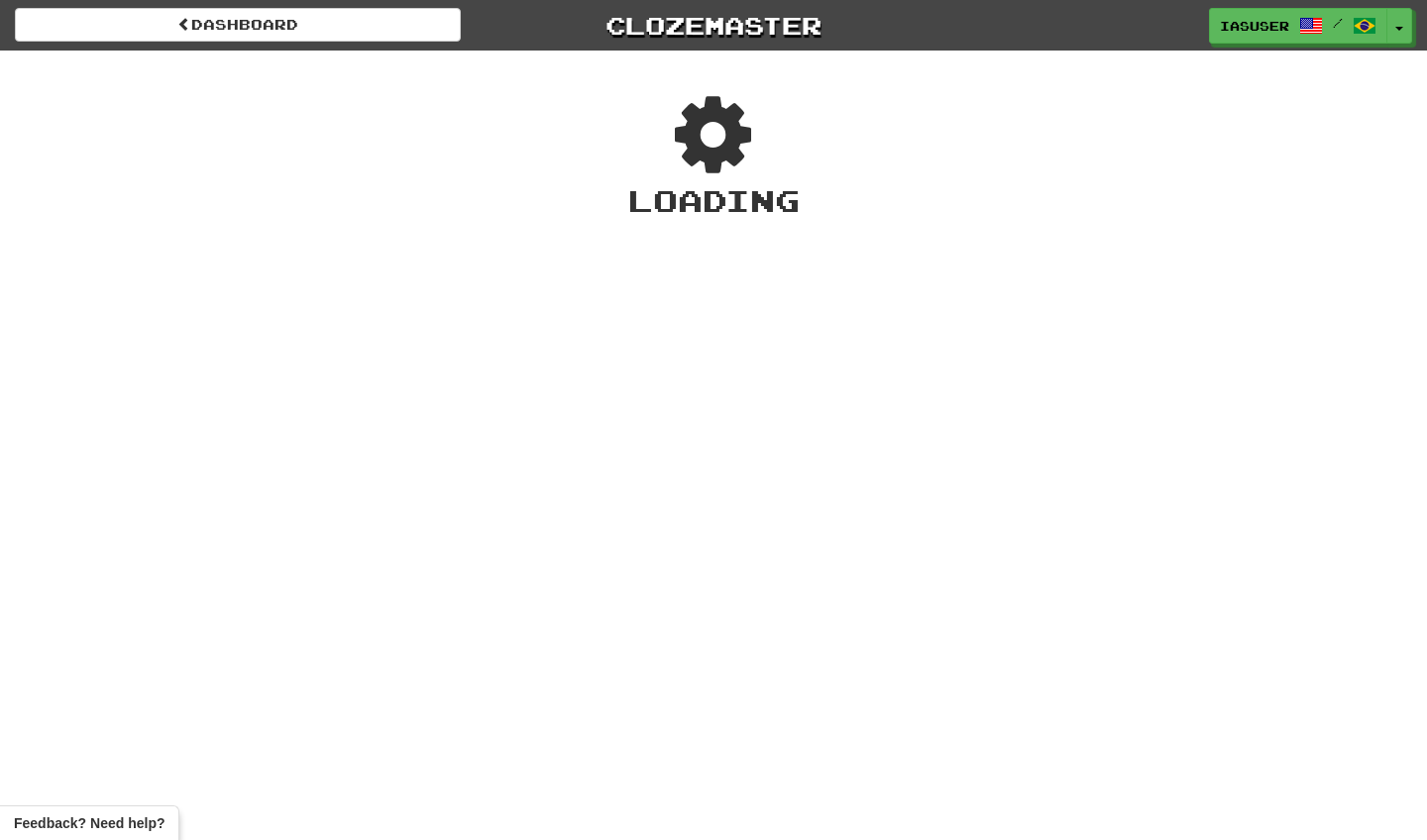 scroll, scrollTop: 0, scrollLeft: 0, axis: both 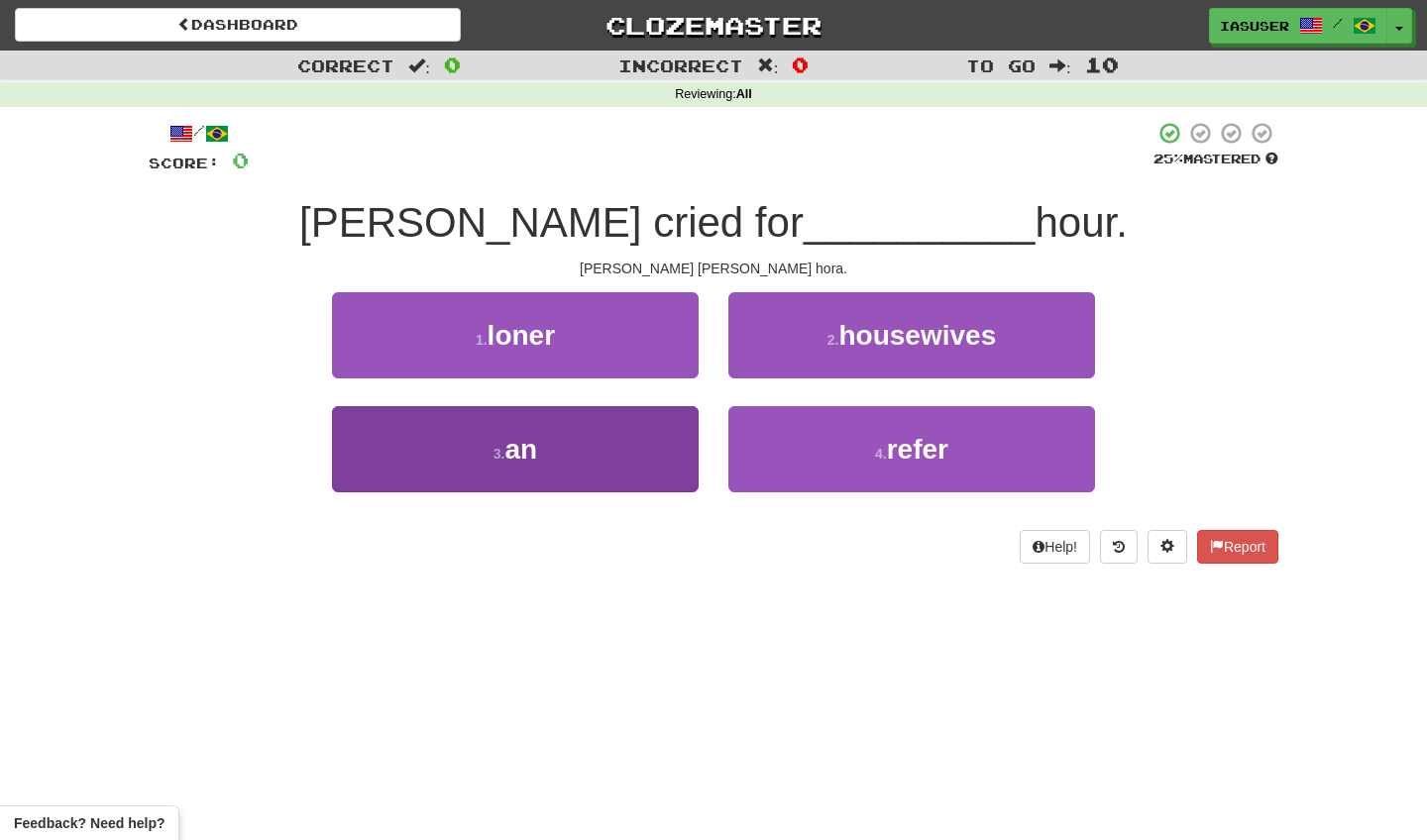 click on "3 .  an" at bounding box center (515, 449) 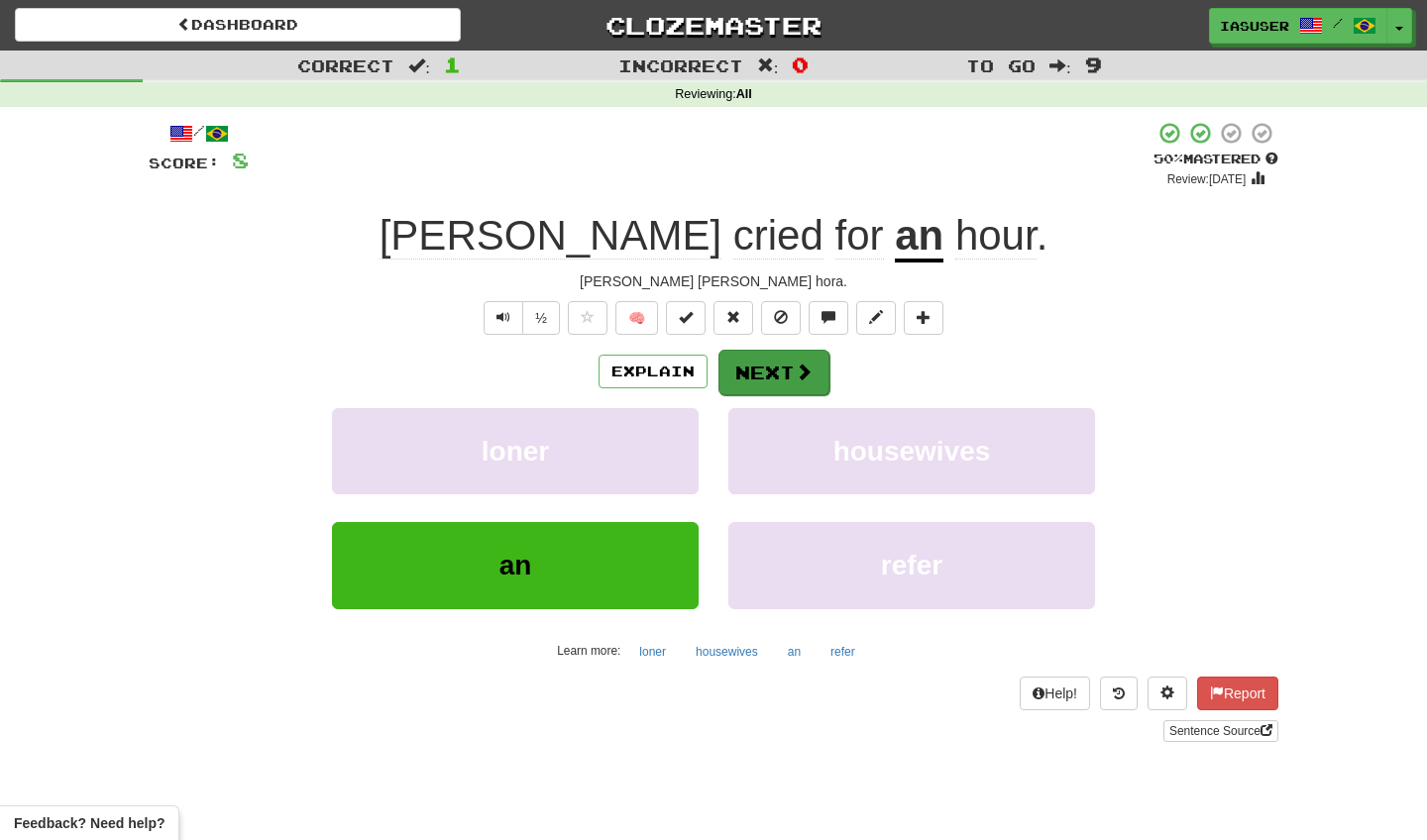 click on "Next" at bounding box center (774, 372) 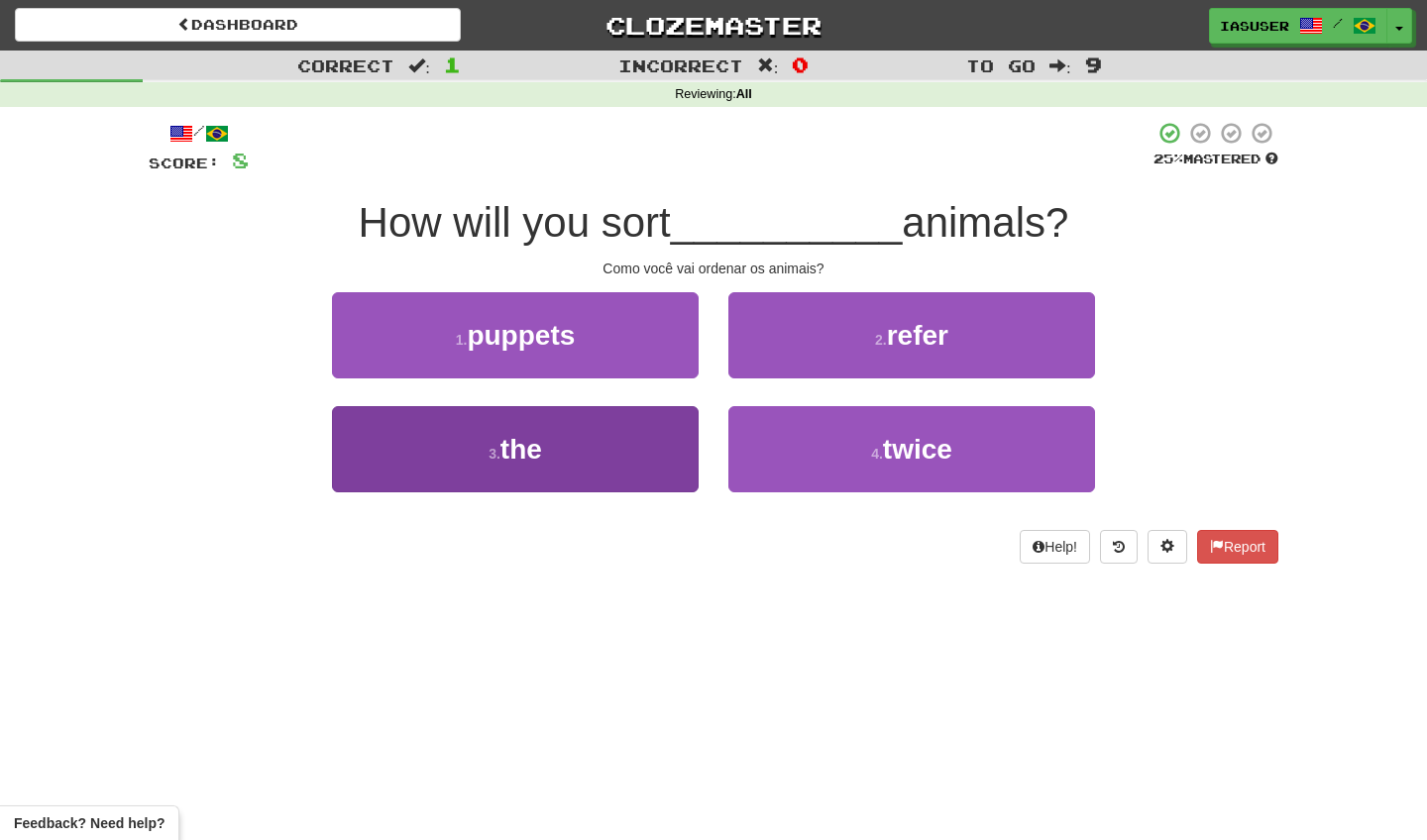 click on "3 .  the" at bounding box center [515, 449] 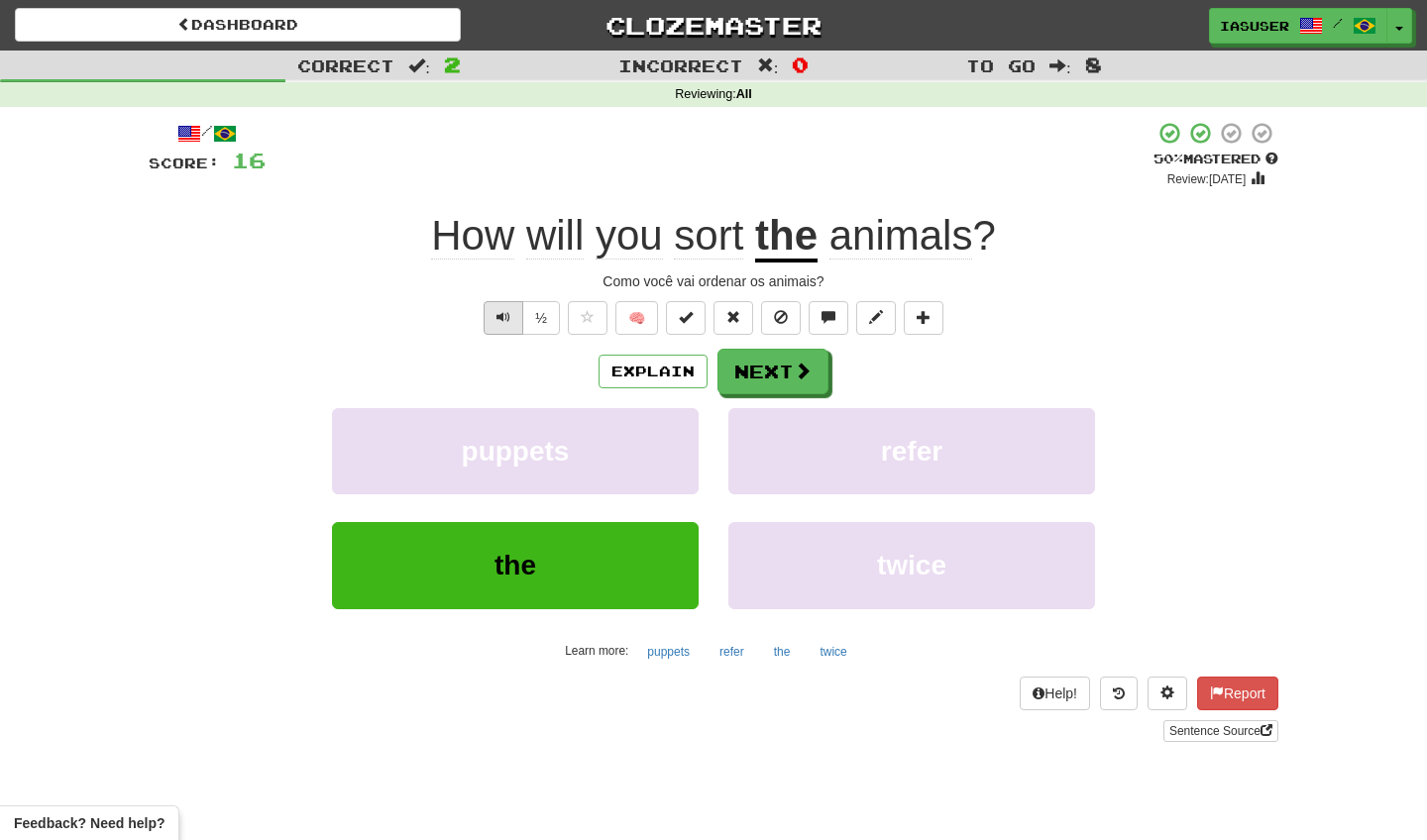 click at bounding box center [503, 317] 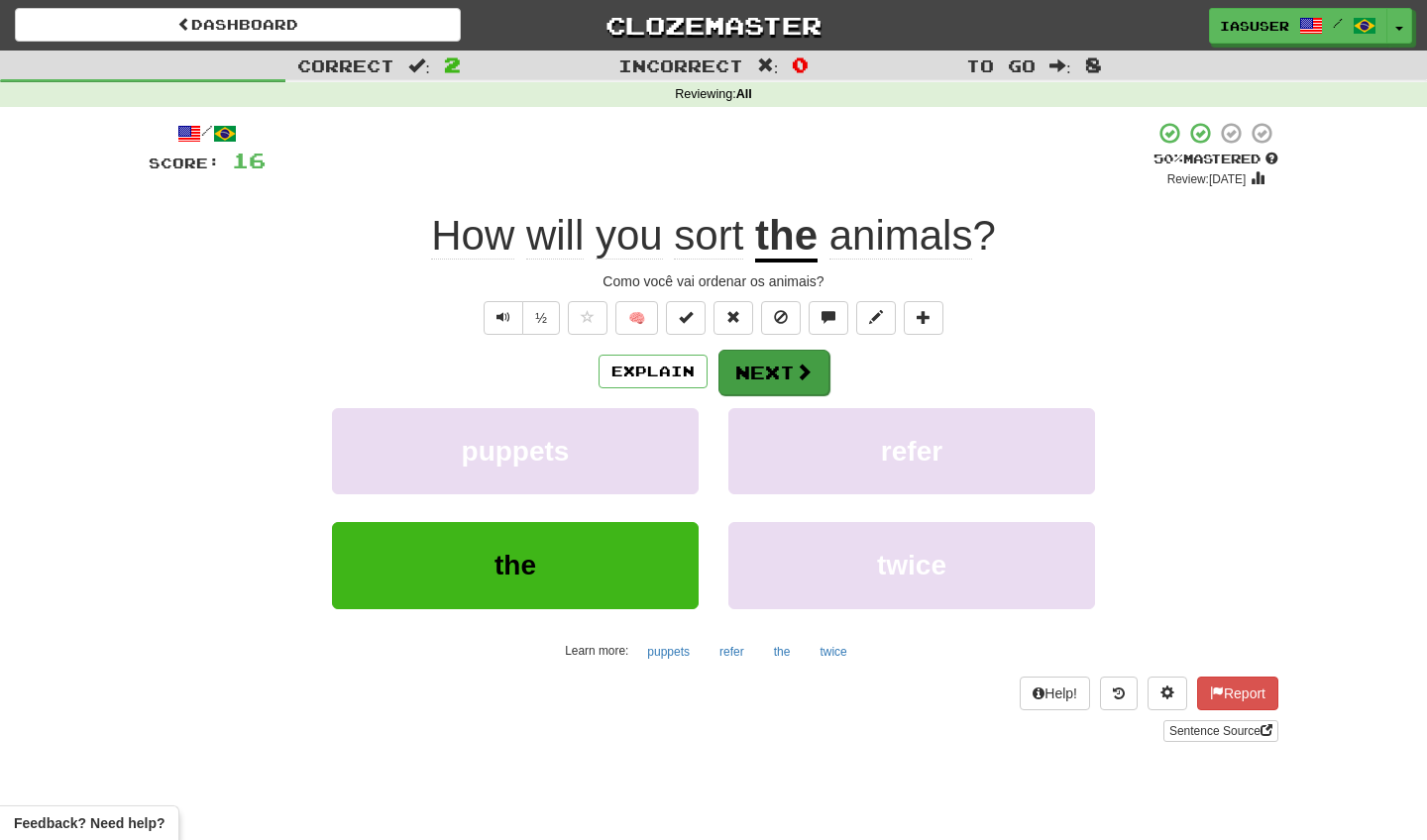 click on "Next" at bounding box center (774, 372) 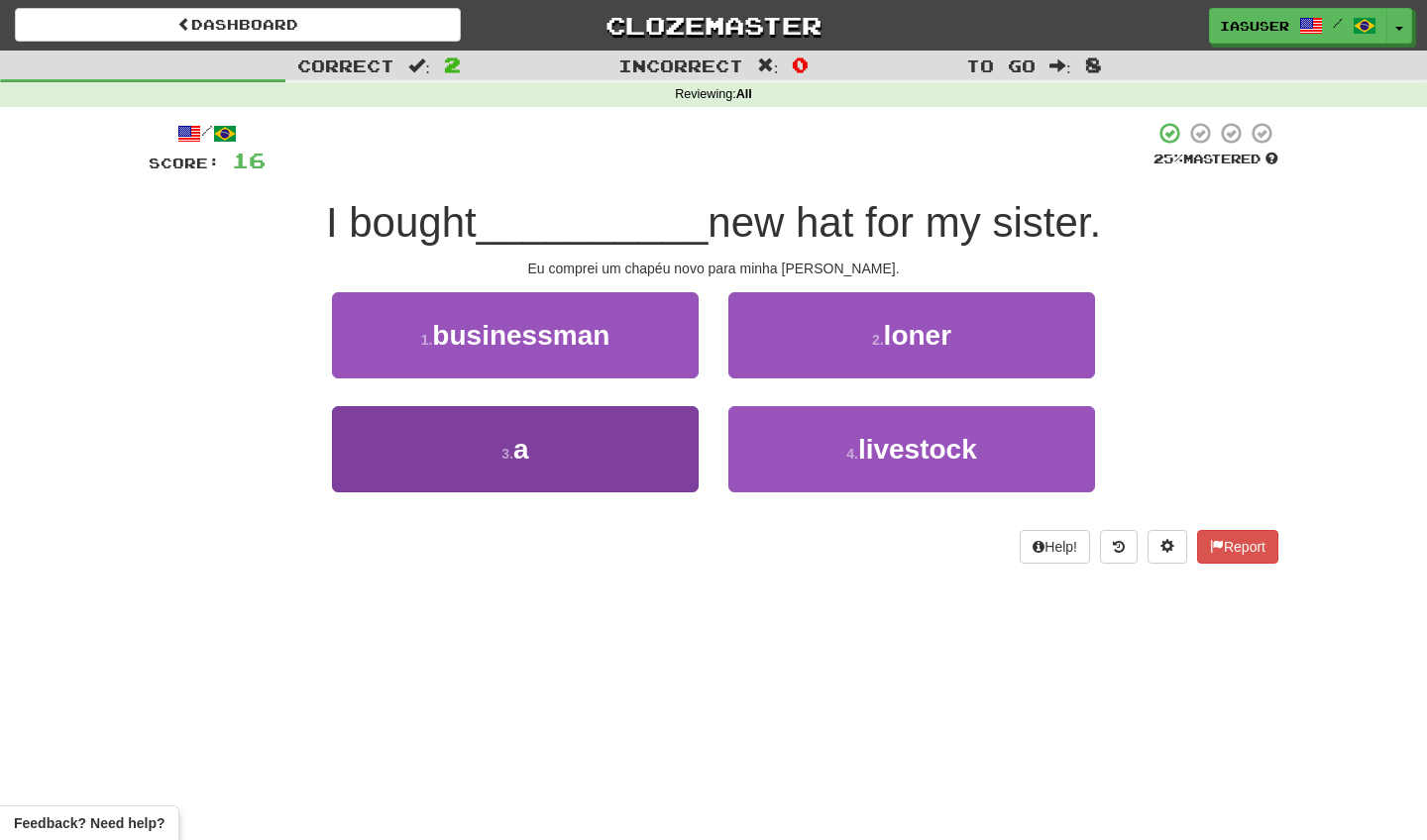 click on "3 .  a" at bounding box center (515, 449) 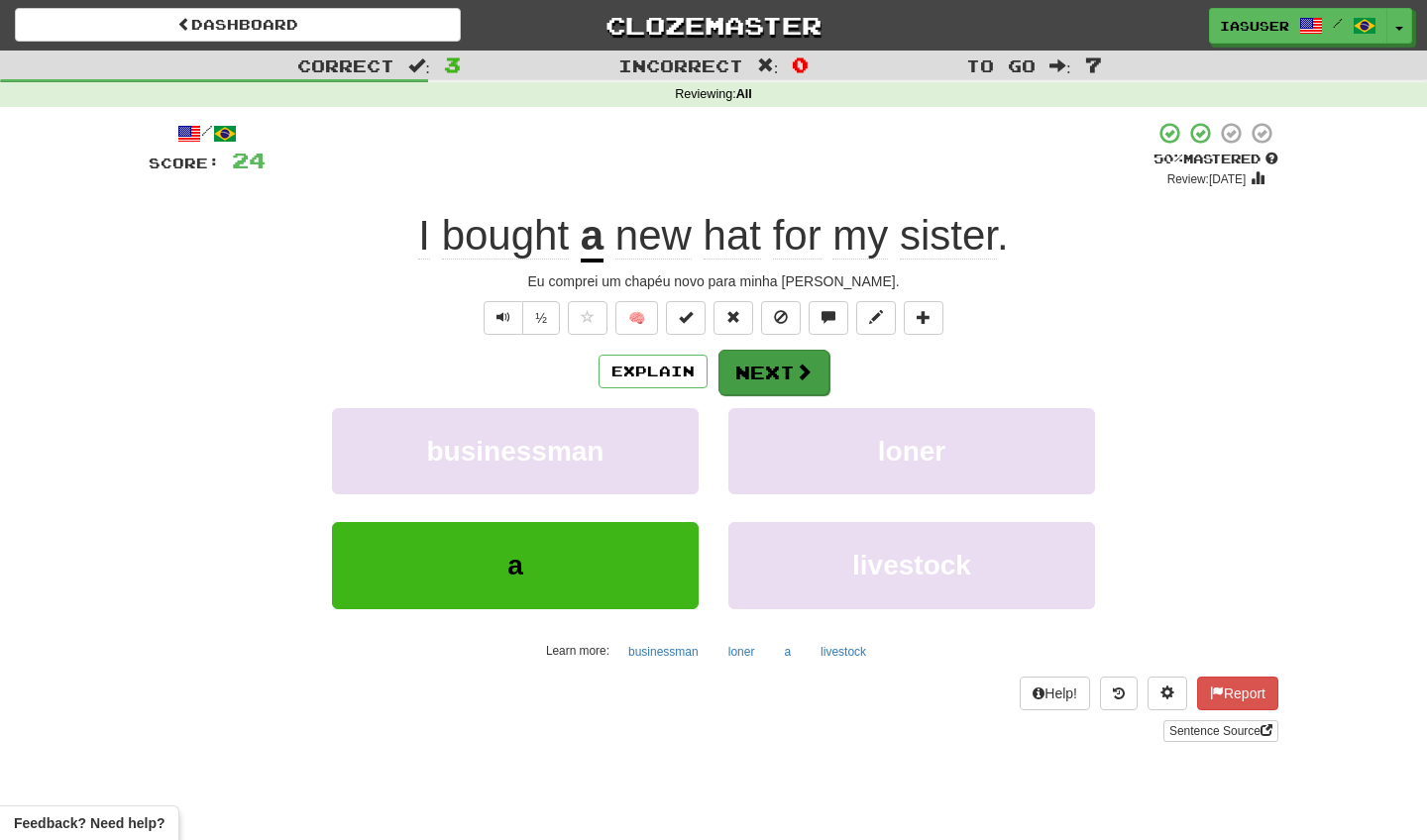 click on "Next" at bounding box center (774, 372) 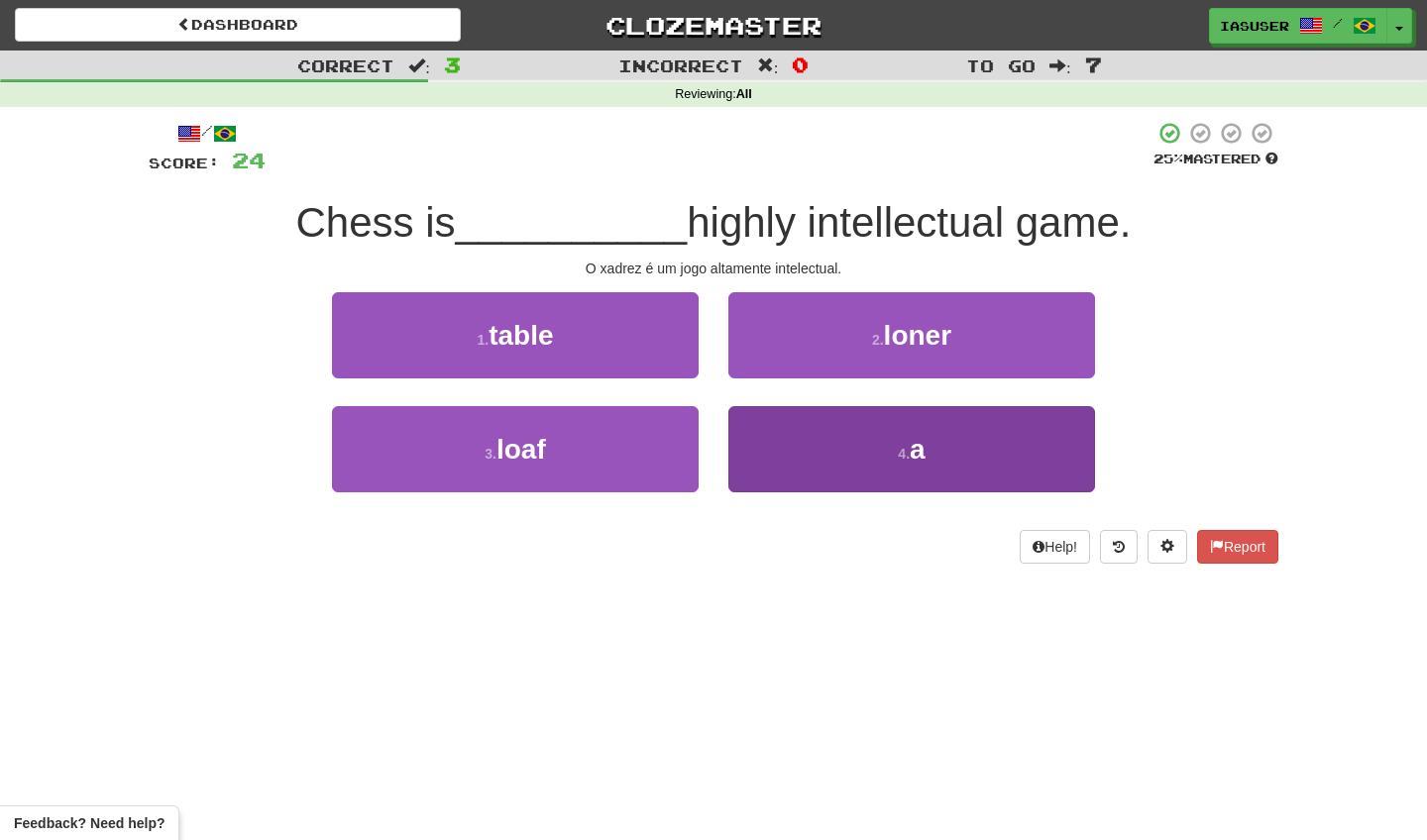 click on "4 .  a" at bounding box center [912, 449] 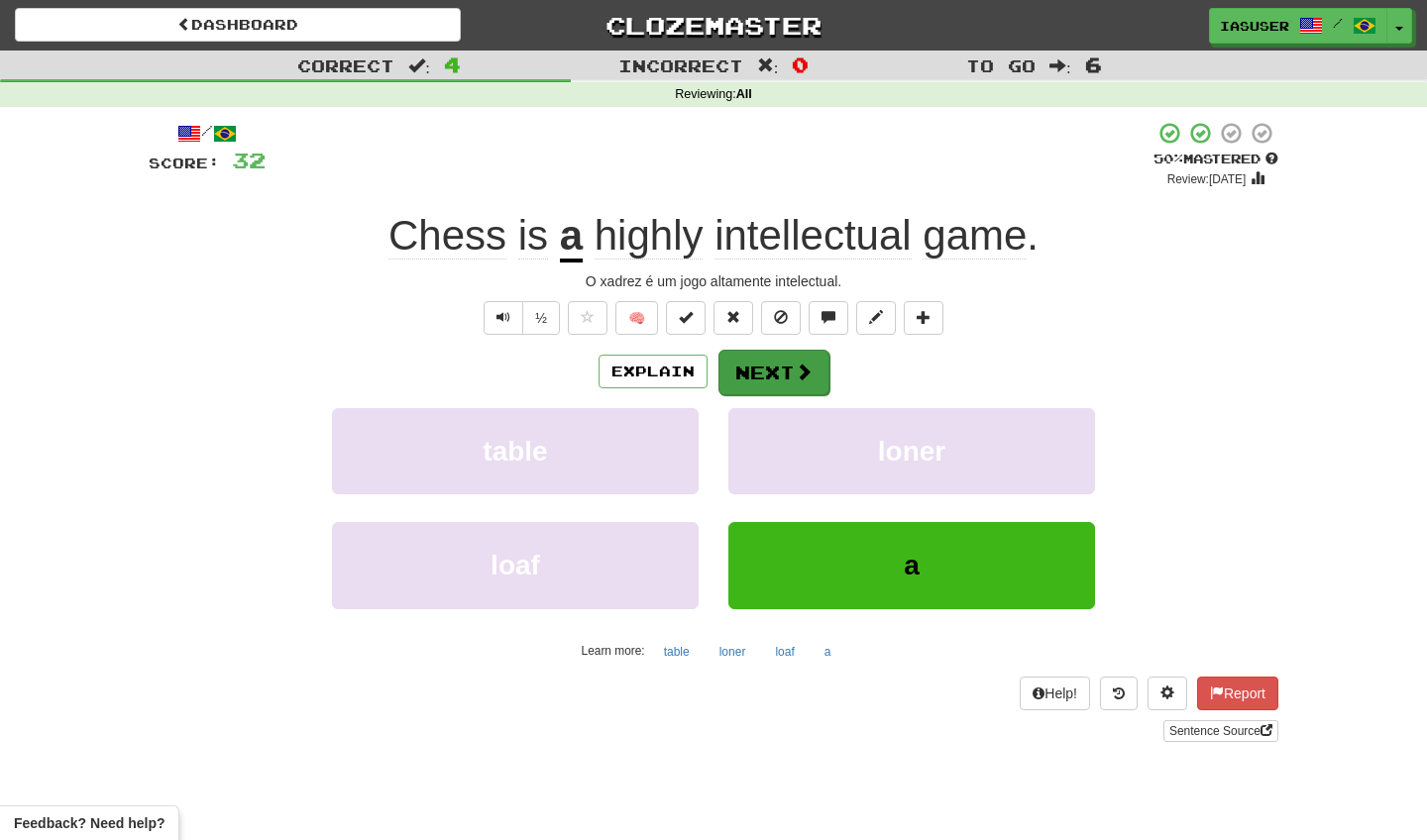 click on "Next" at bounding box center (774, 372) 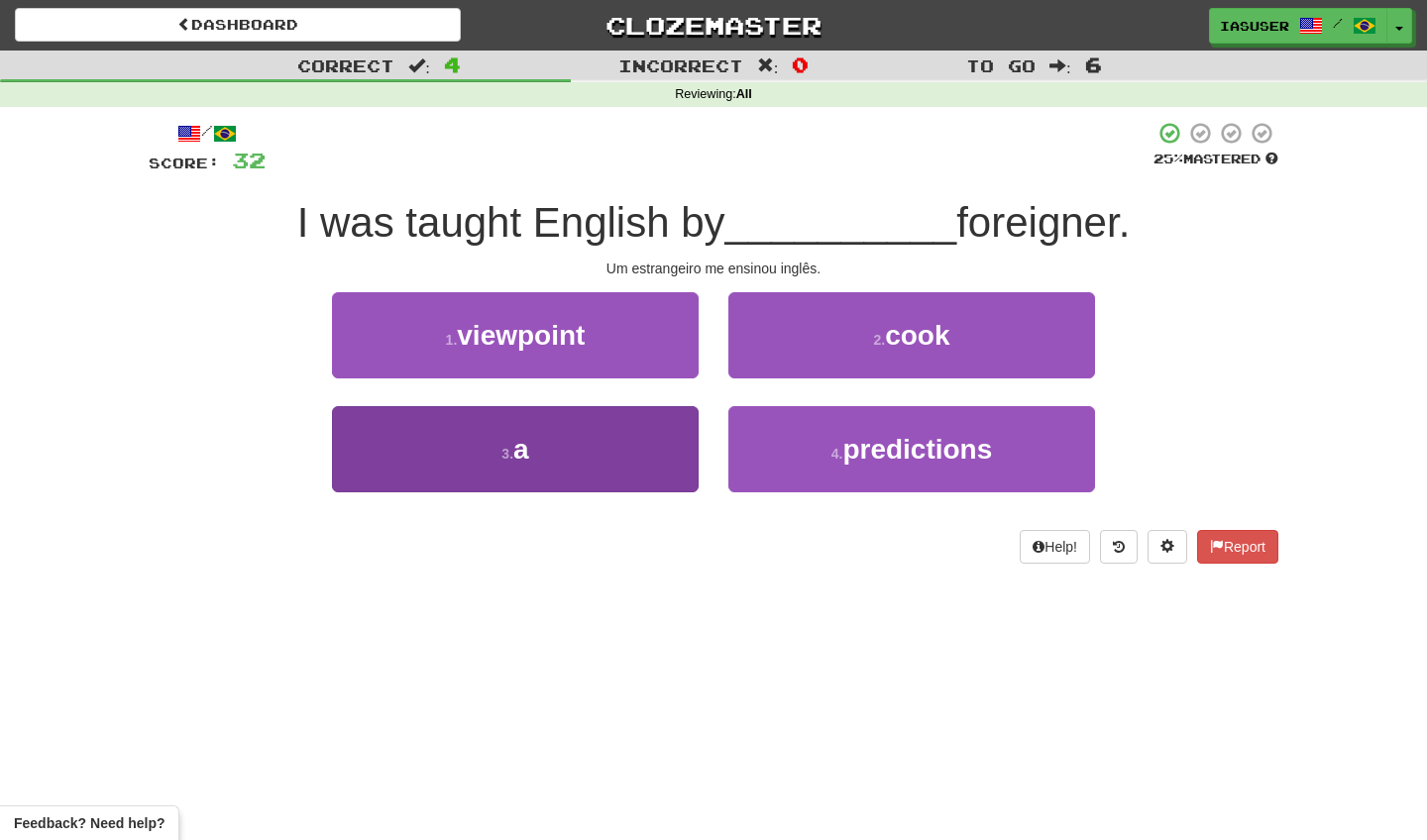 click on "3 .  a" at bounding box center (515, 449) 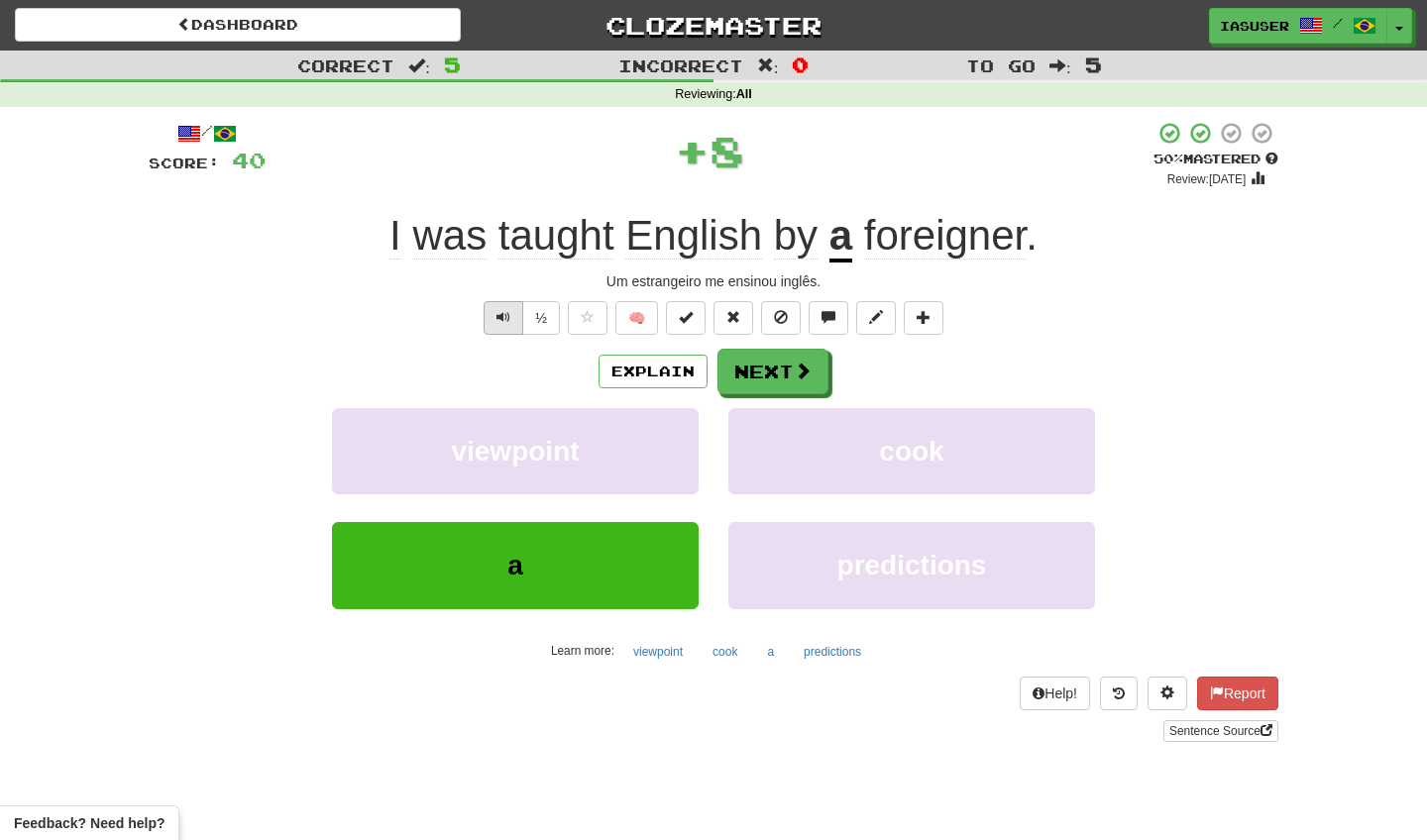 click at bounding box center (503, 317) 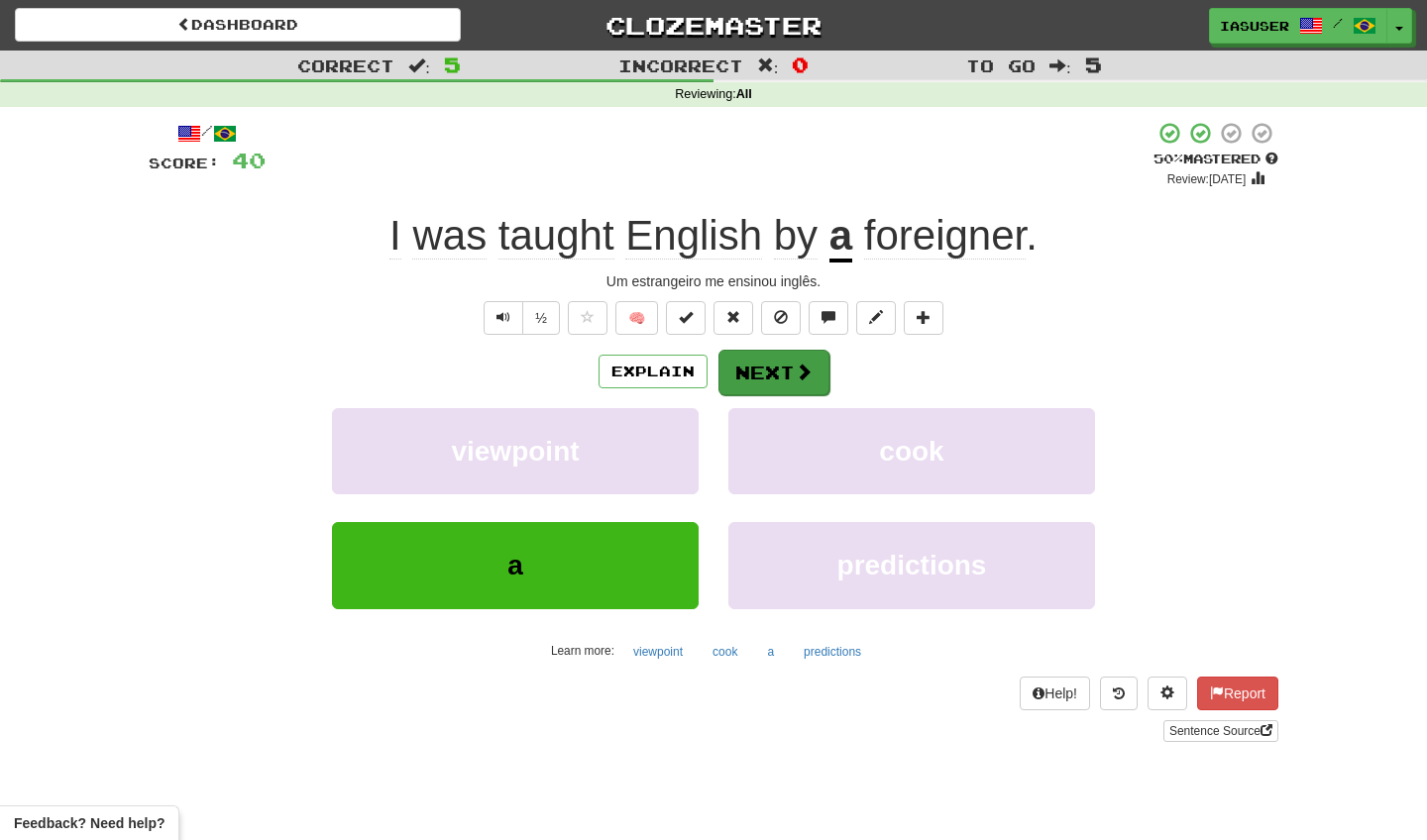 click at bounding box center (804, 371) 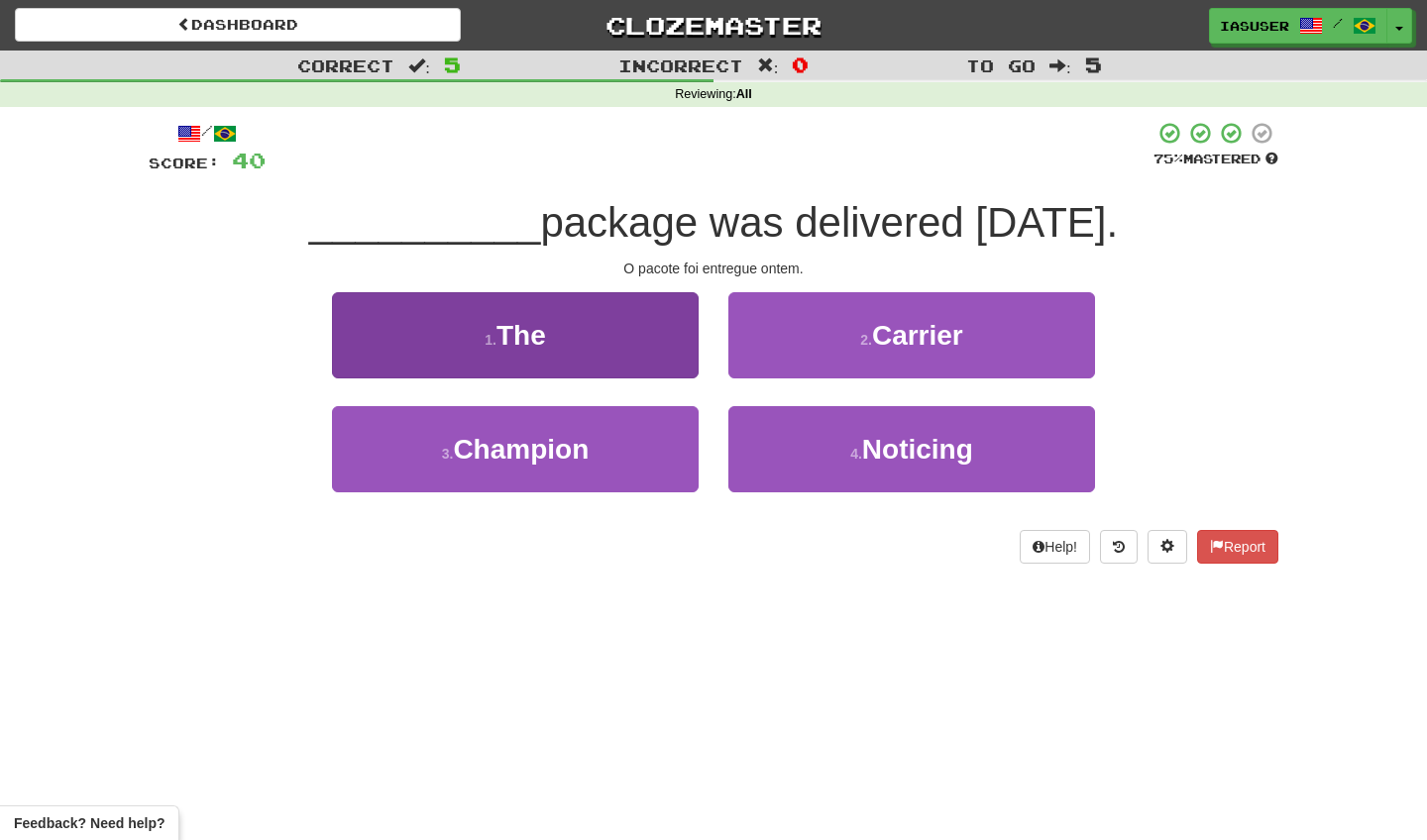 click on "1 .  The" at bounding box center (515, 335) 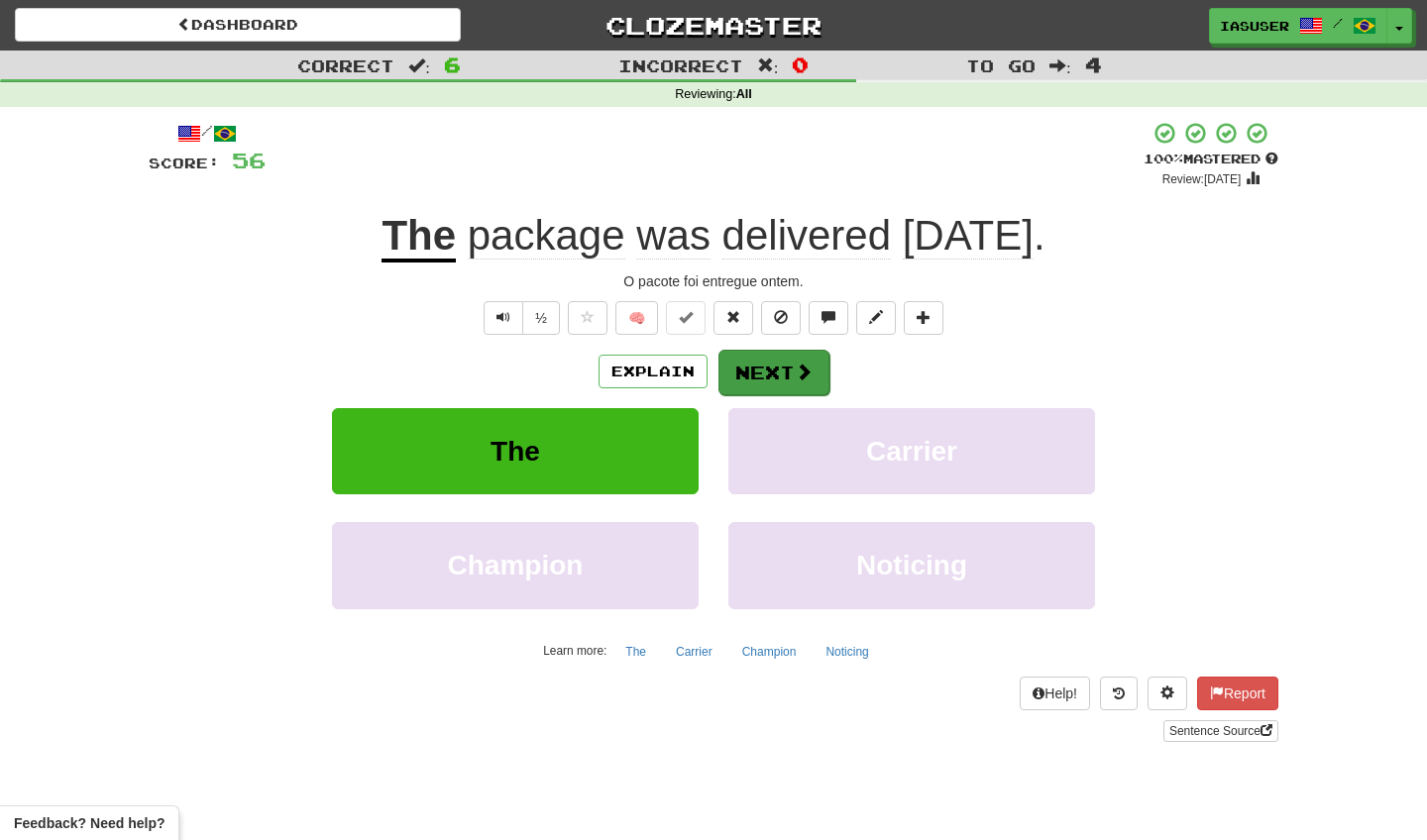 click on "Next" at bounding box center (774, 372) 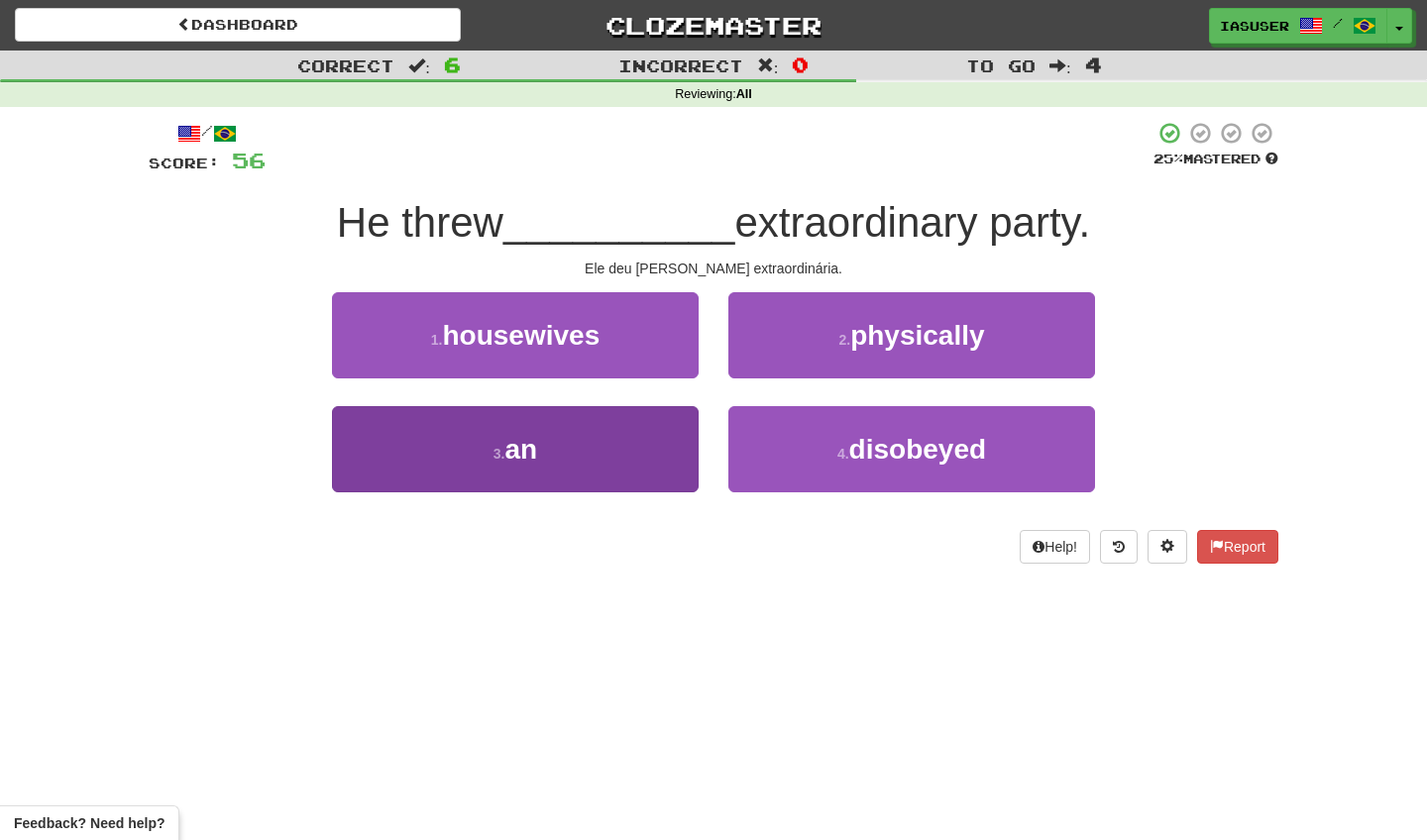click on "3 .  an" at bounding box center [515, 449] 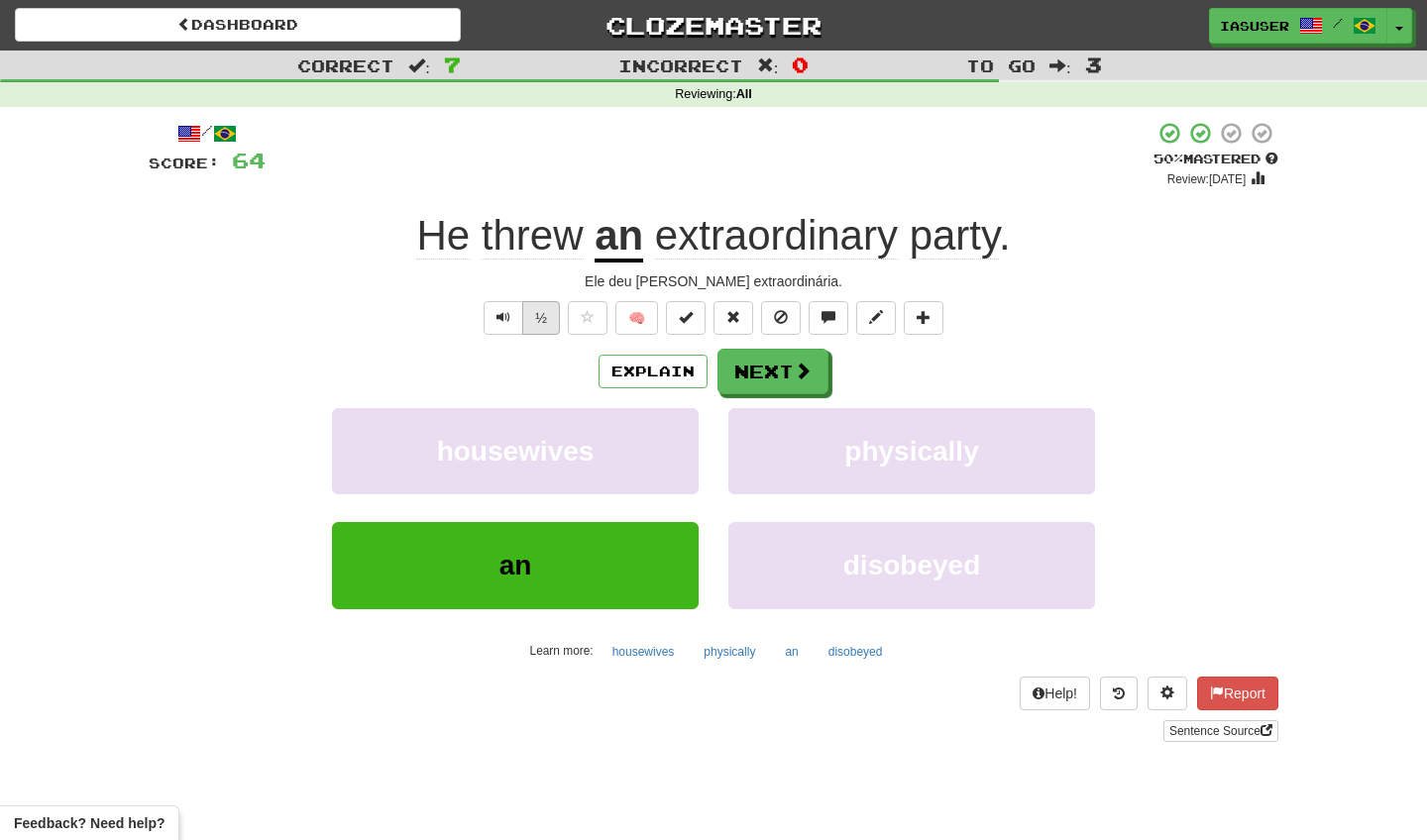 click on "½" at bounding box center (541, 318) 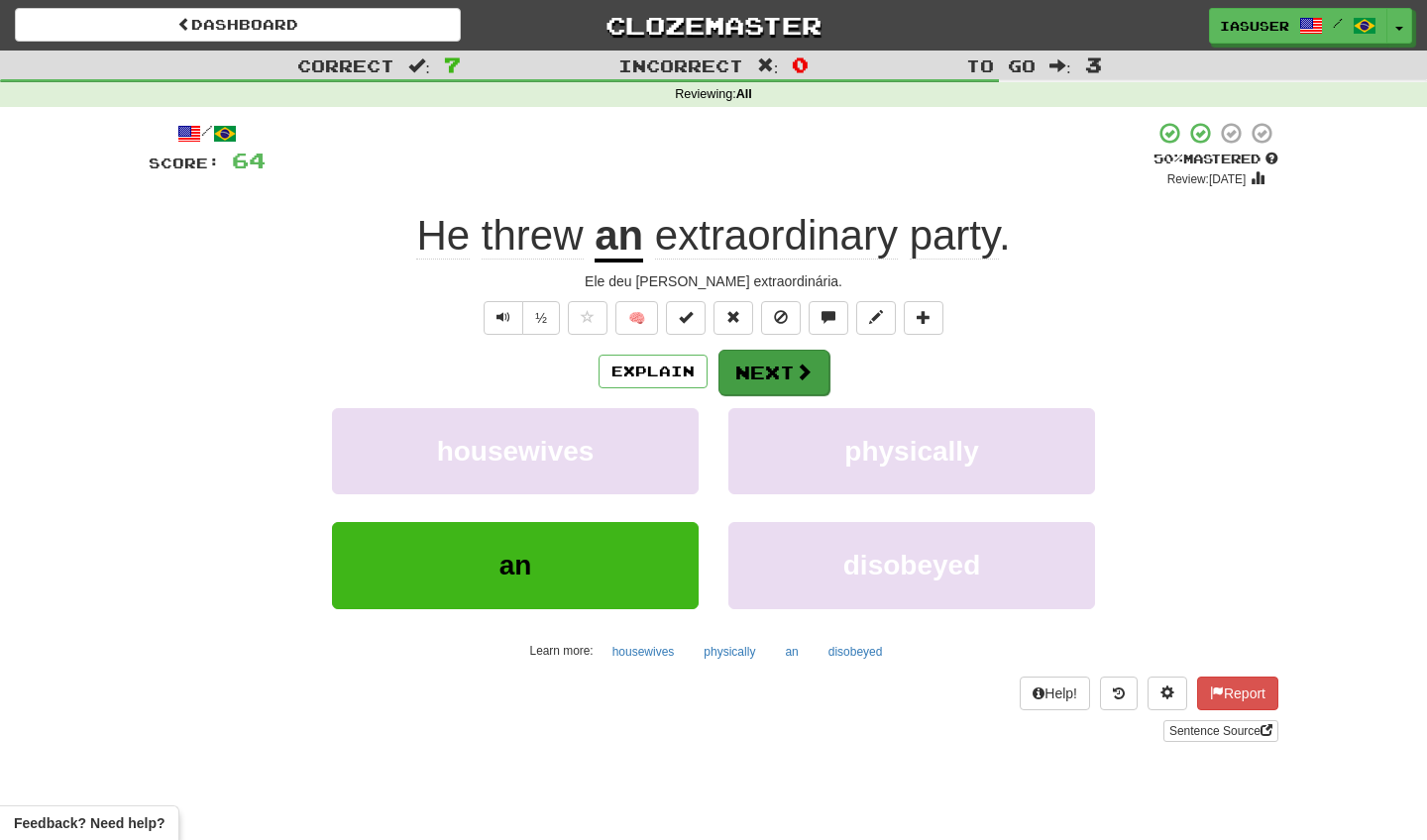 click on "Next" at bounding box center [774, 372] 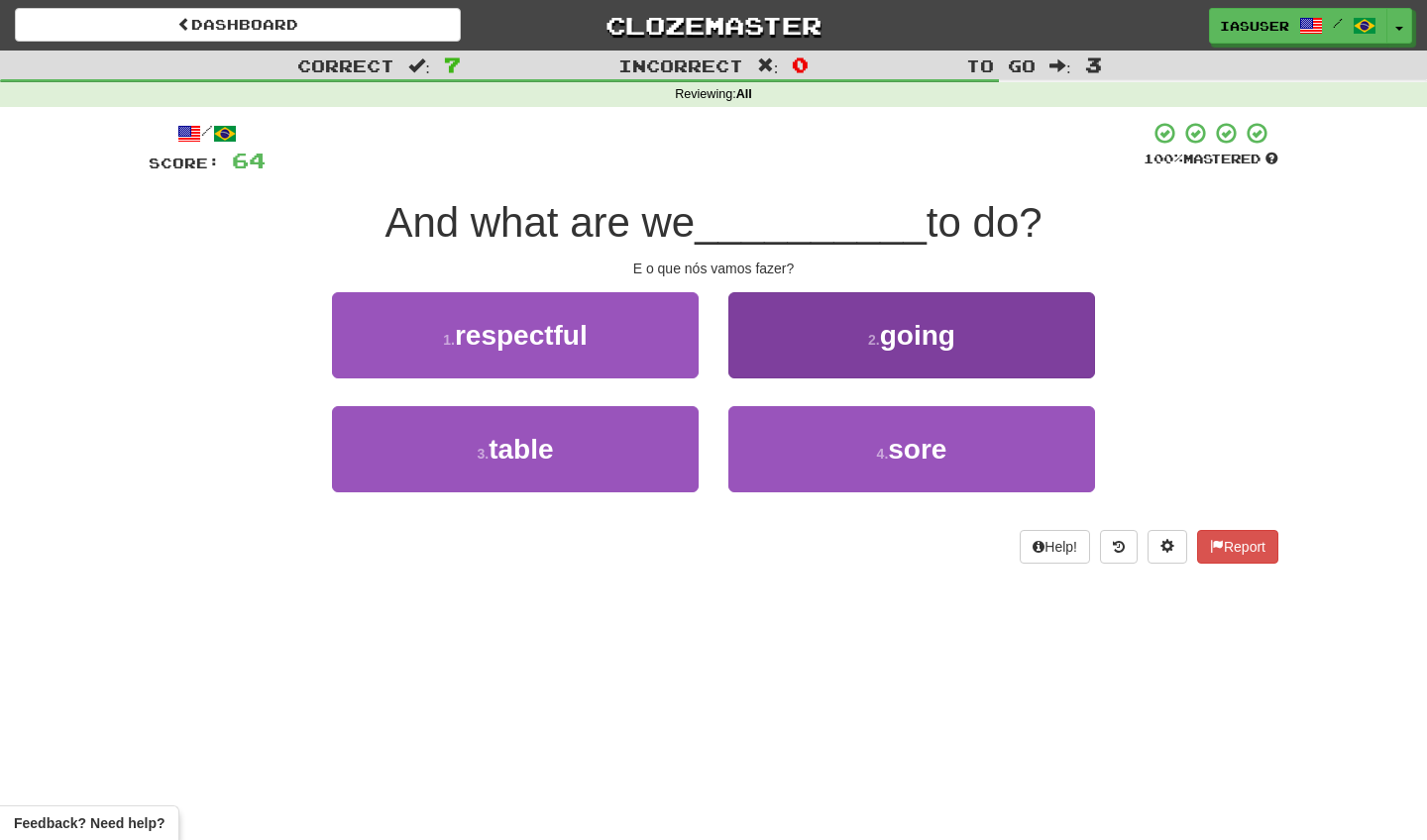 click on "going" at bounding box center (918, 335) 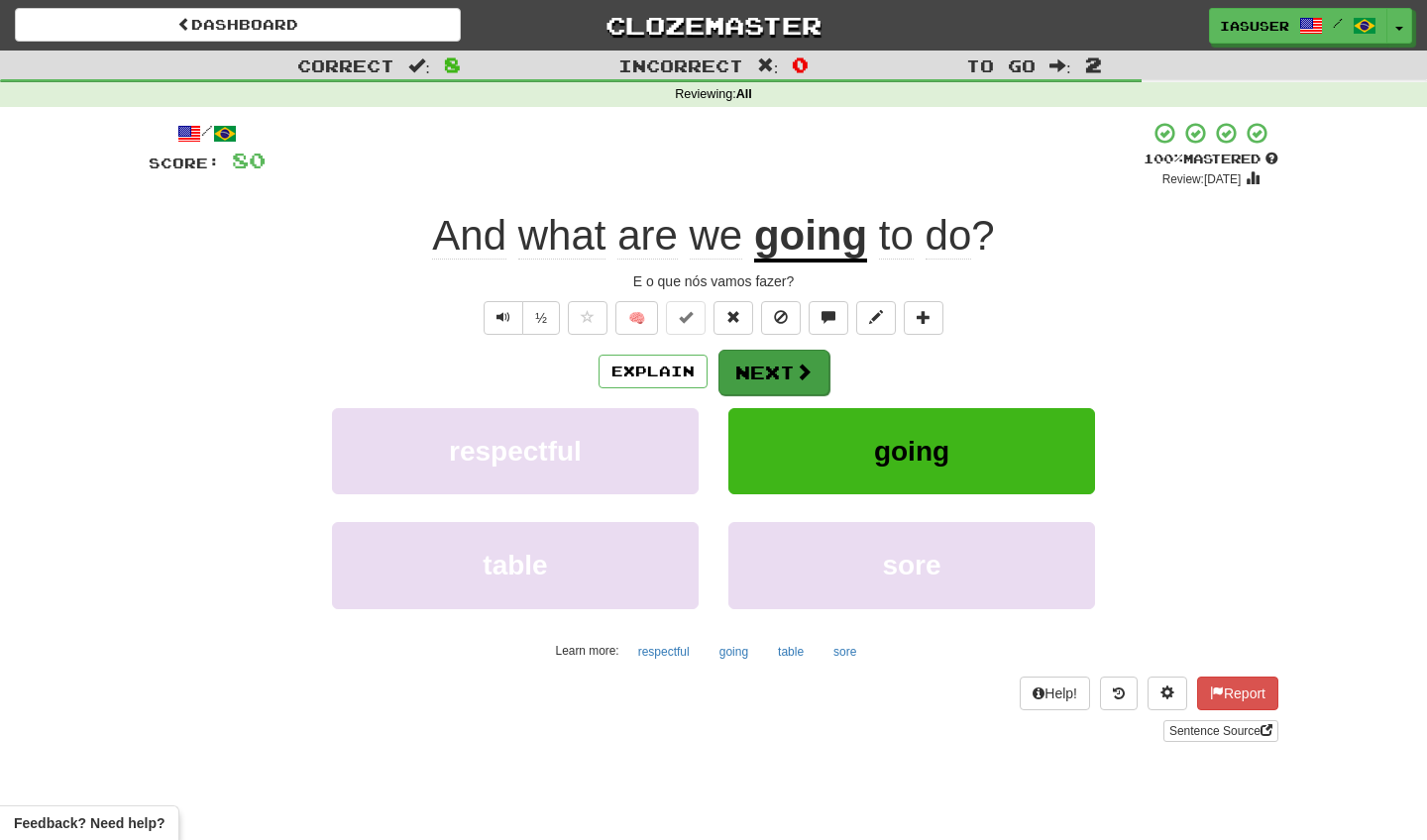 click on "Next" at bounding box center [774, 372] 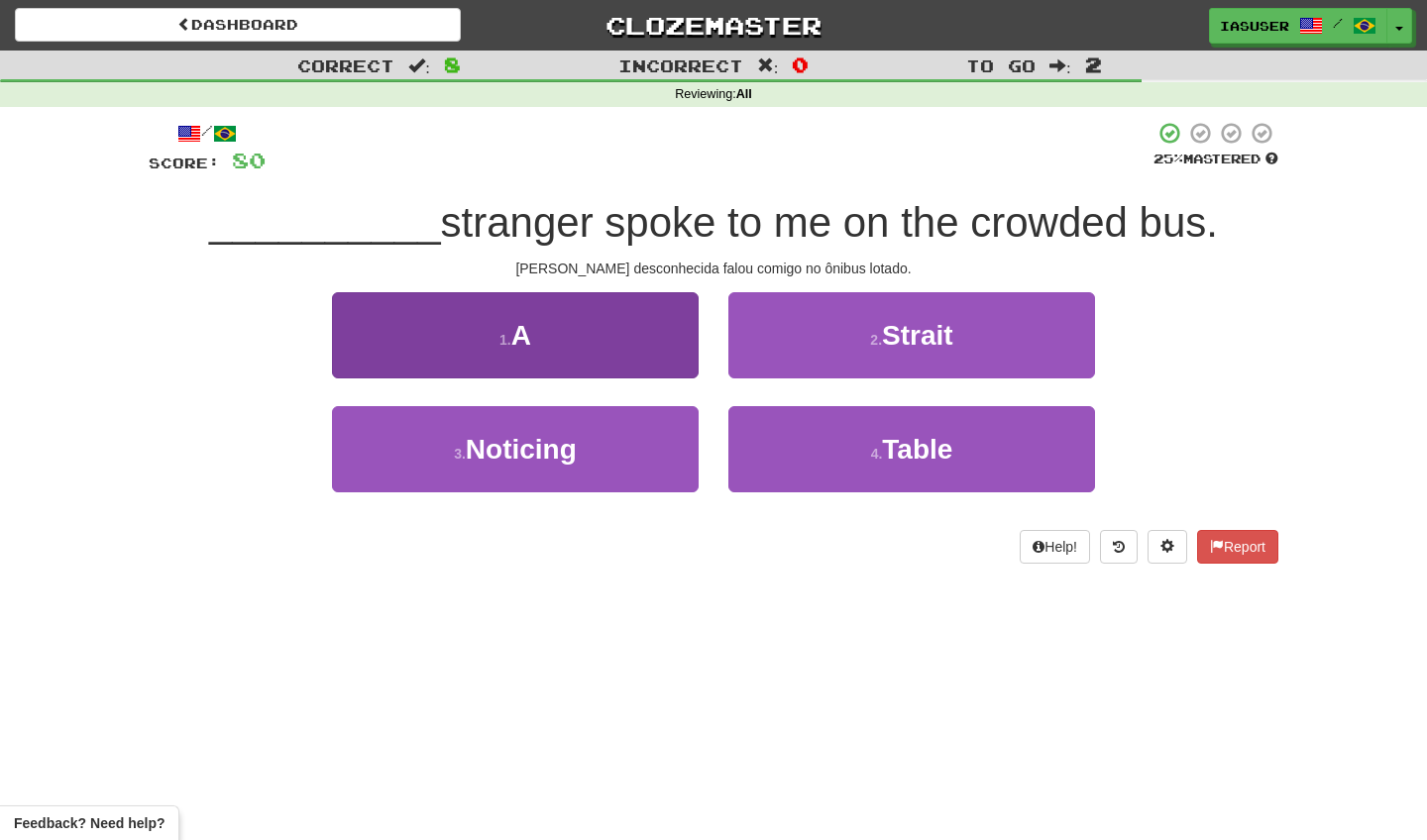 click on "1 .  A" at bounding box center [515, 335] 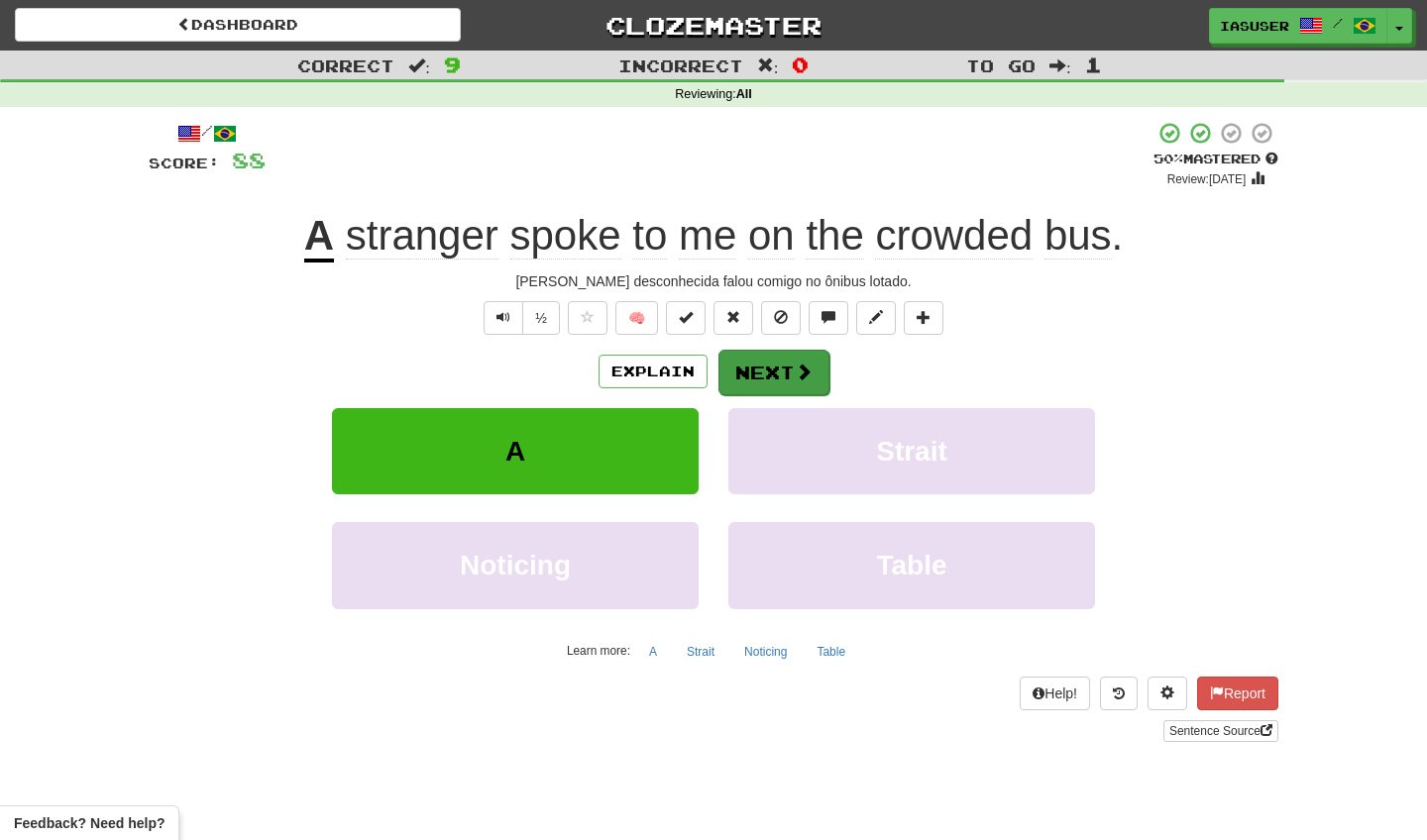 click at bounding box center [804, 371] 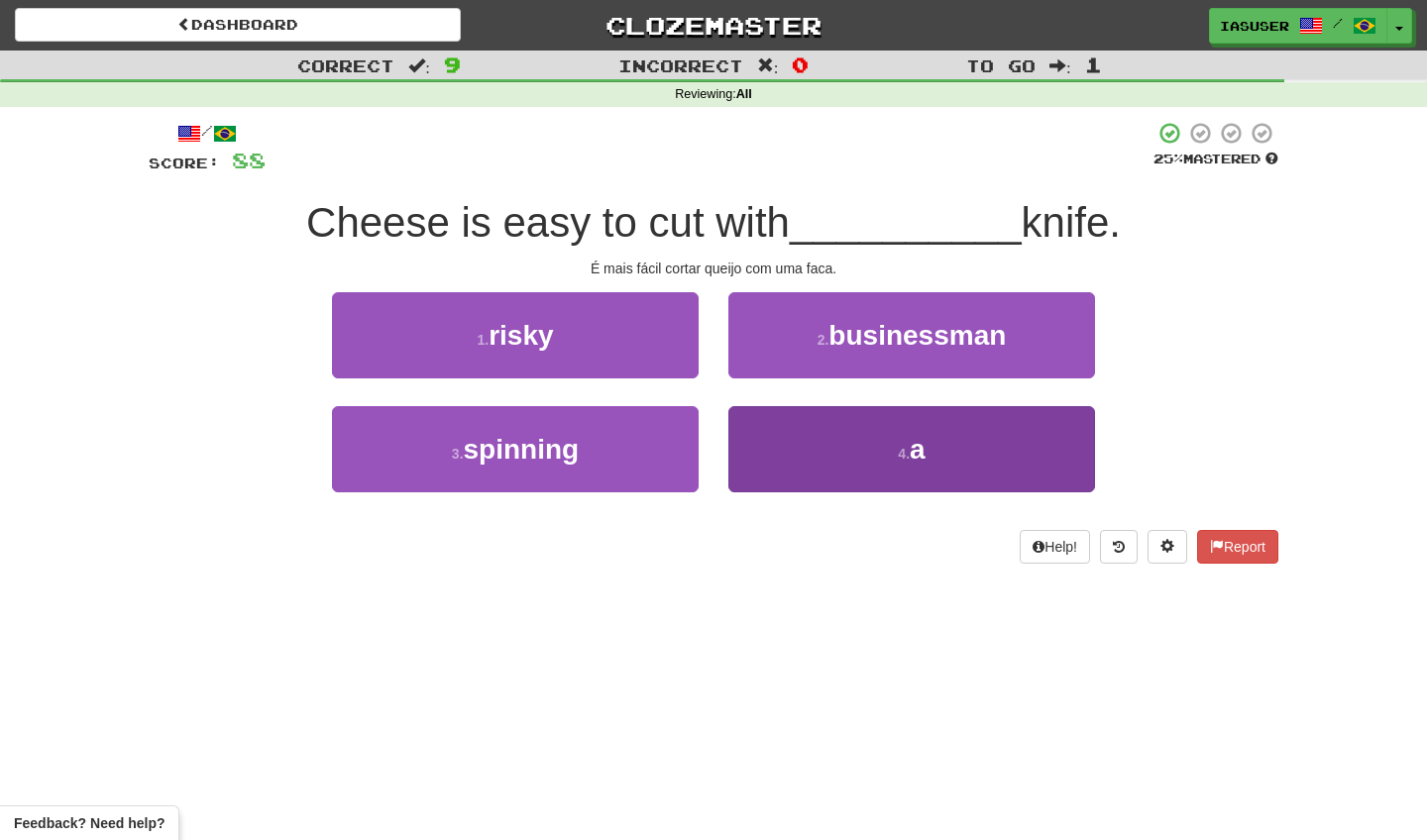 click on "4 .  a" at bounding box center [912, 449] 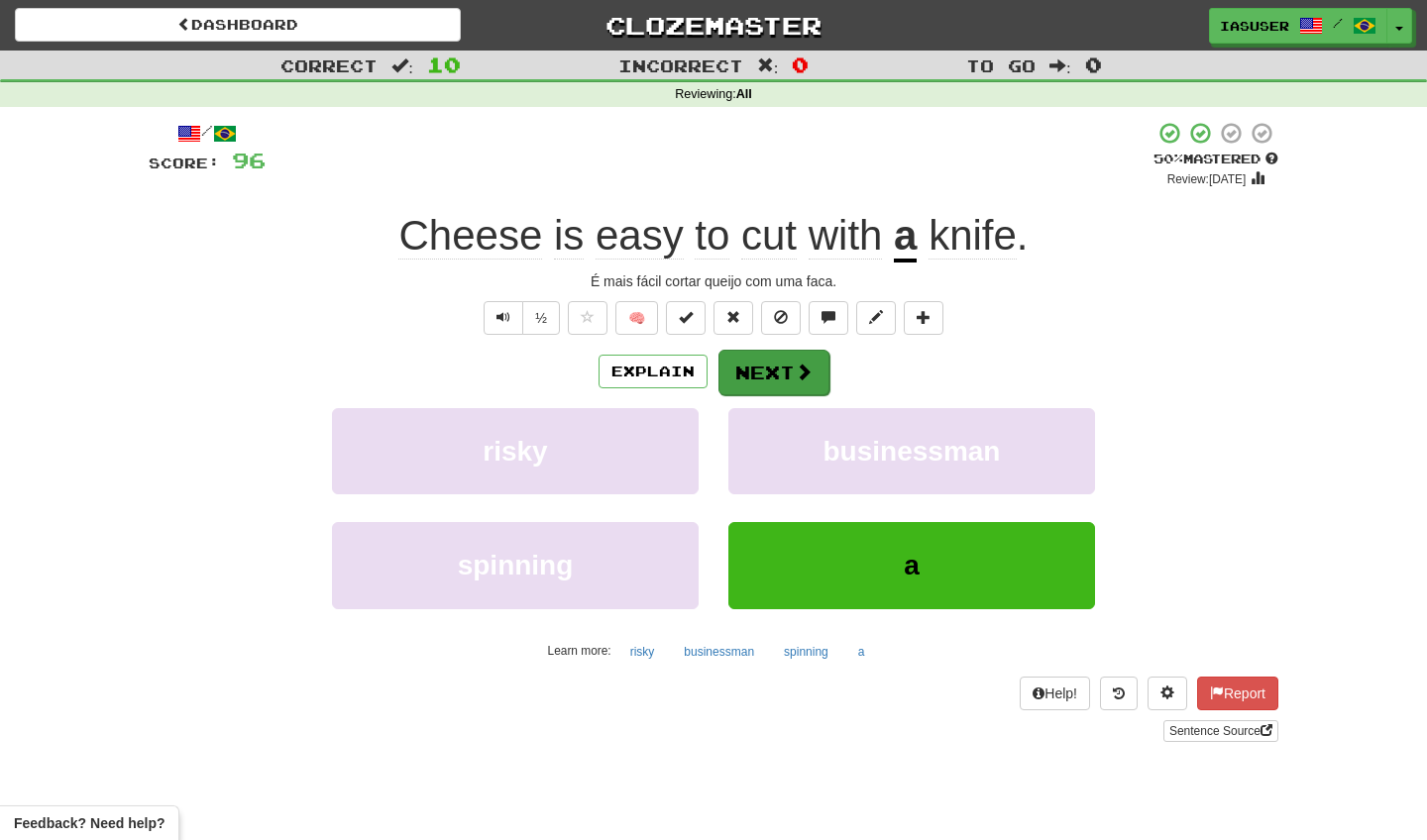 click on "Next" at bounding box center [774, 372] 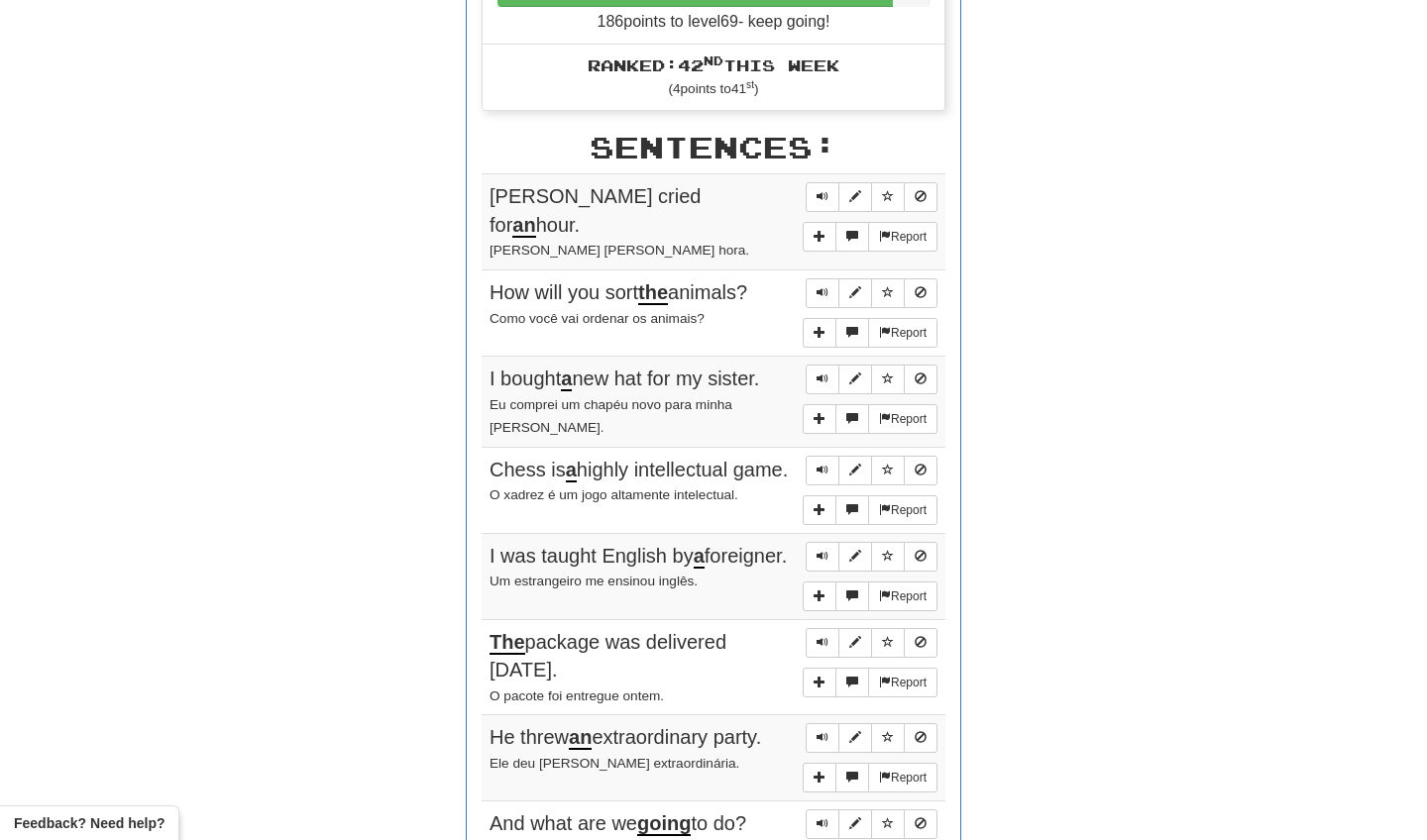 scroll, scrollTop: 794, scrollLeft: 0, axis: vertical 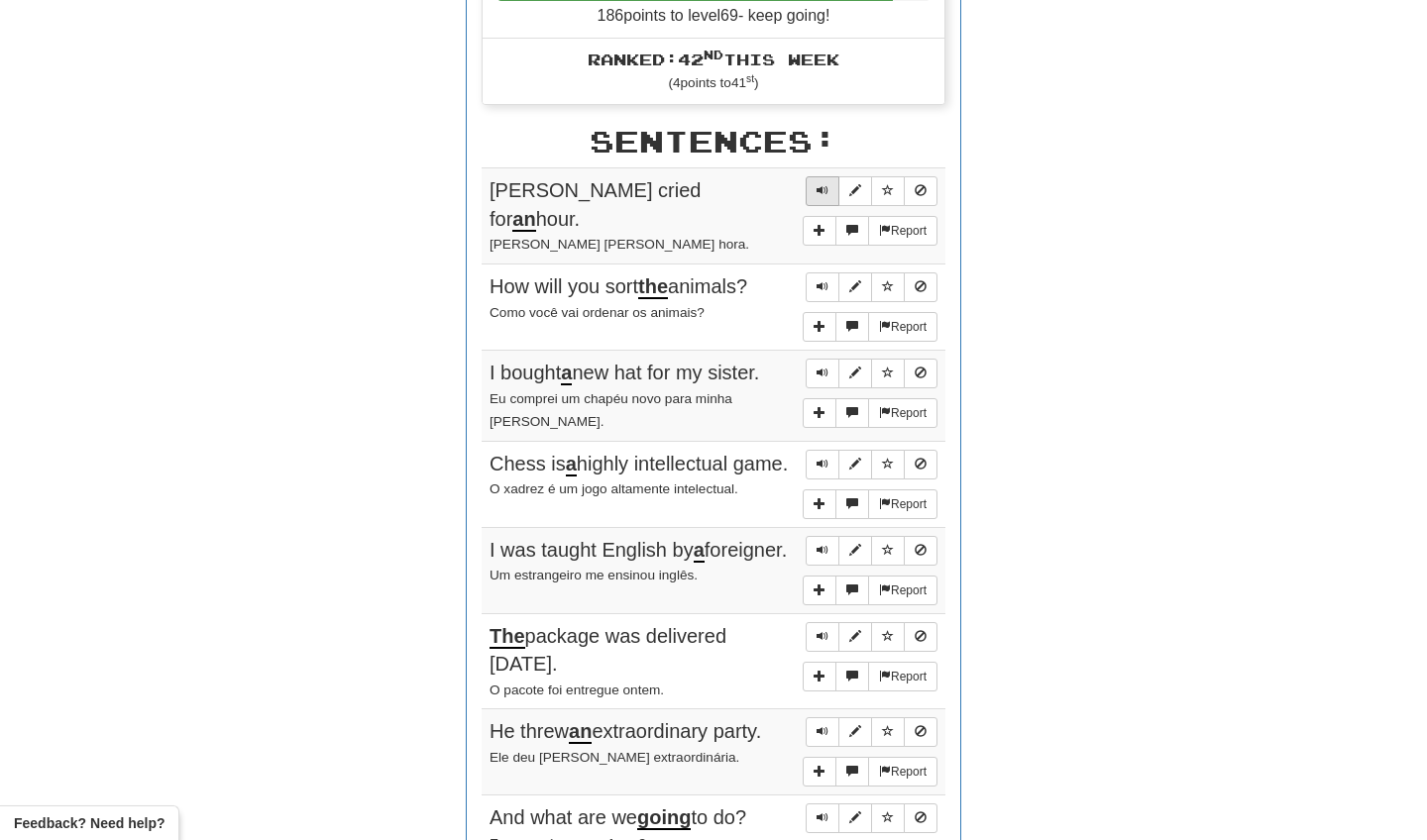 click at bounding box center [823, 190] 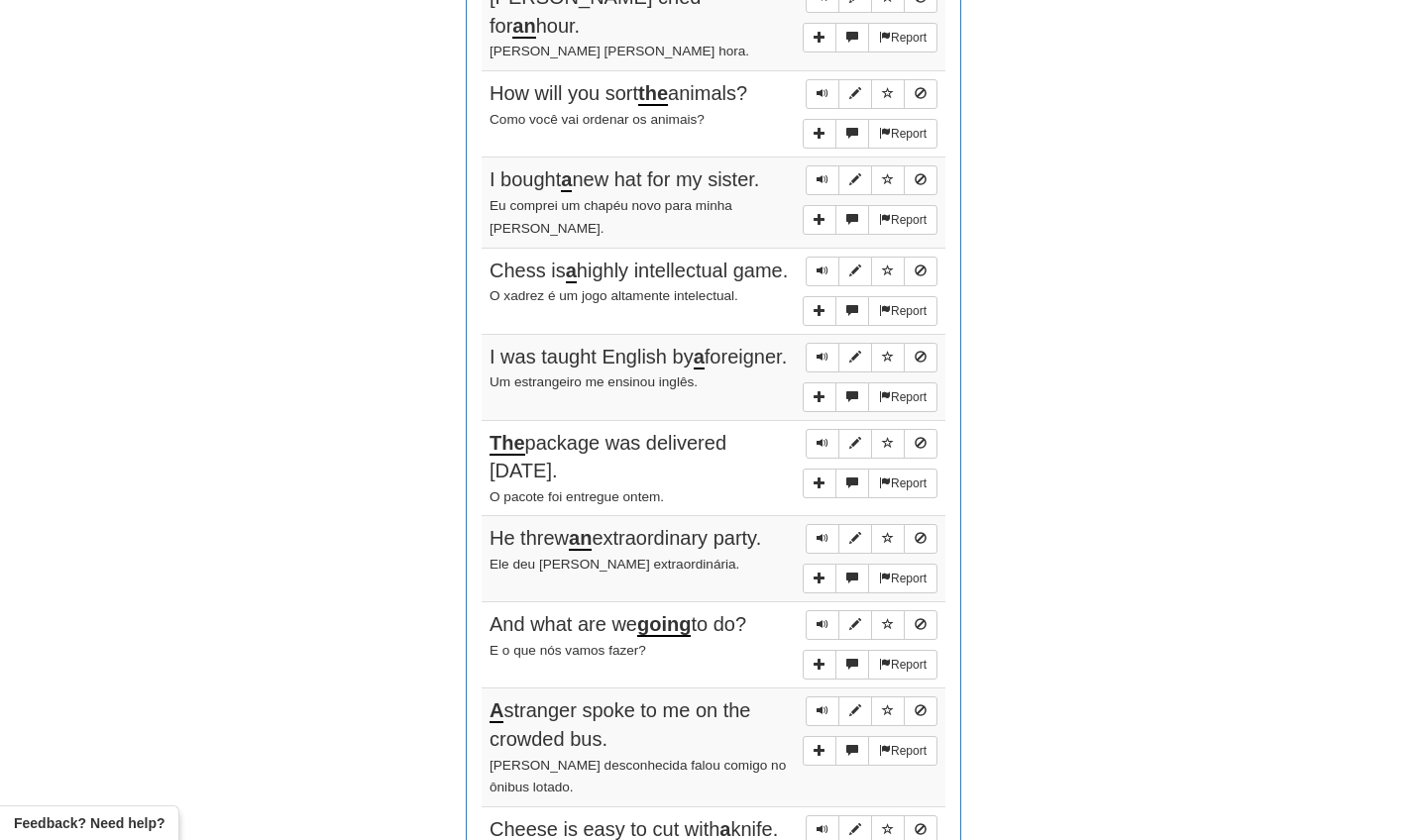 scroll, scrollTop: 990, scrollLeft: 0, axis: vertical 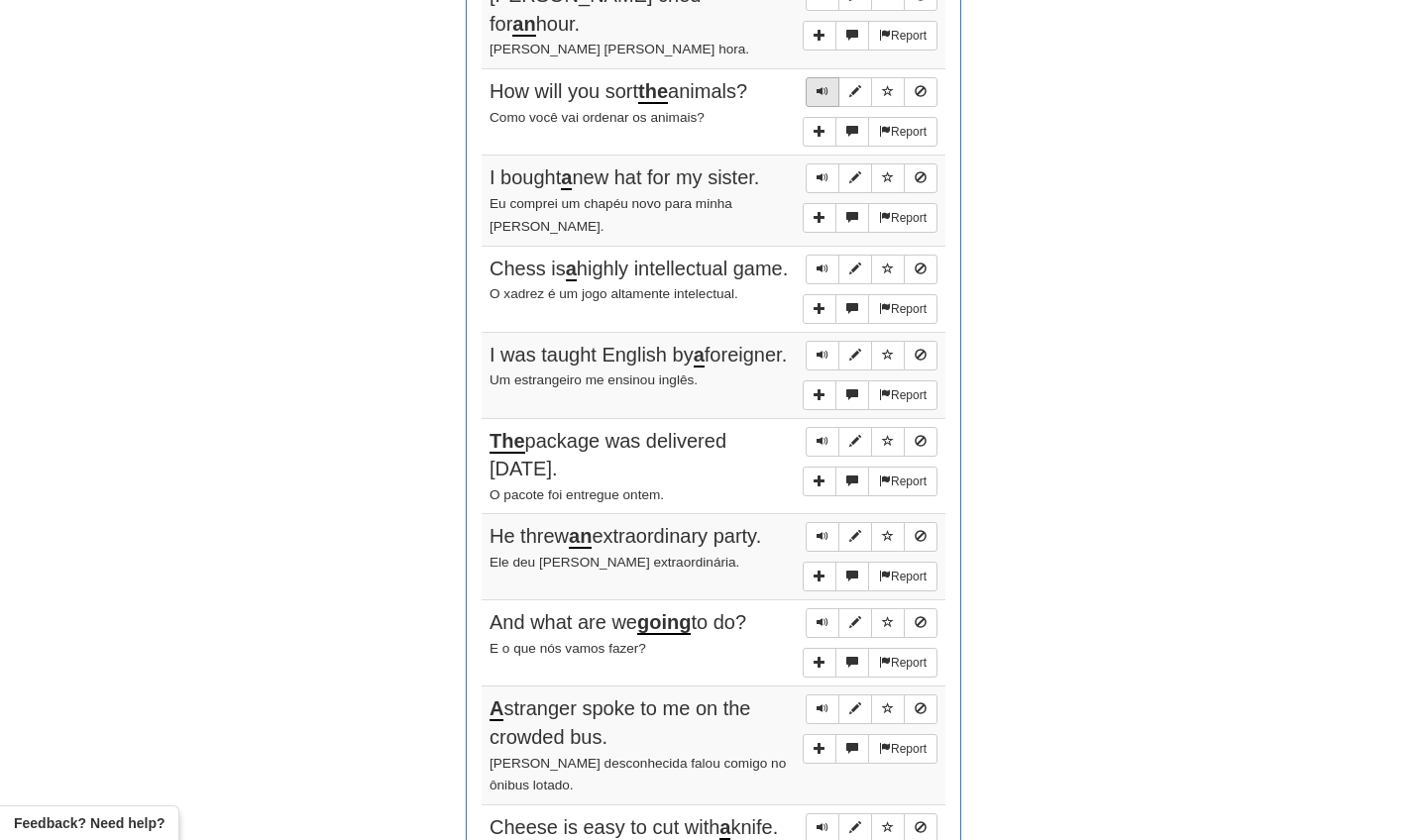 click at bounding box center (823, 92) 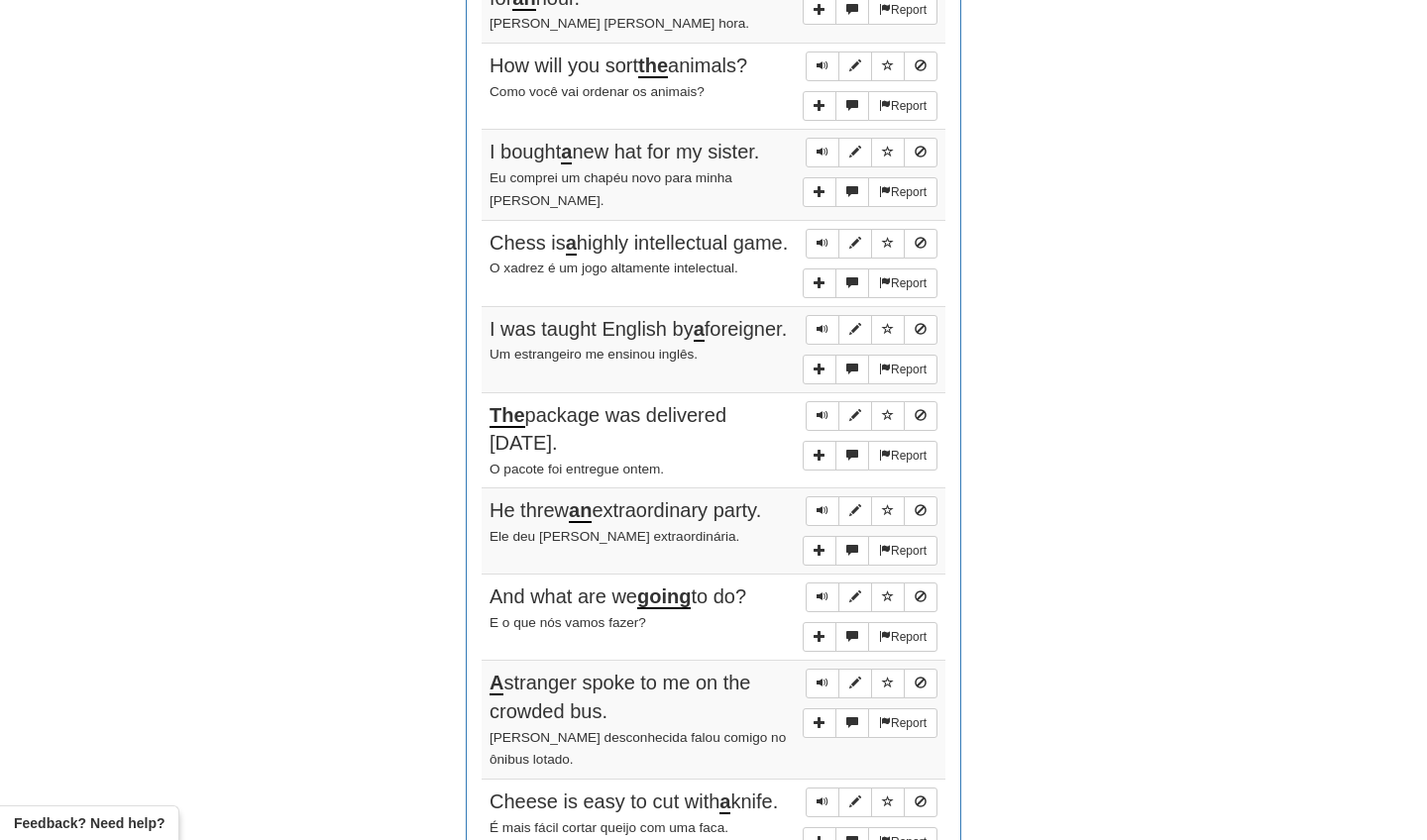 scroll, scrollTop: 1021, scrollLeft: 0, axis: vertical 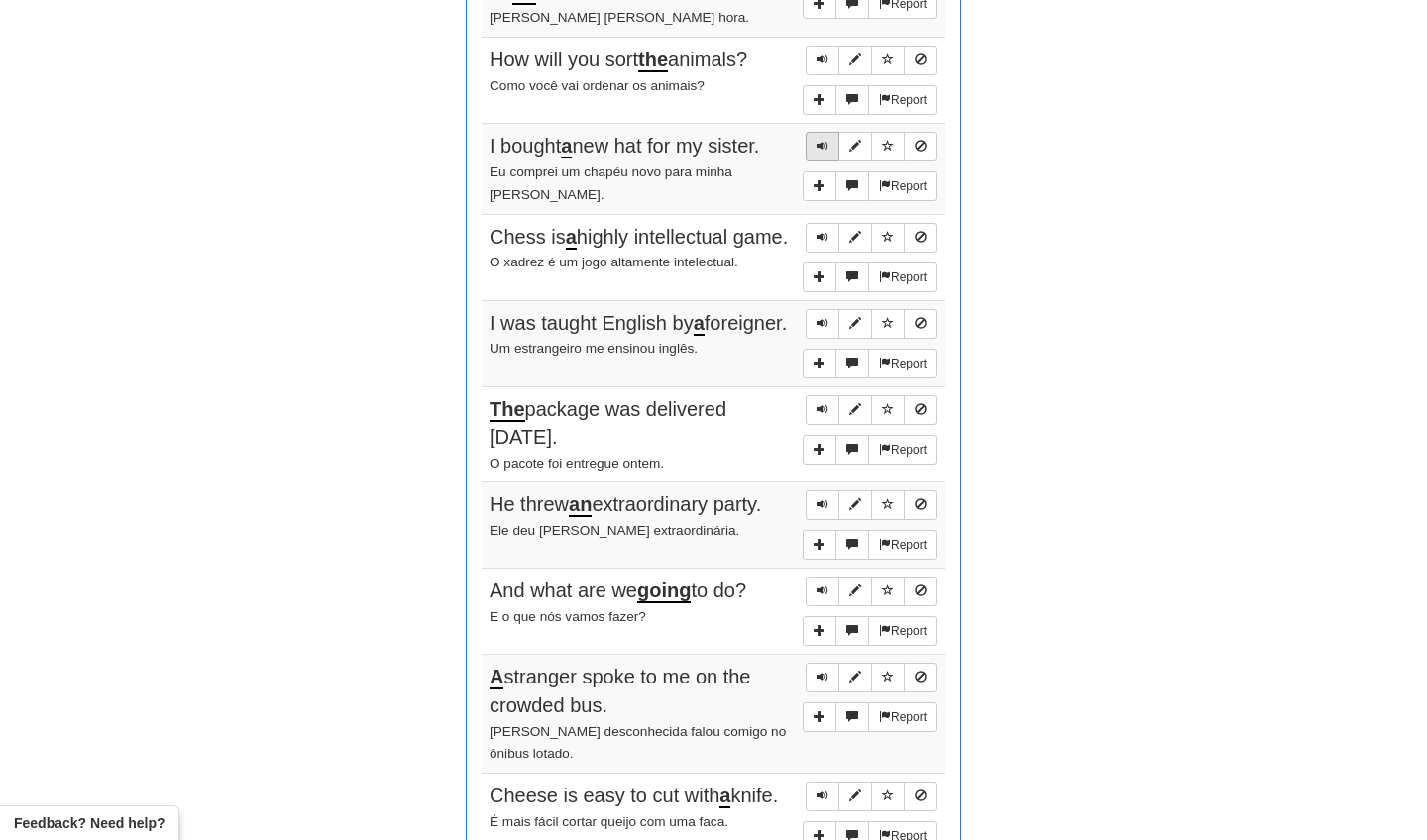 click at bounding box center (823, 147) 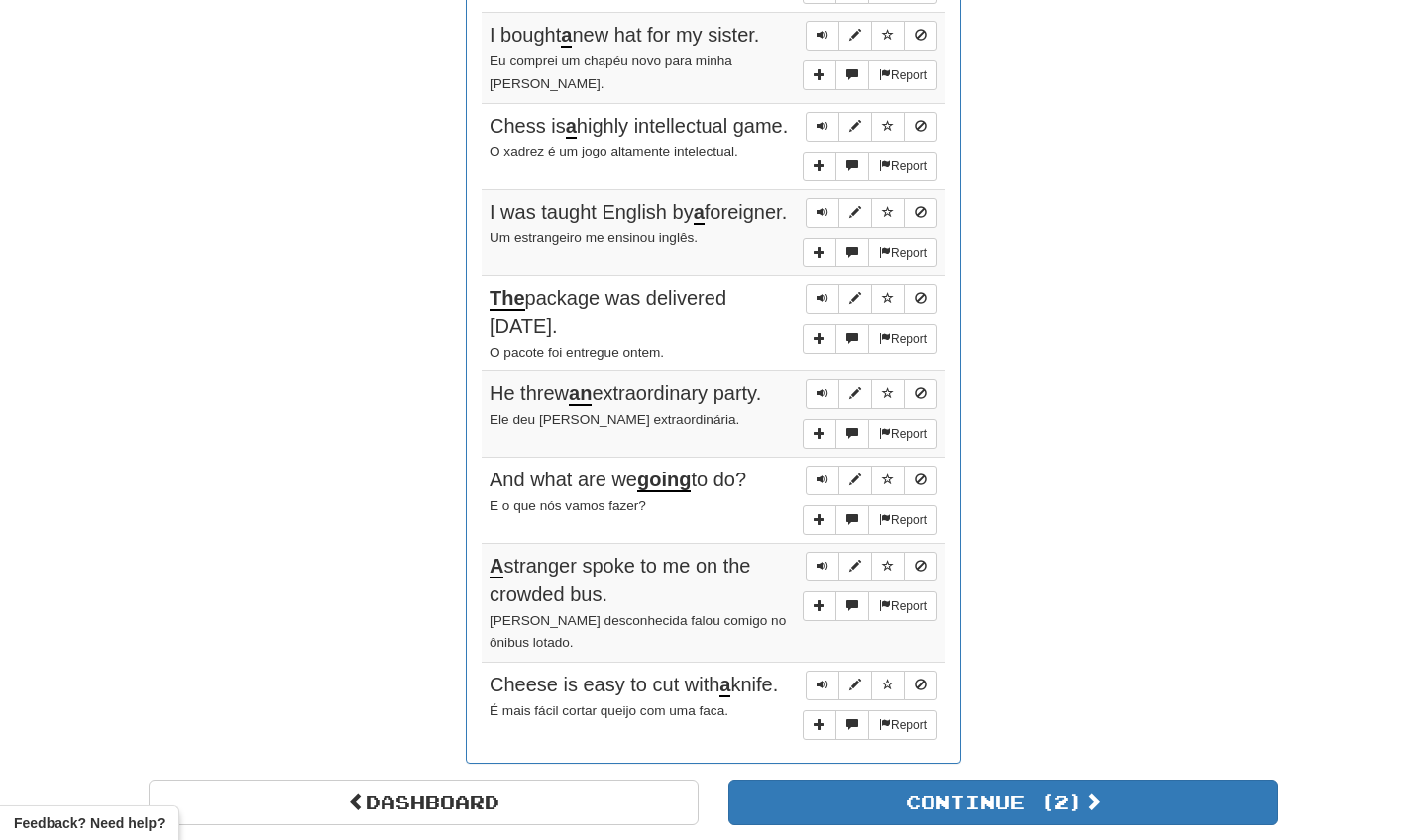 scroll, scrollTop: 1133, scrollLeft: 0, axis: vertical 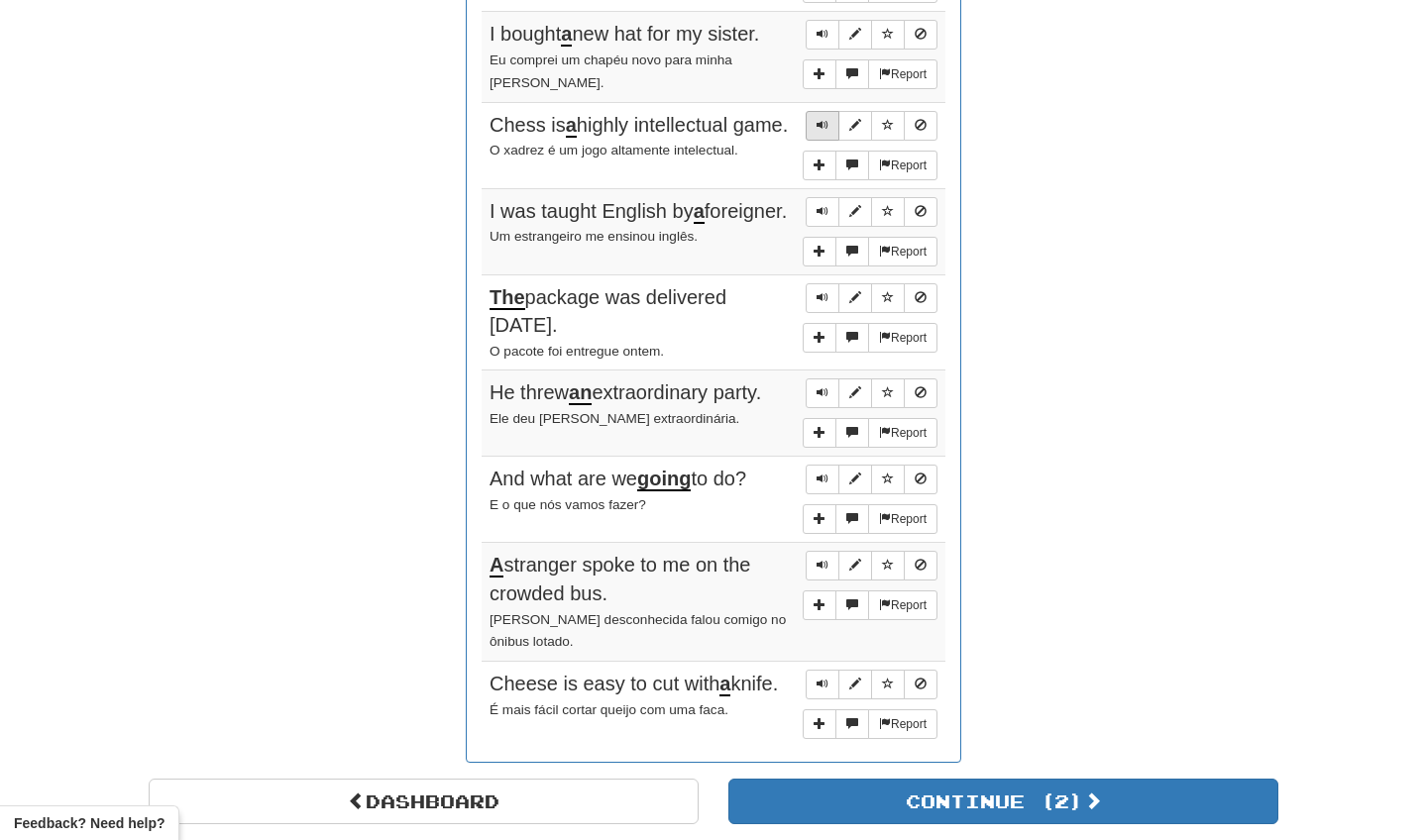 click at bounding box center (823, 126) 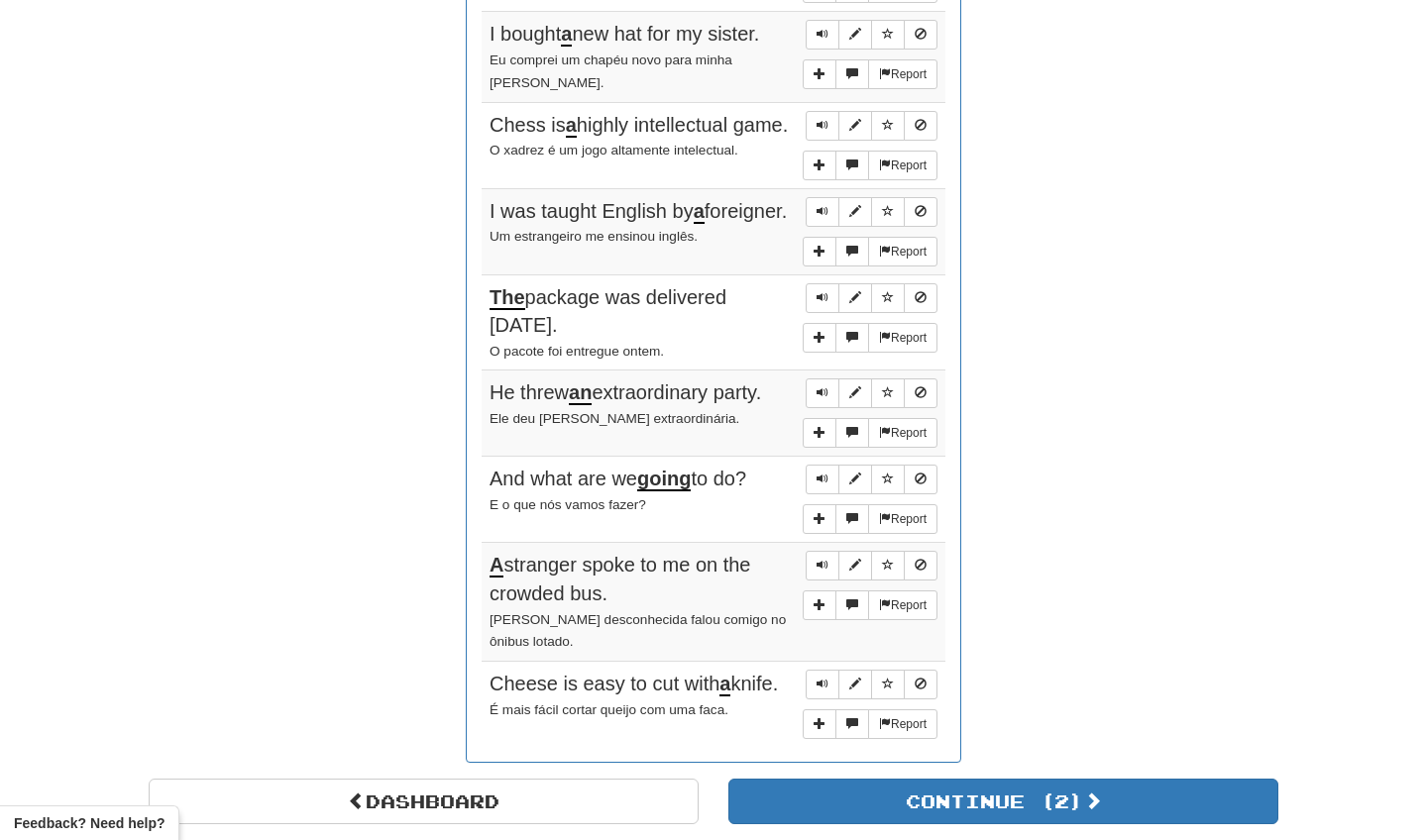 scroll, scrollTop: 1216, scrollLeft: 0, axis: vertical 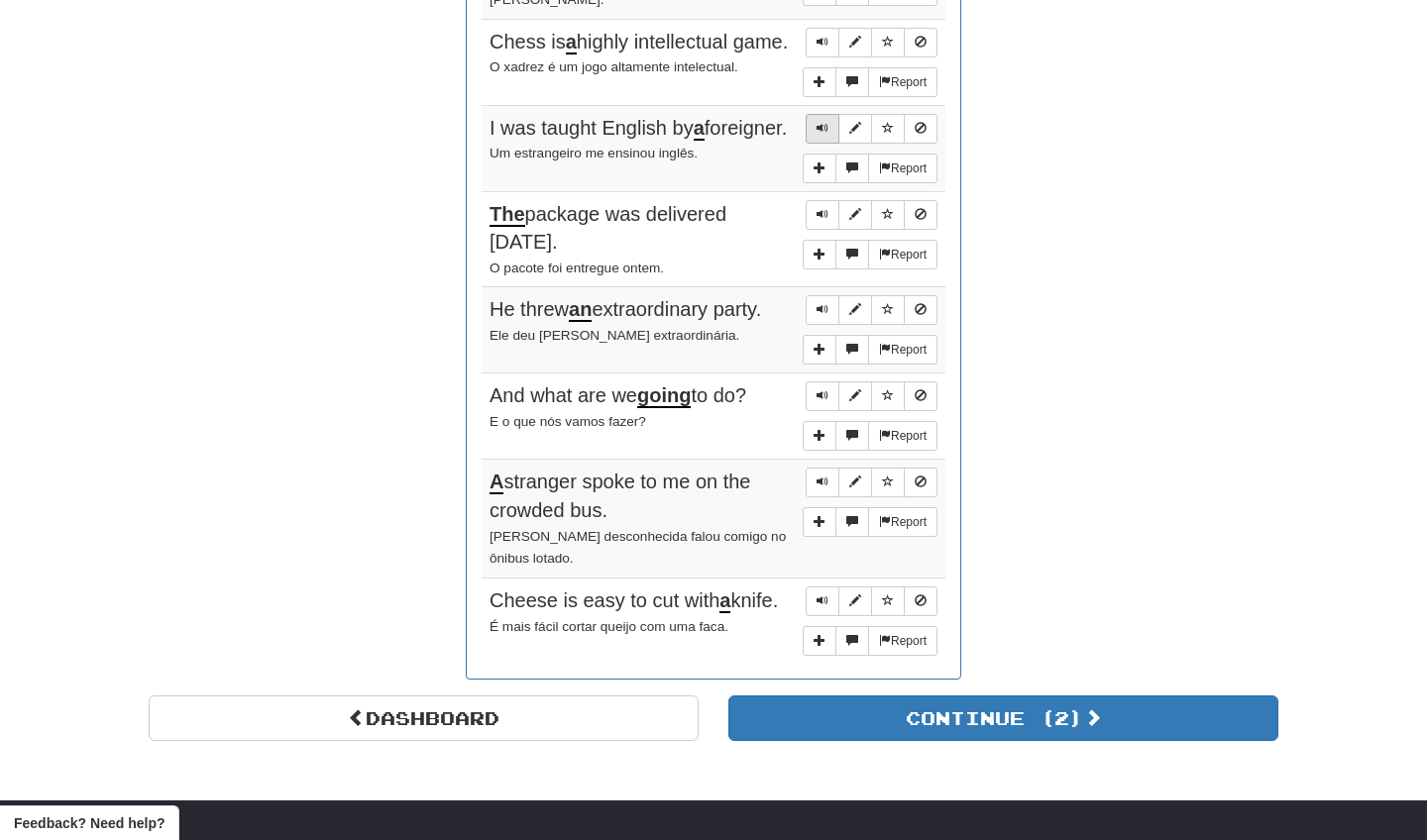 click at bounding box center (823, 129) 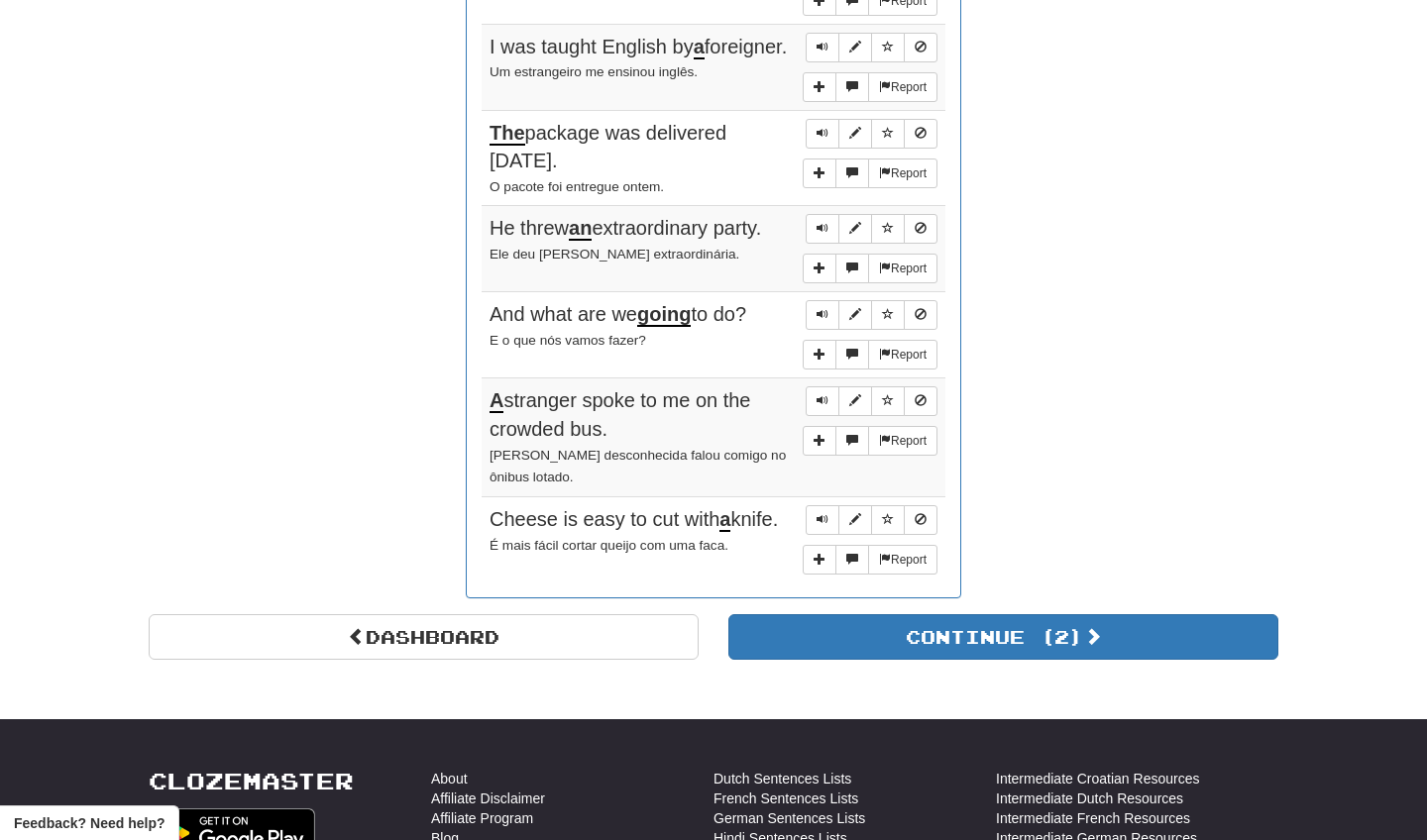 scroll, scrollTop: 1300, scrollLeft: 0, axis: vertical 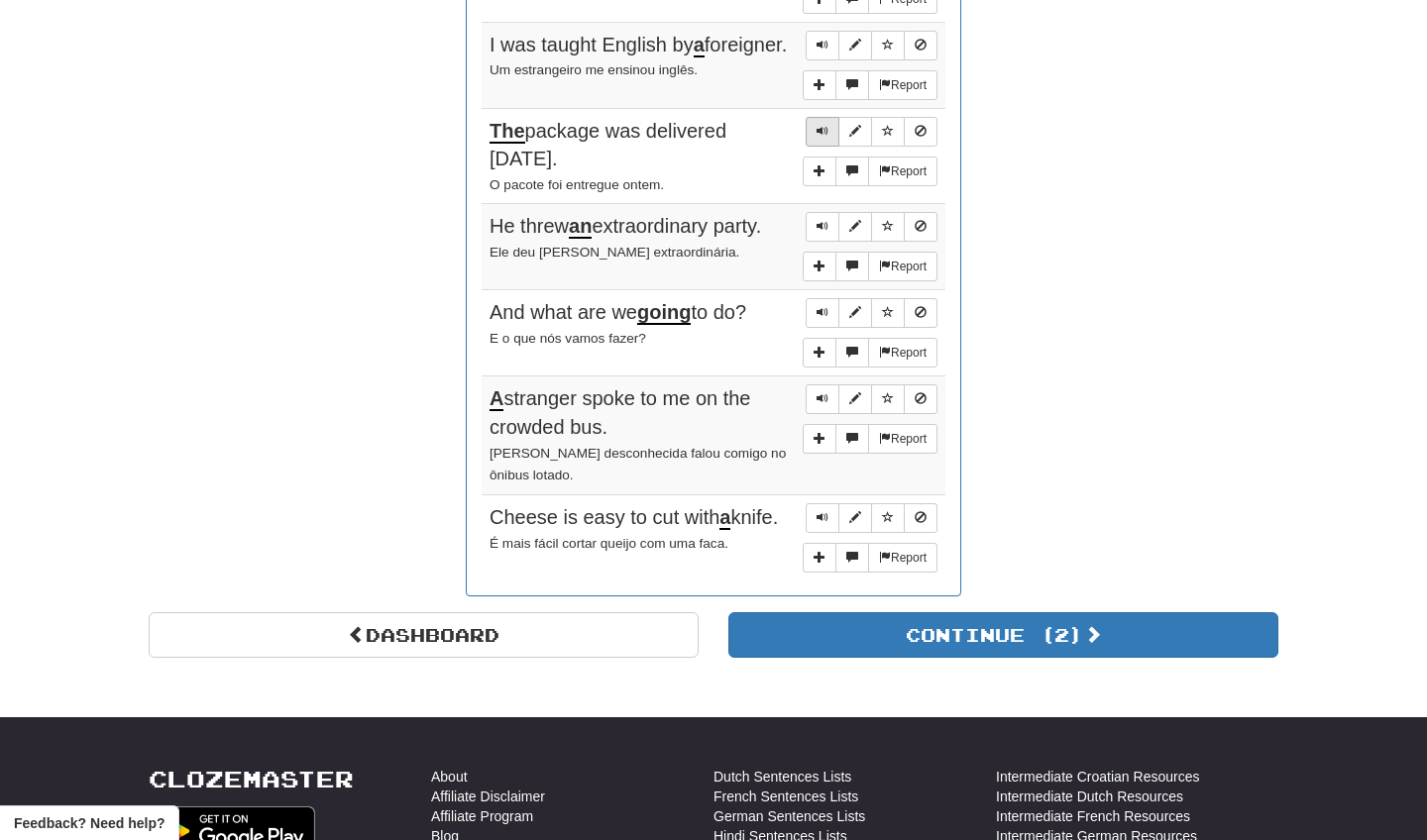 click at bounding box center (823, 131) 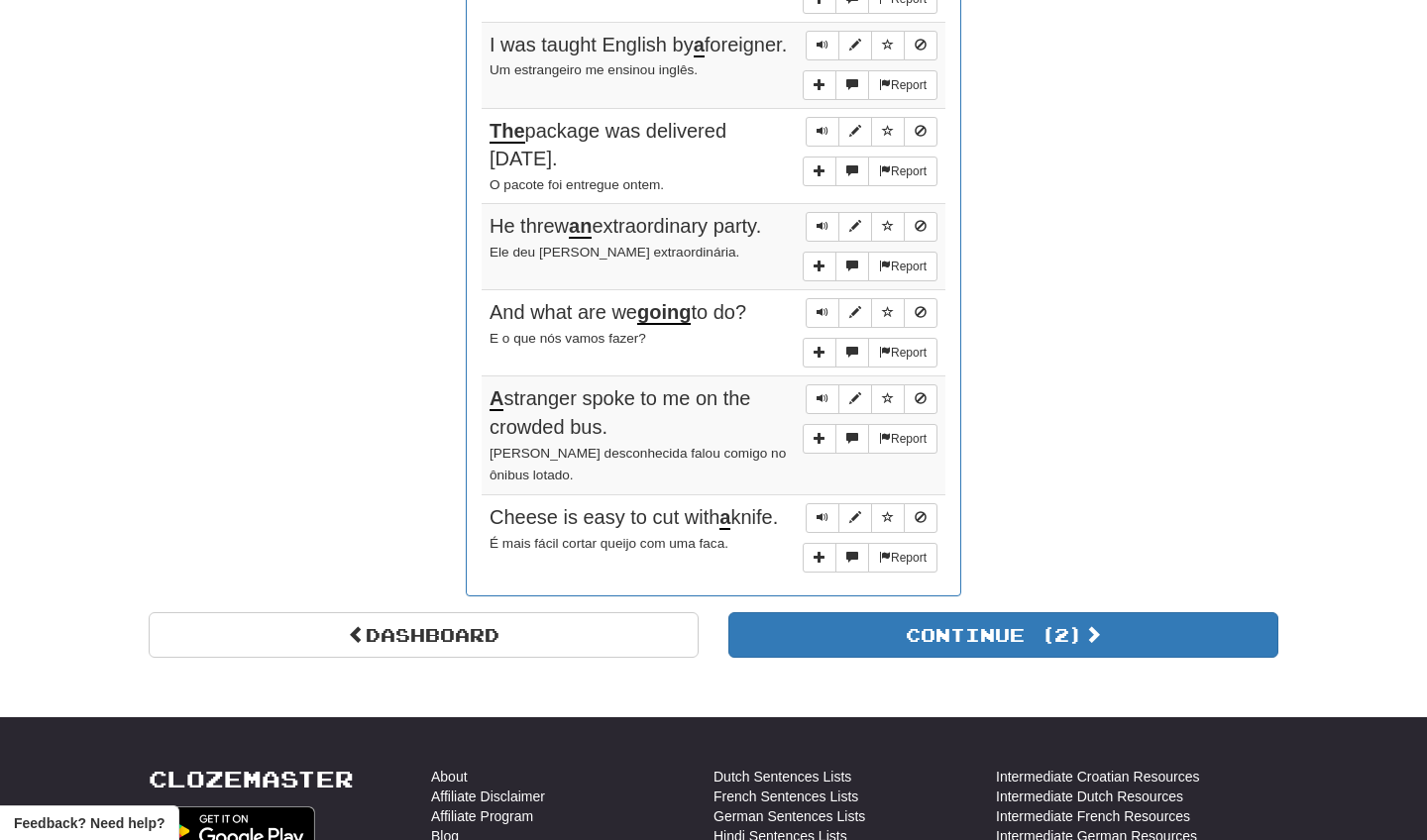 scroll, scrollTop: 1312, scrollLeft: 0, axis: vertical 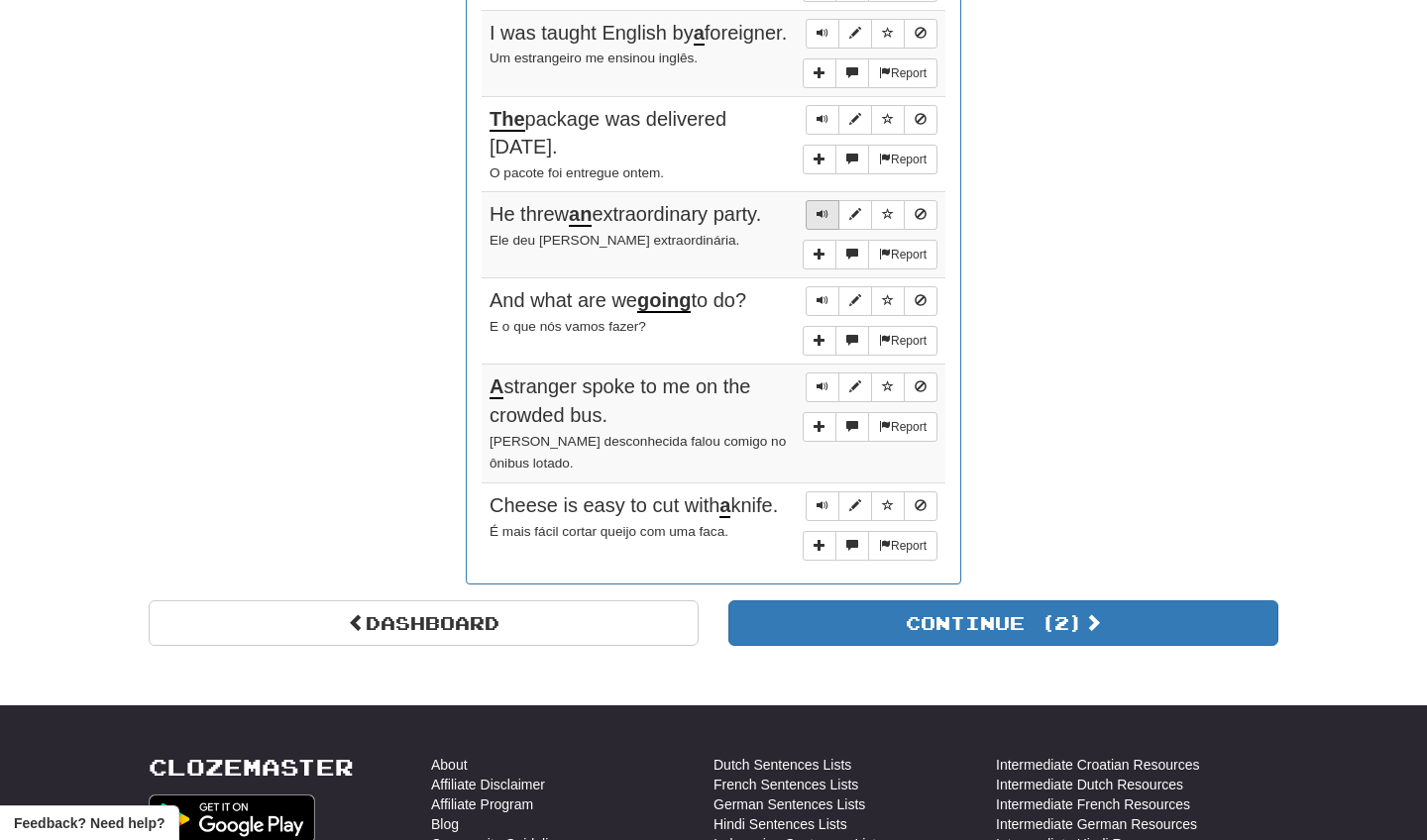 click at bounding box center (823, 214) 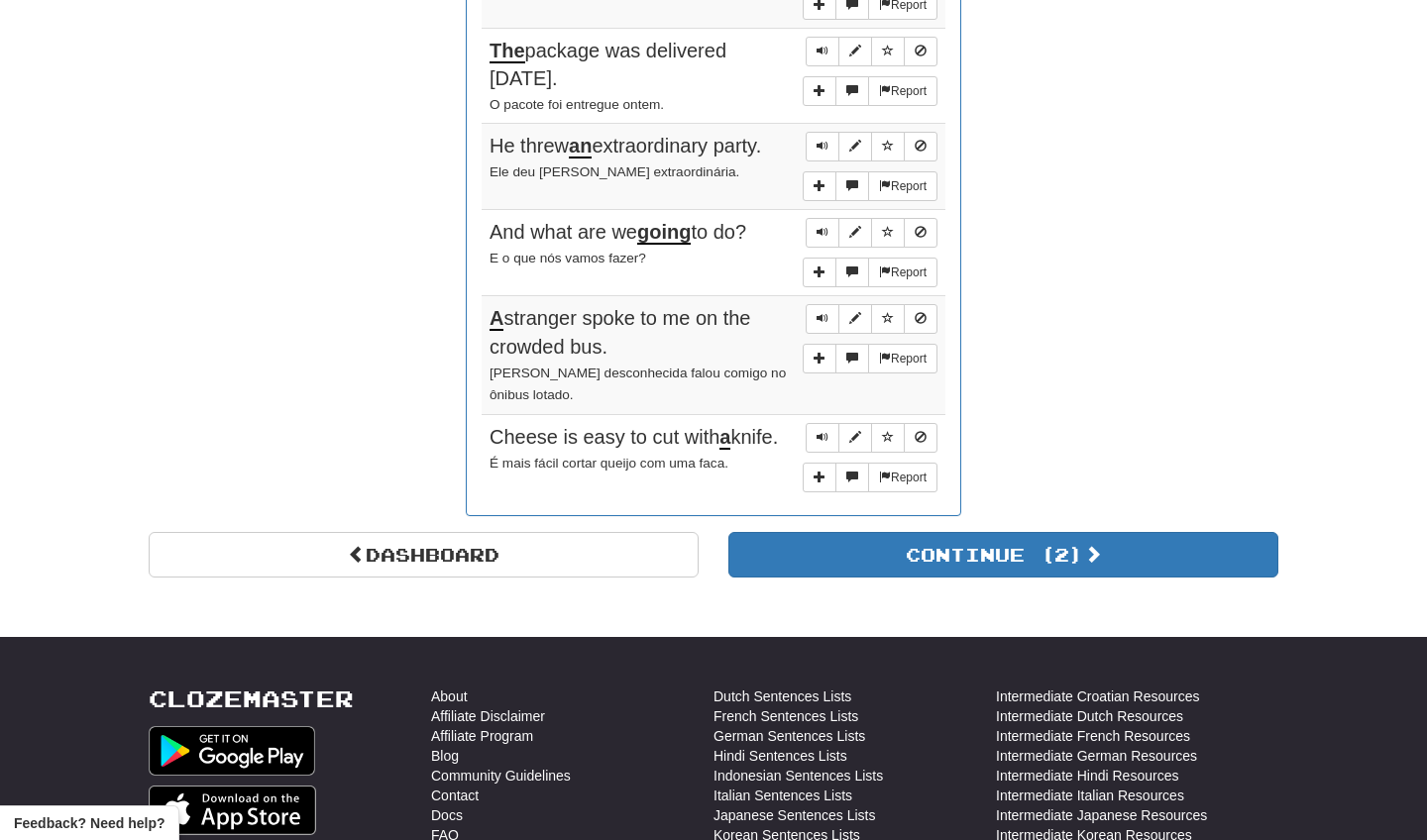 scroll, scrollTop: 1382, scrollLeft: 0, axis: vertical 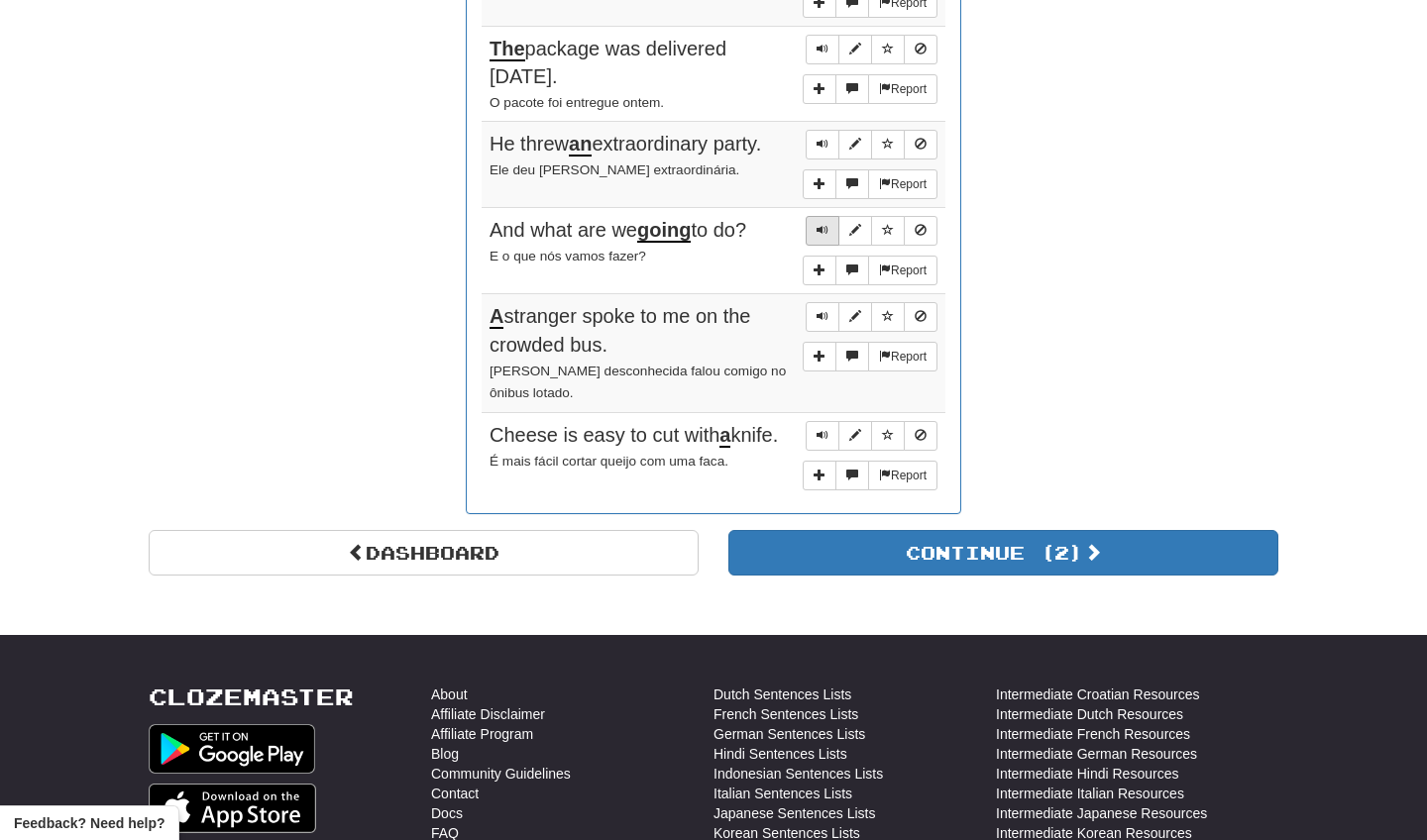 click at bounding box center (823, 231) 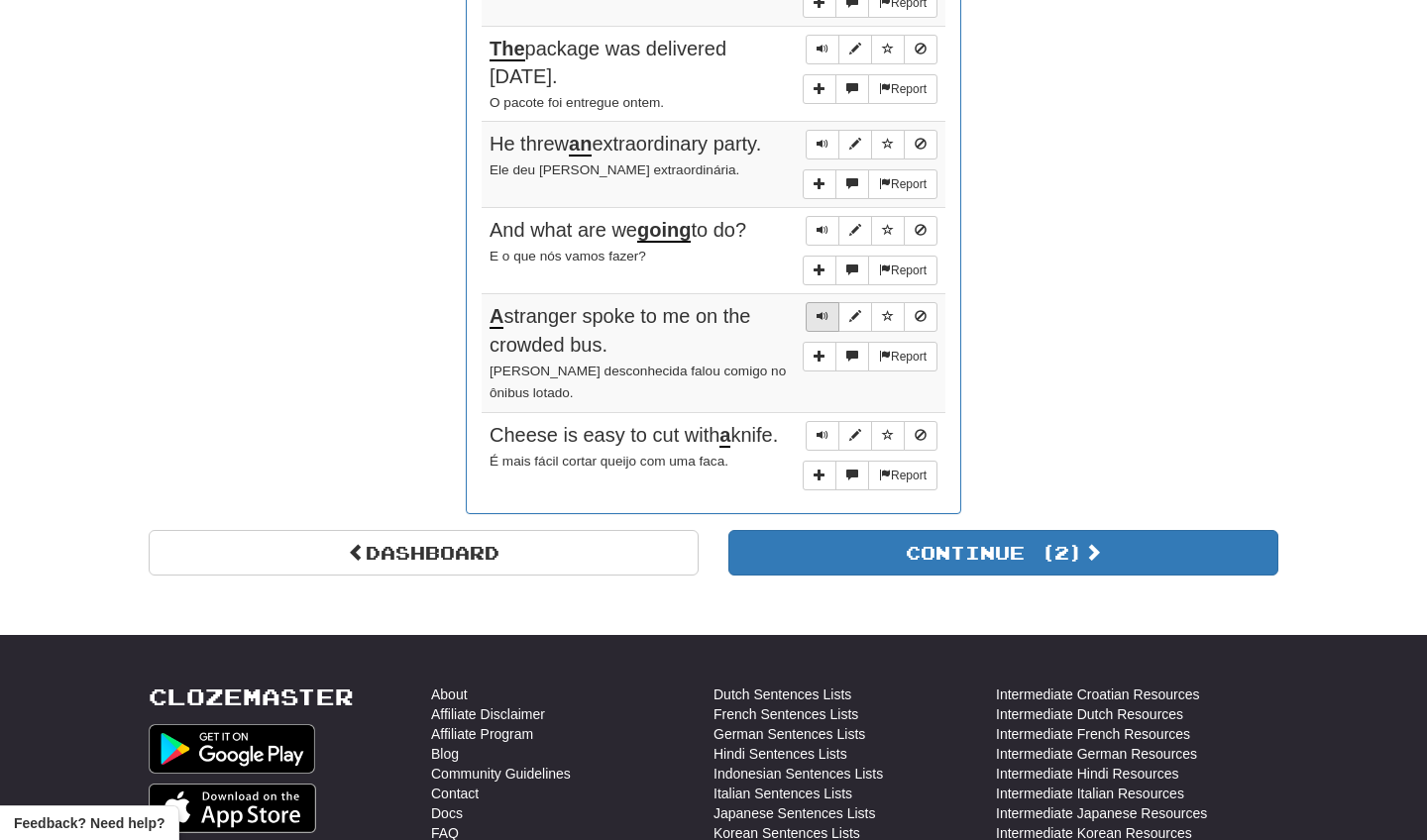 click at bounding box center [823, 316] 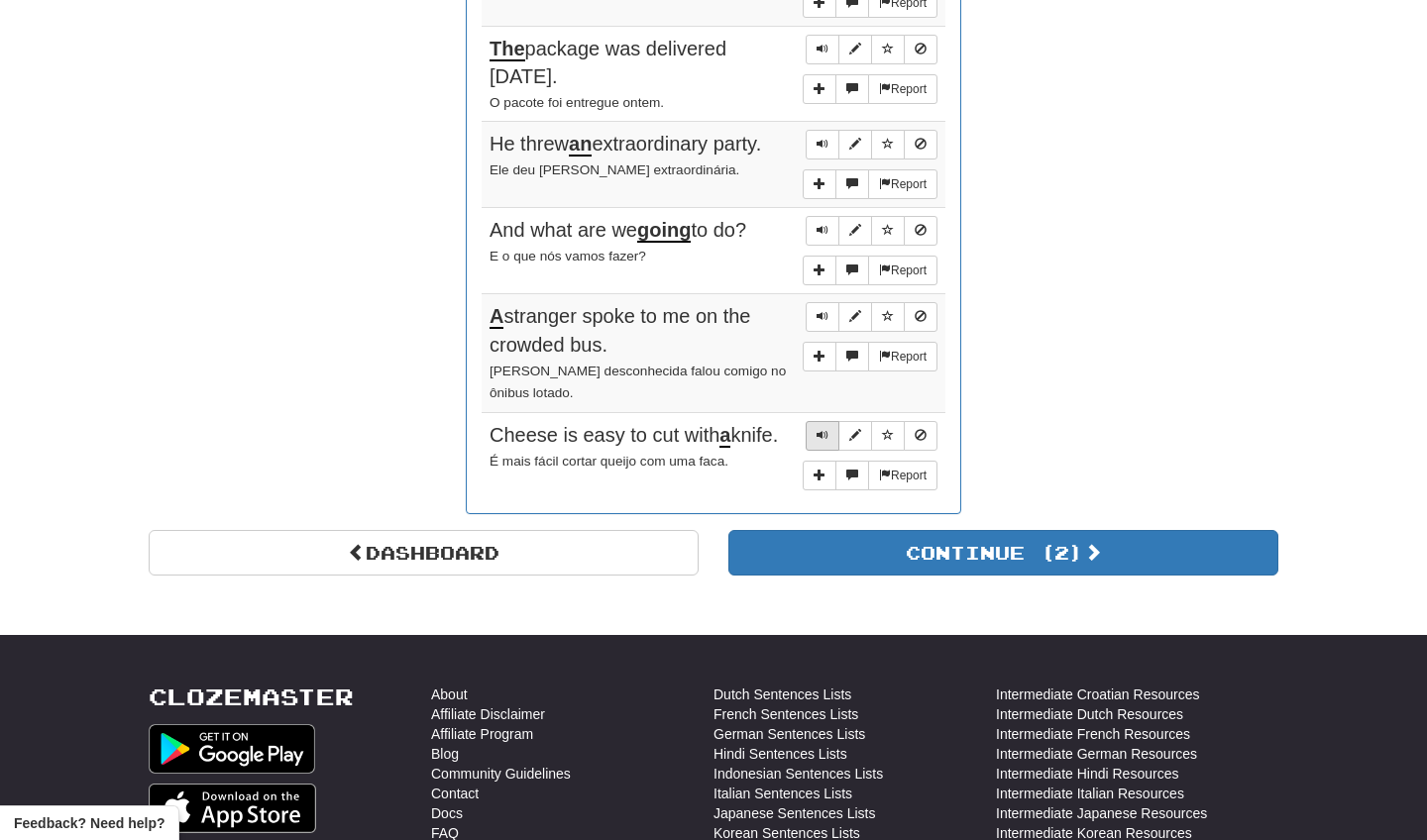 click at bounding box center [823, 435] 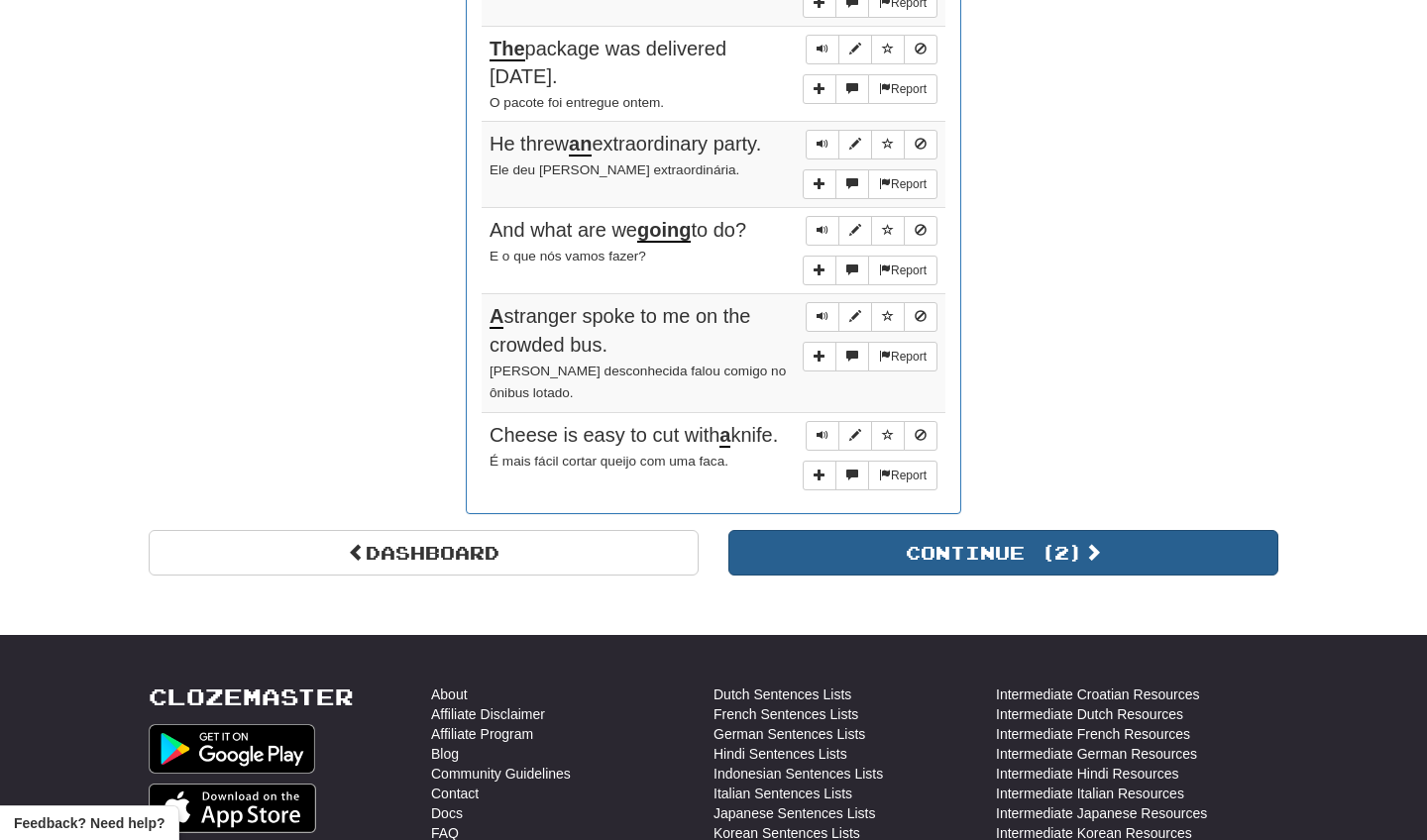click on "Continue ( 2 )" at bounding box center [1003, 553] 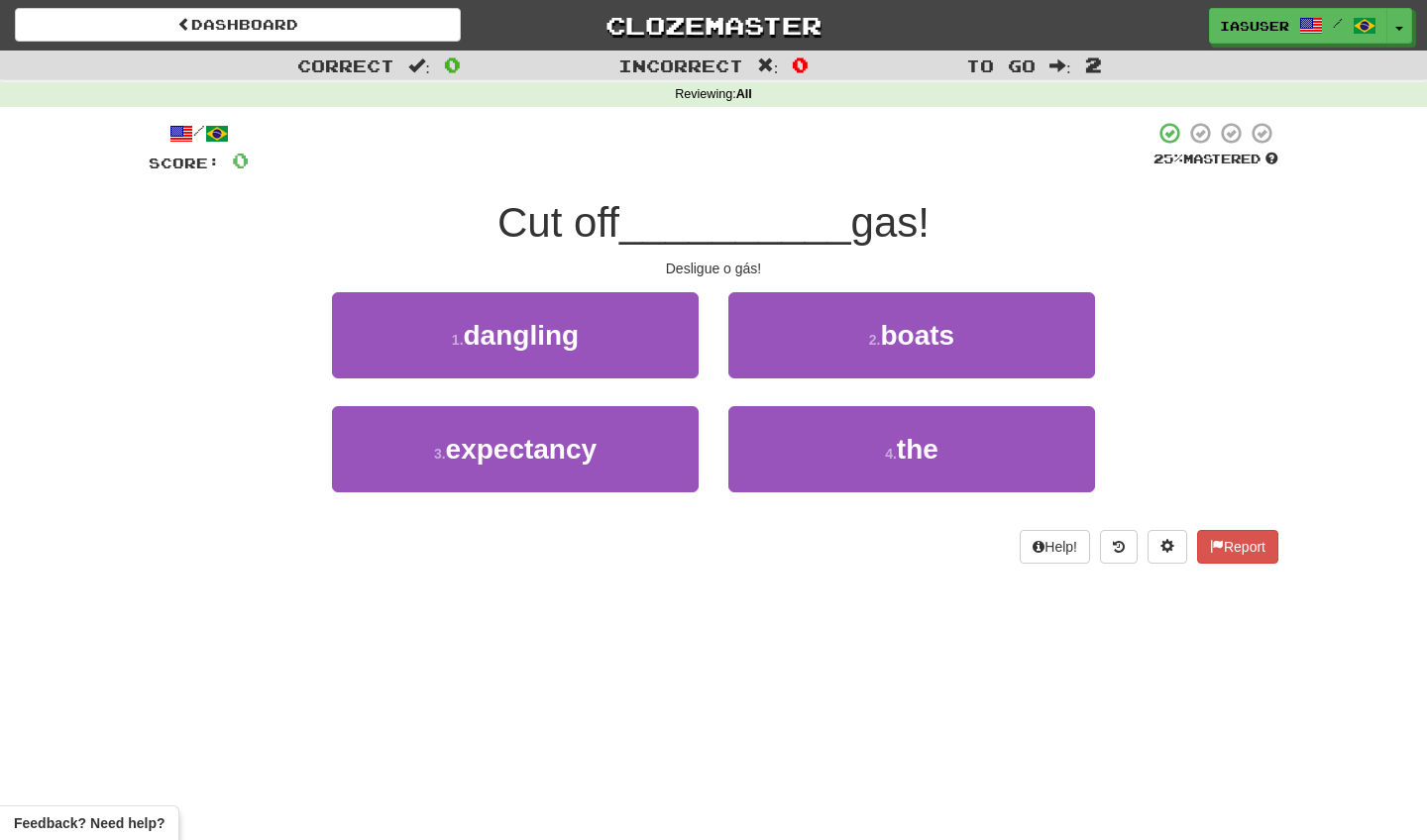 scroll, scrollTop: 0, scrollLeft: 0, axis: both 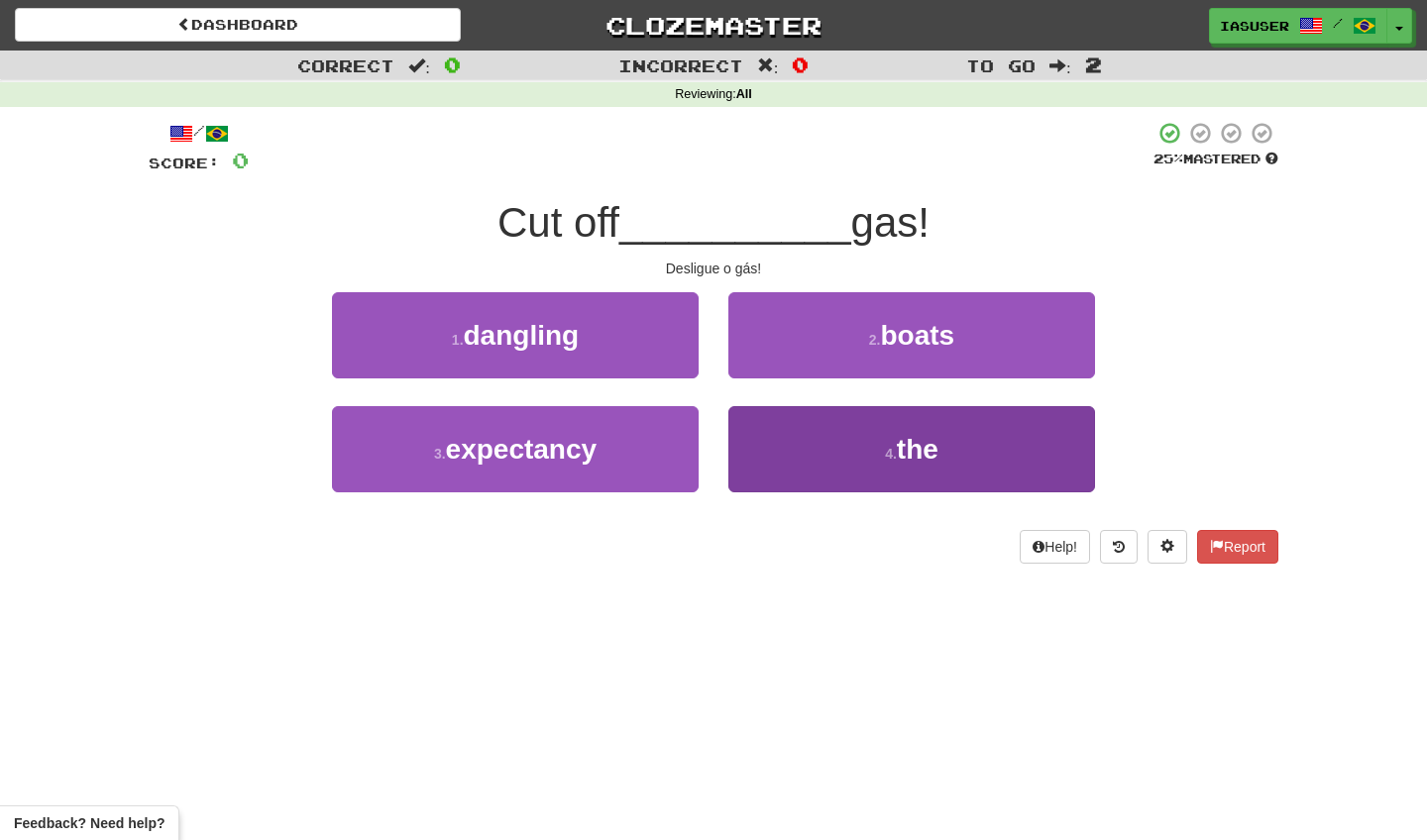 click on "4 .  the" at bounding box center (912, 449) 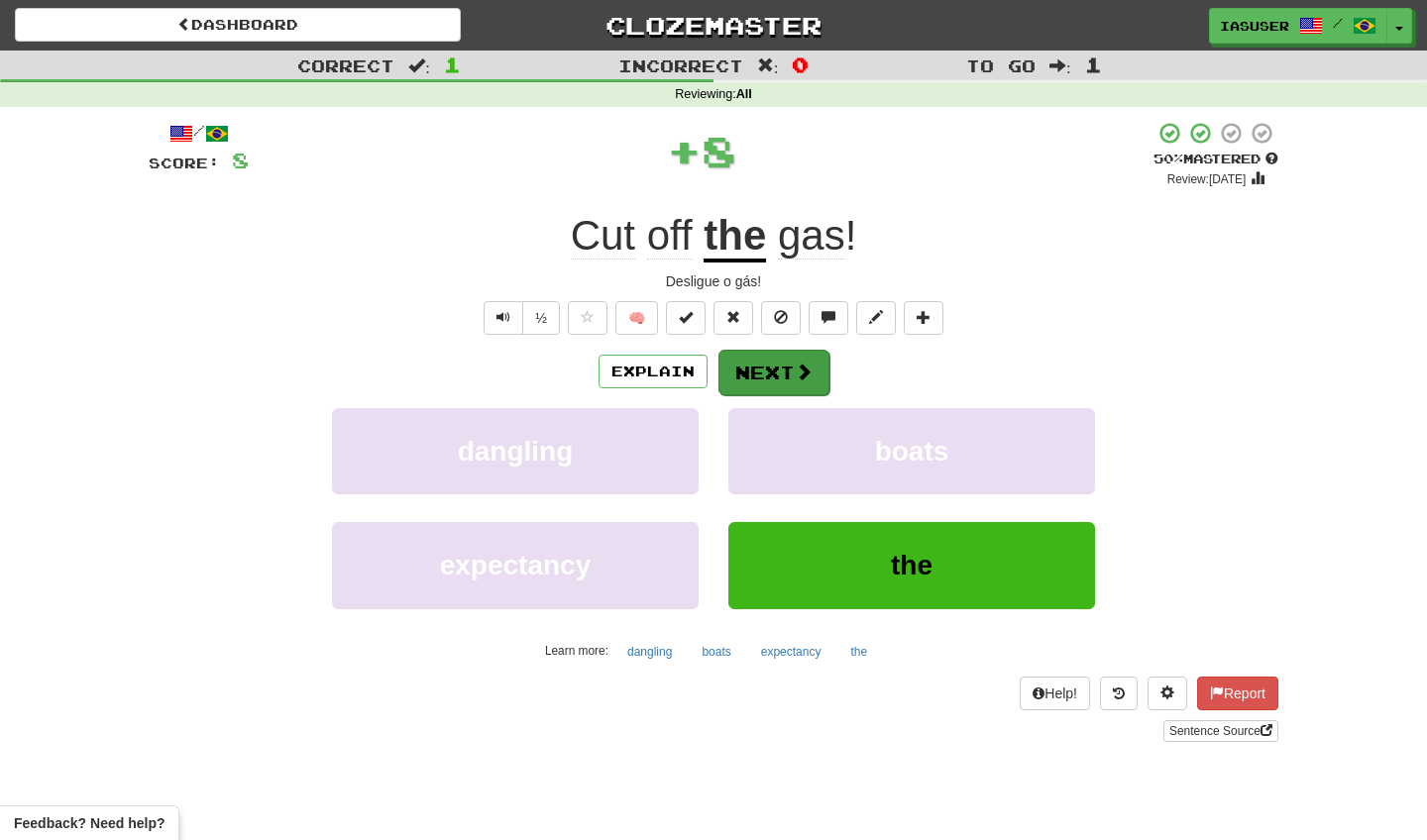 click on "Next" at bounding box center (774, 372) 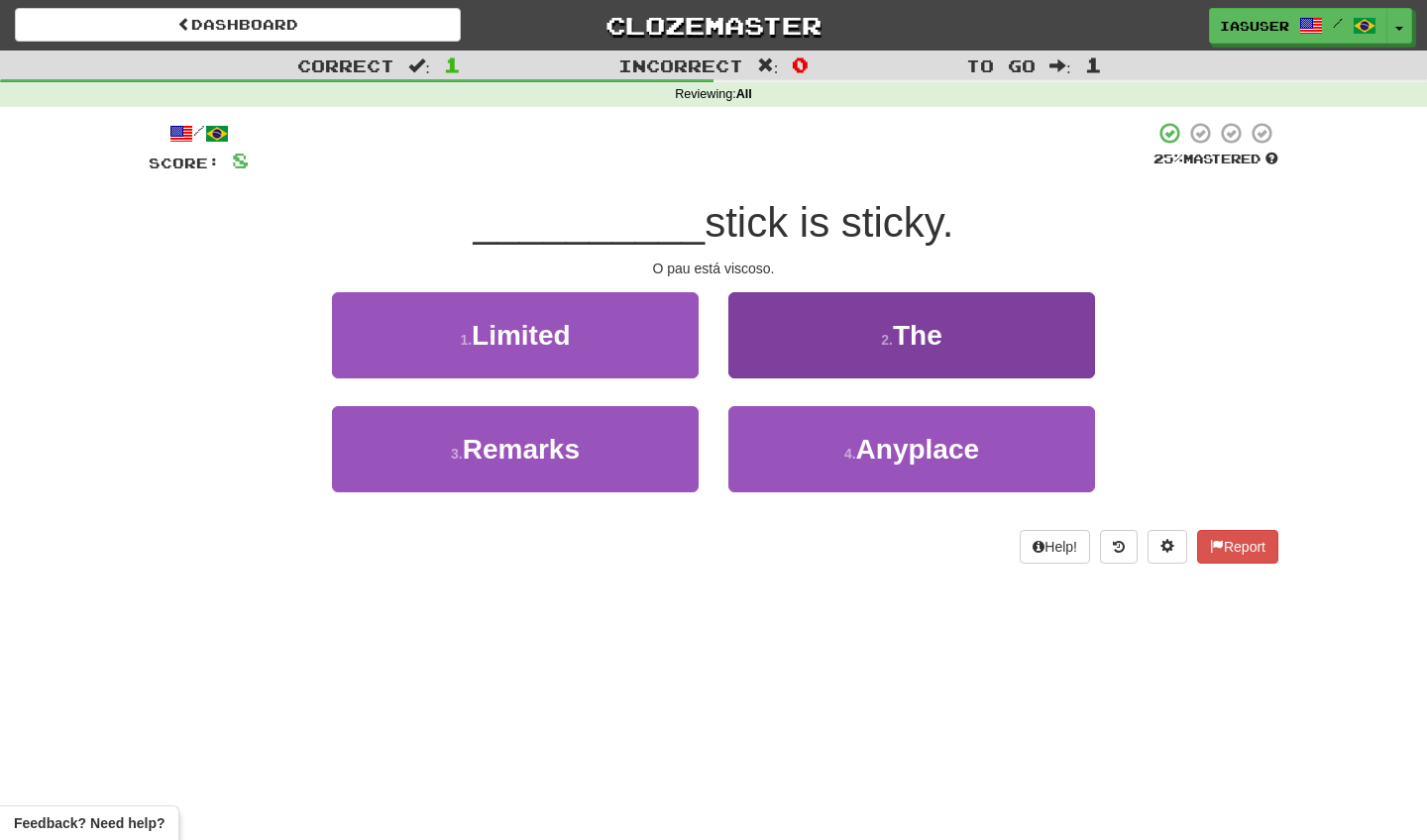 click on "The" at bounding box center [918, 335] 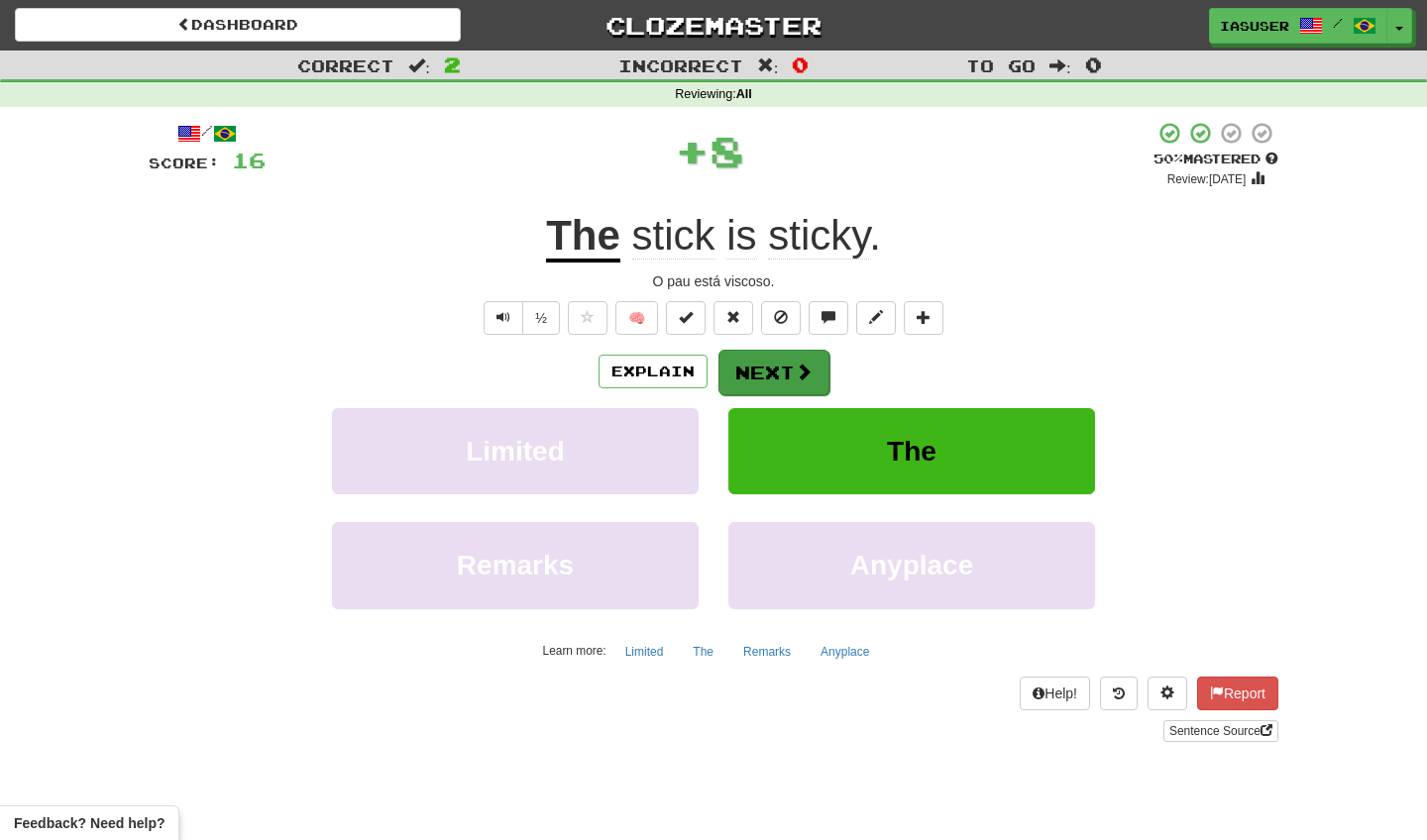 click at bounding box center [804, 371] 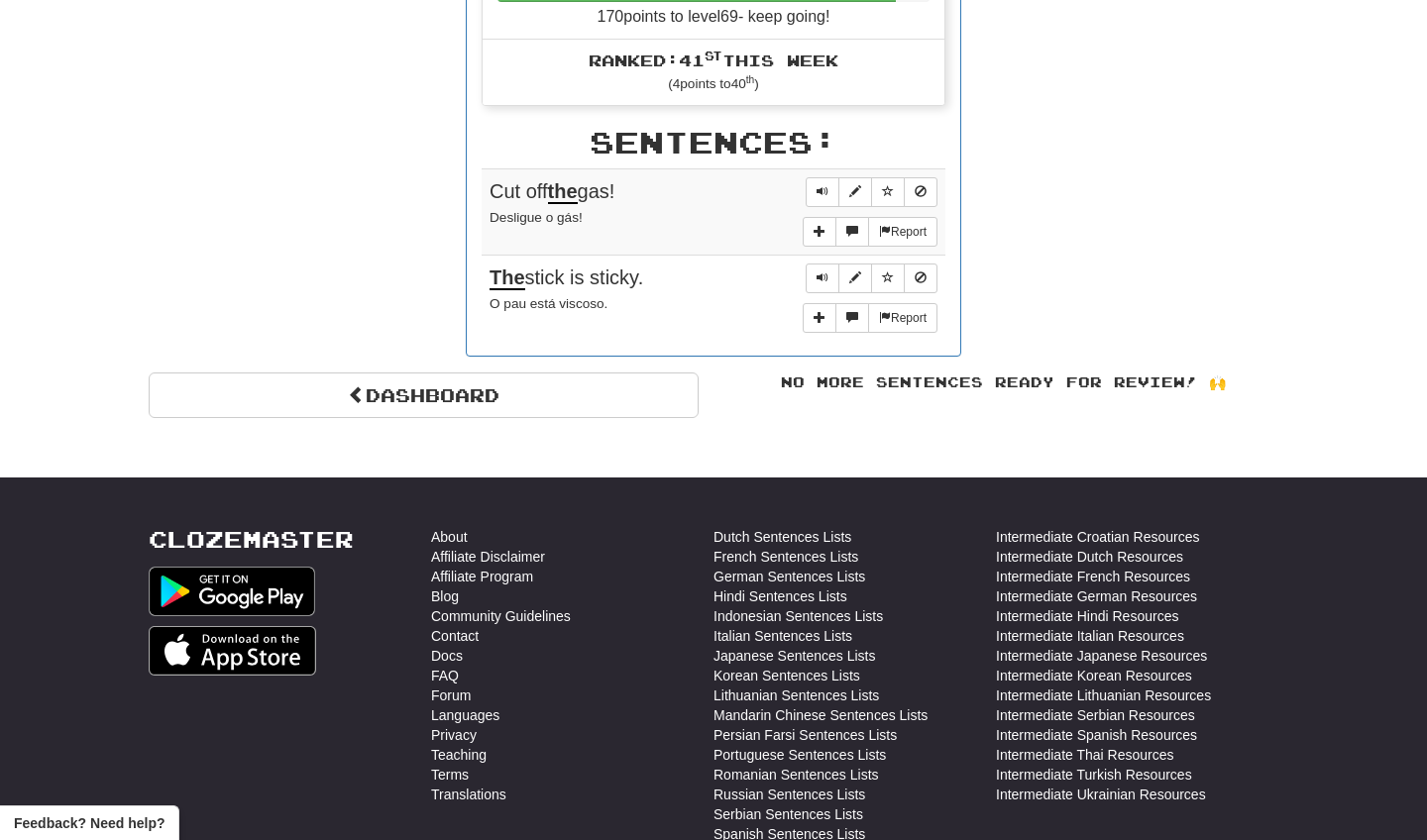 scroll, scrollTop: 769, scrollLeft: 0, axis: vertical 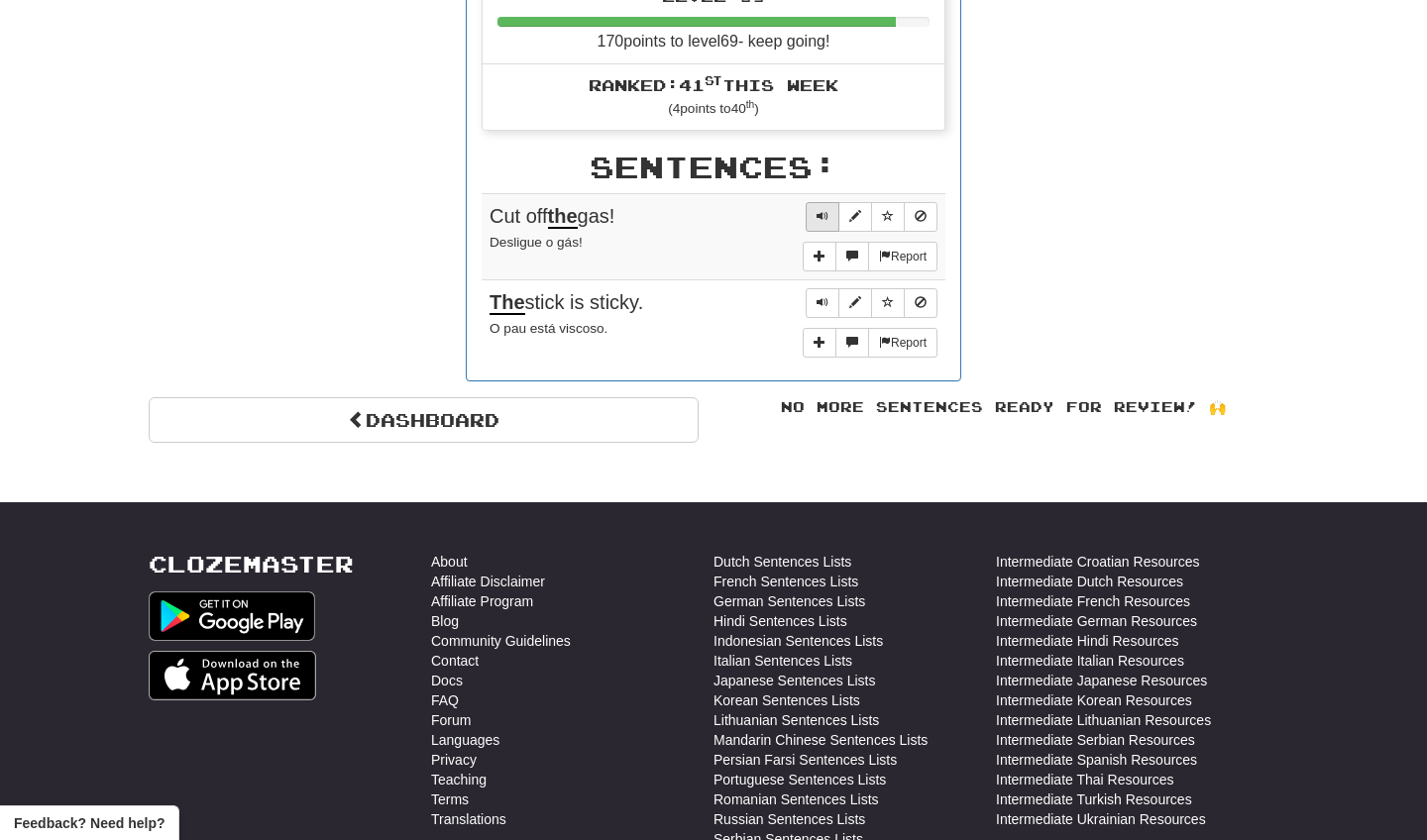 click at bounding box center (823, 217) 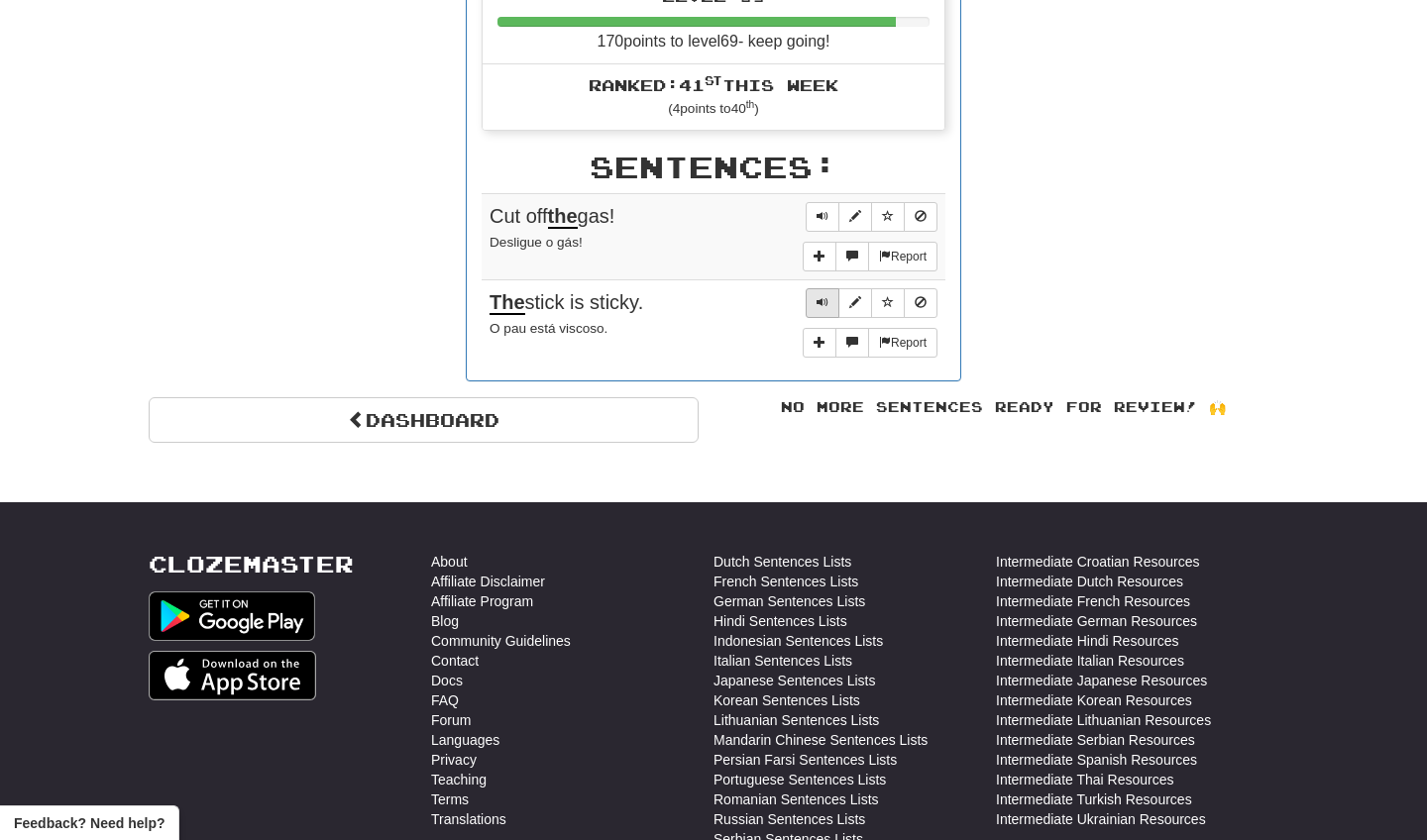 click at bounding box center (823, 303) 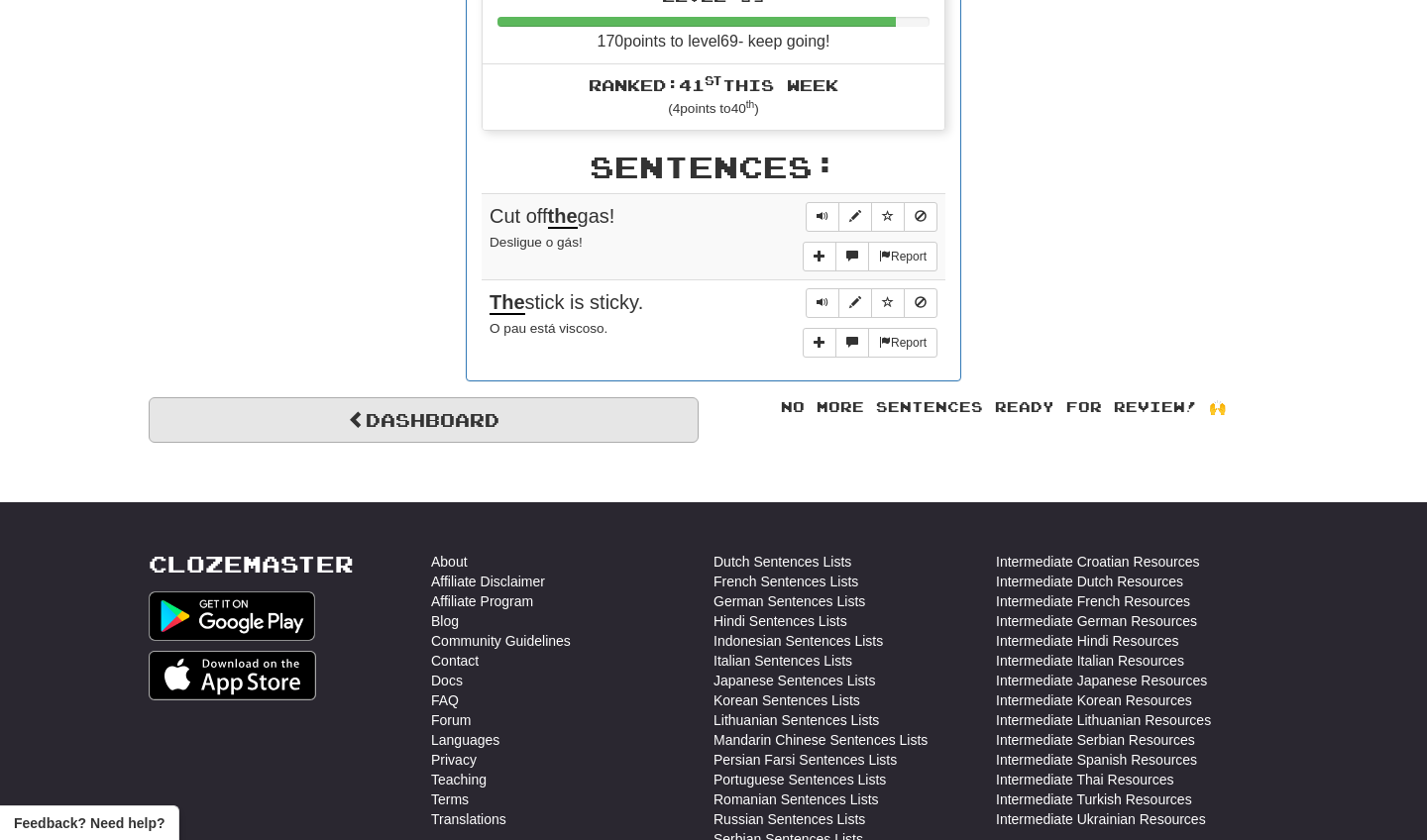 click on "Dashboard" at bounding box center (423, 420) 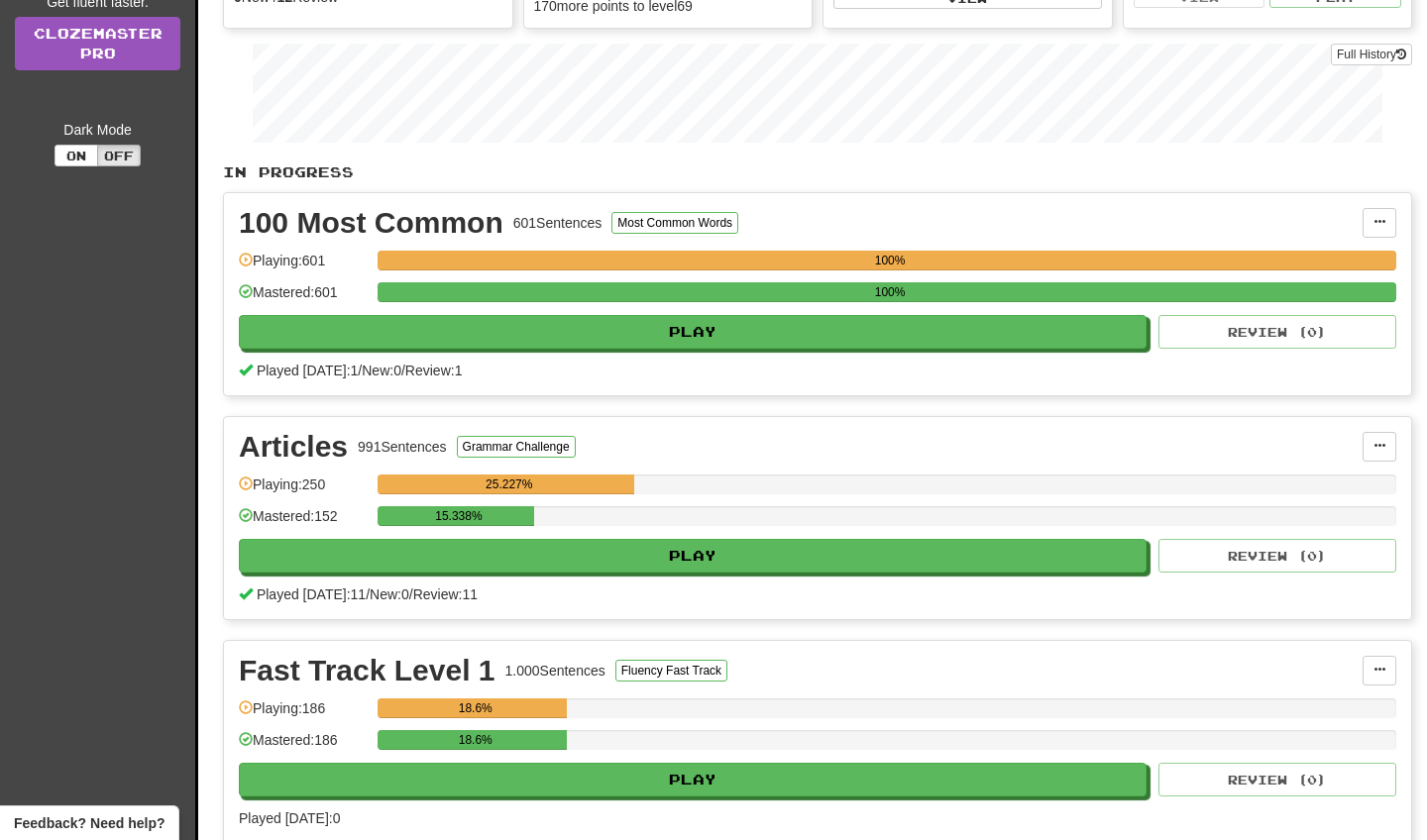 scroll, scrollTop: 265, scrollLeft: 0, axis: vertical 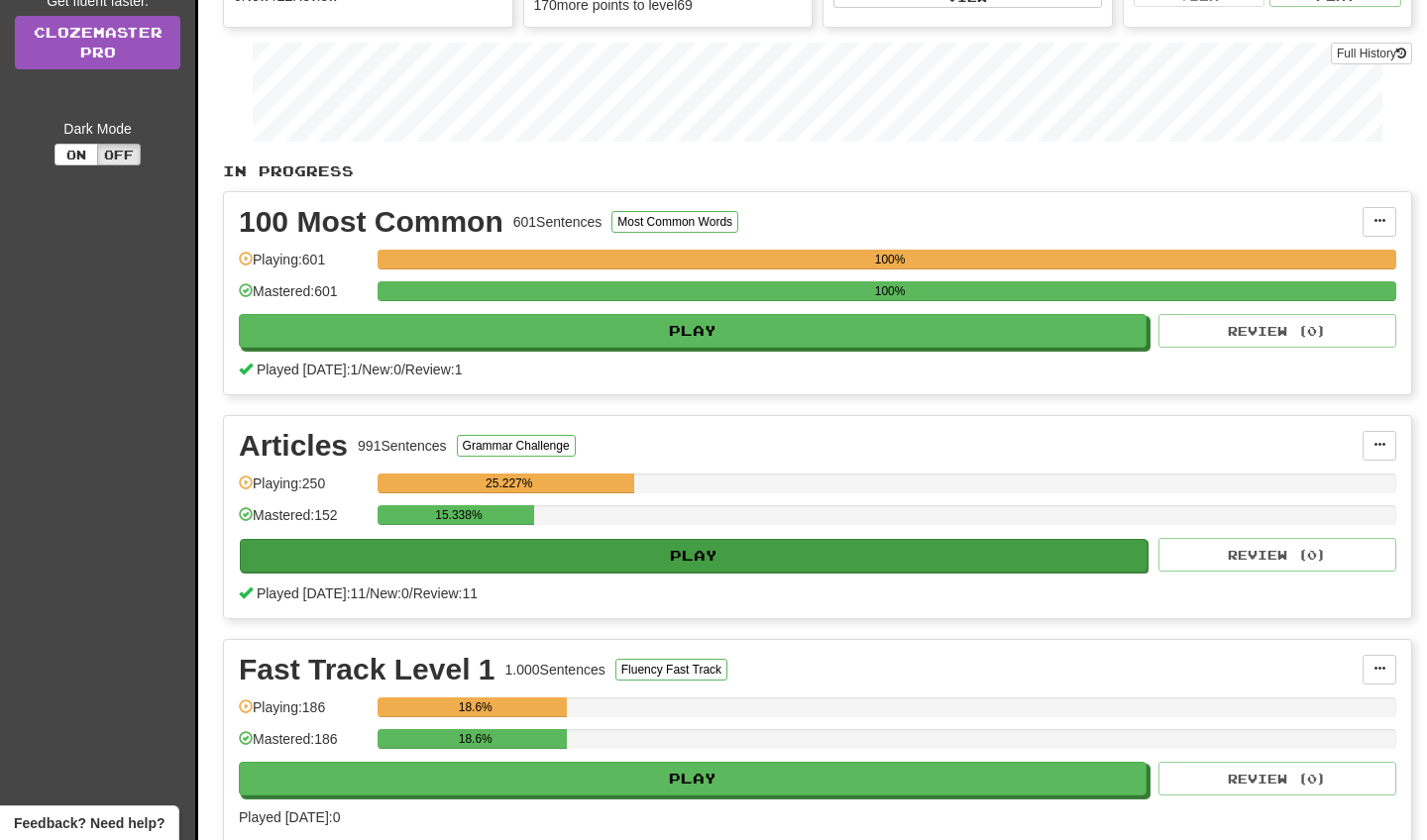 click on "Play" at bounding box center [694, 556] 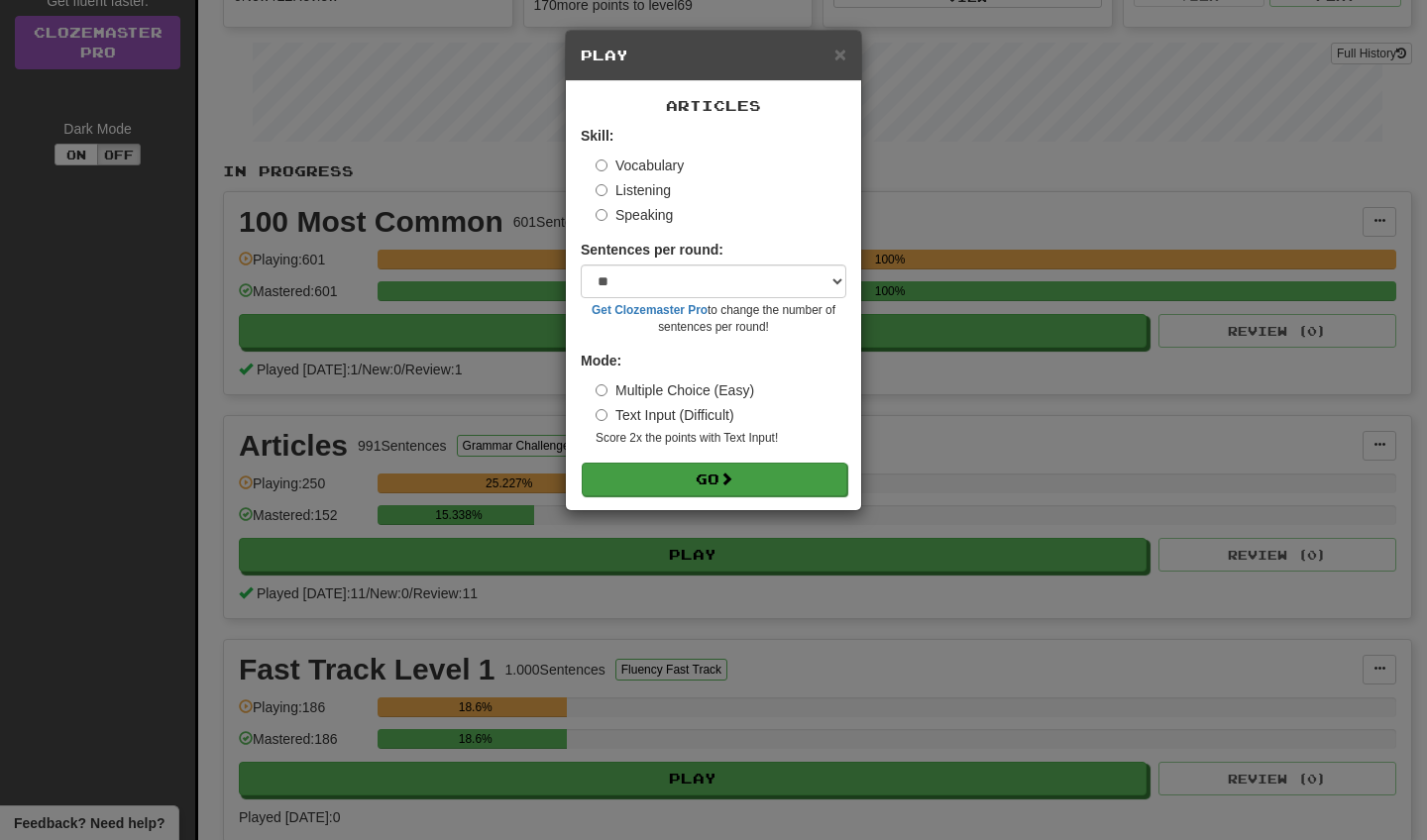 click on "Go" at bounding box center [714, 479] 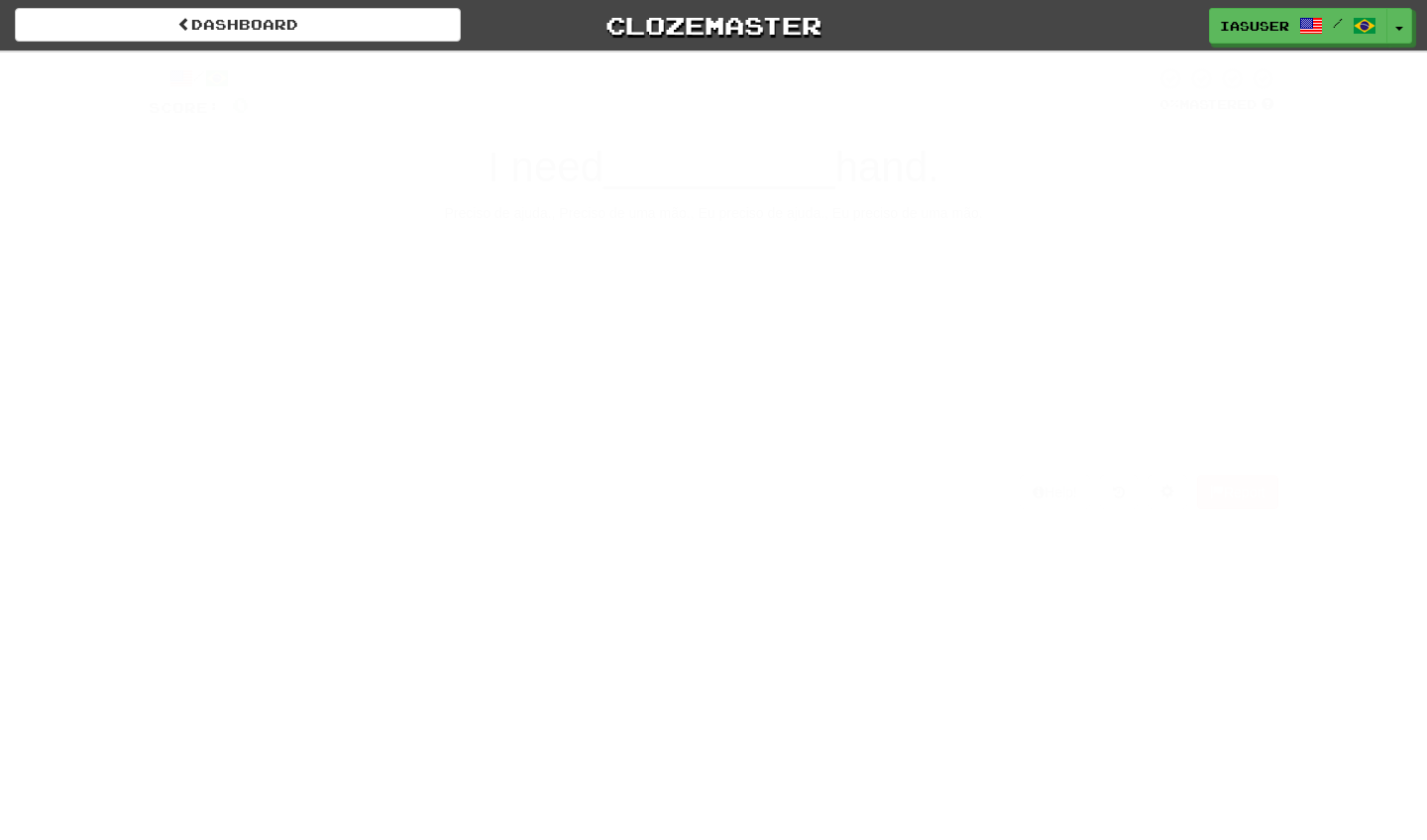 scroll, scrollTop: 0, scrollLeft: 0, axis: both 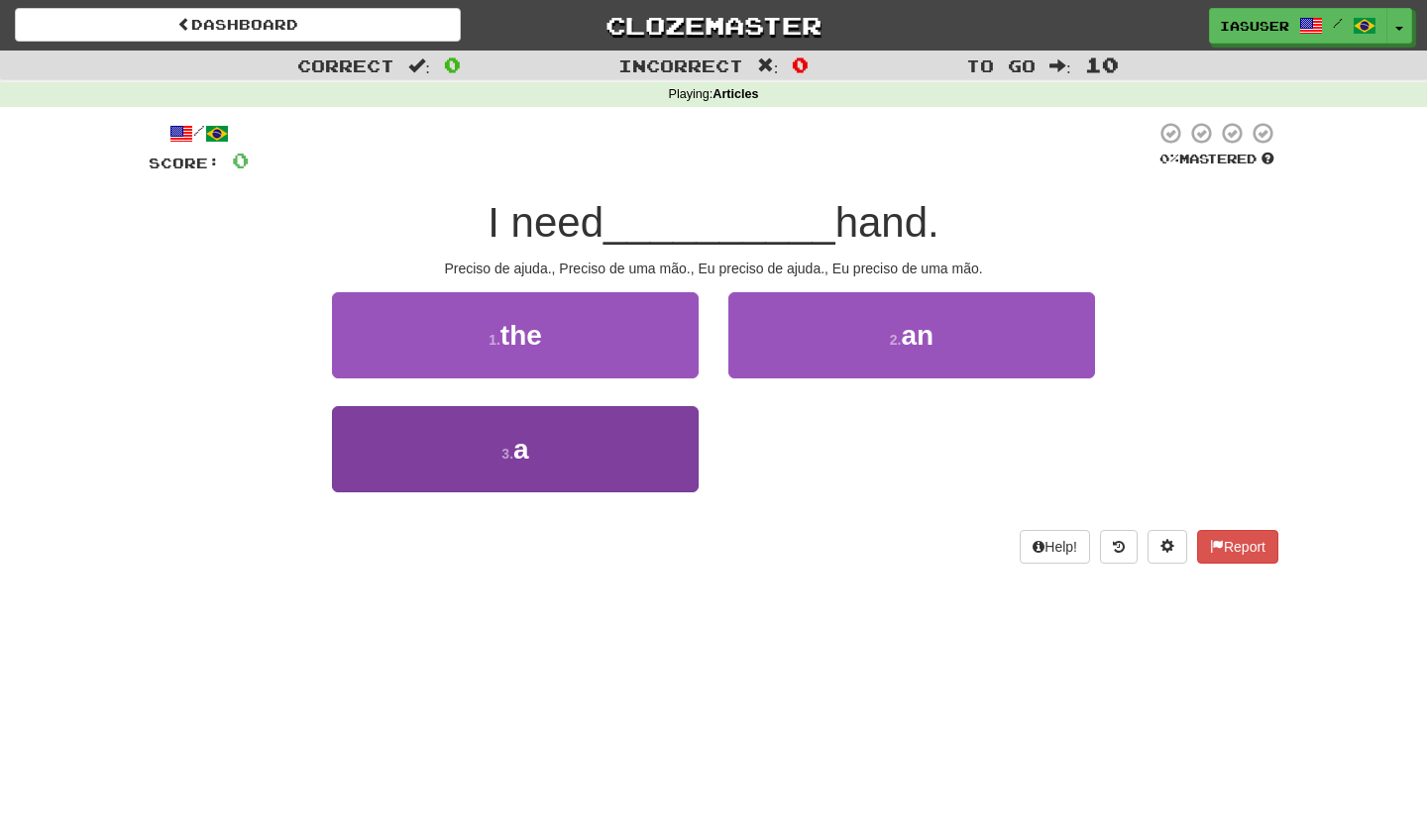 click on "3 .  a" at bounding box center (515, 449) 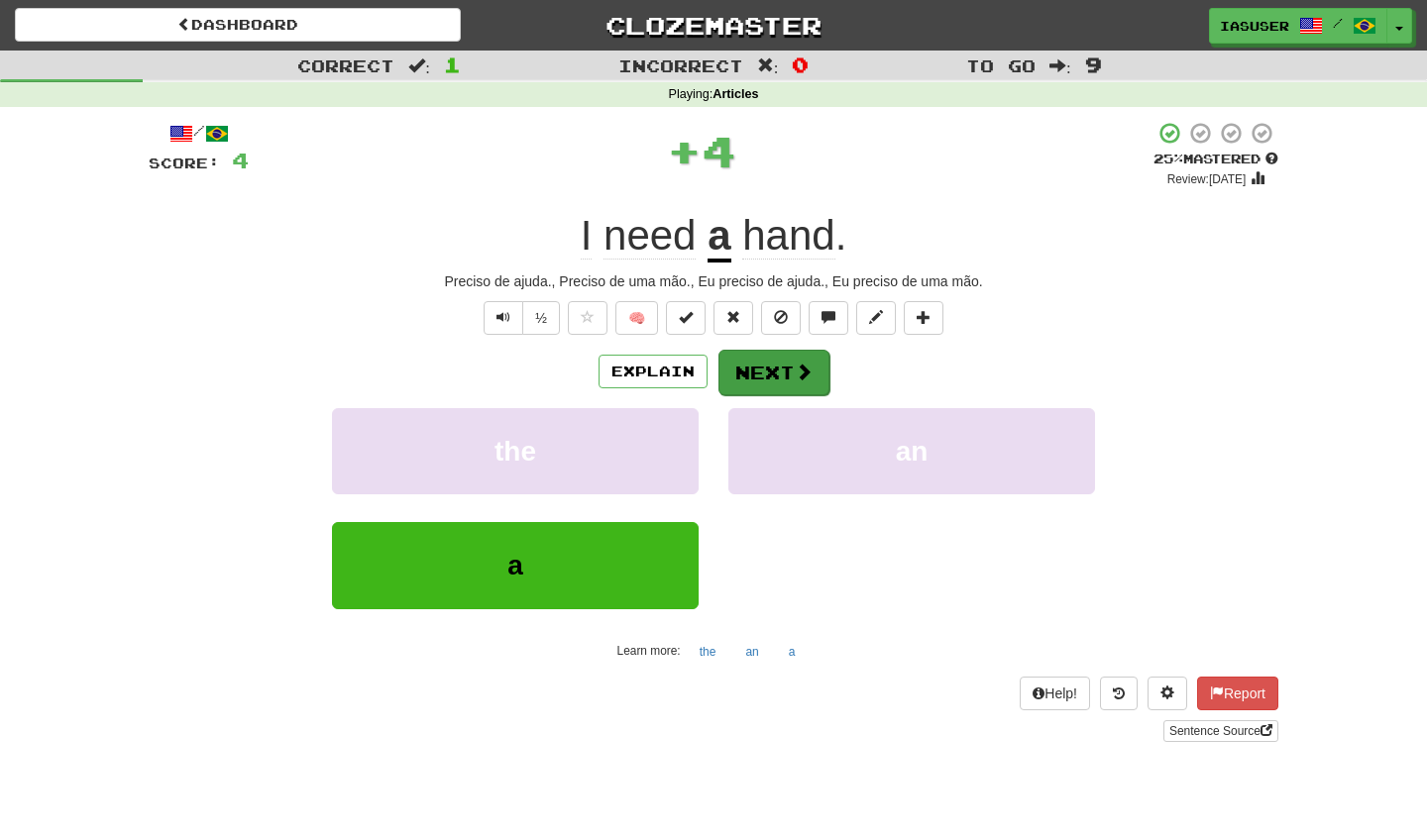 click on "Next" at bounding box center (774, 372) 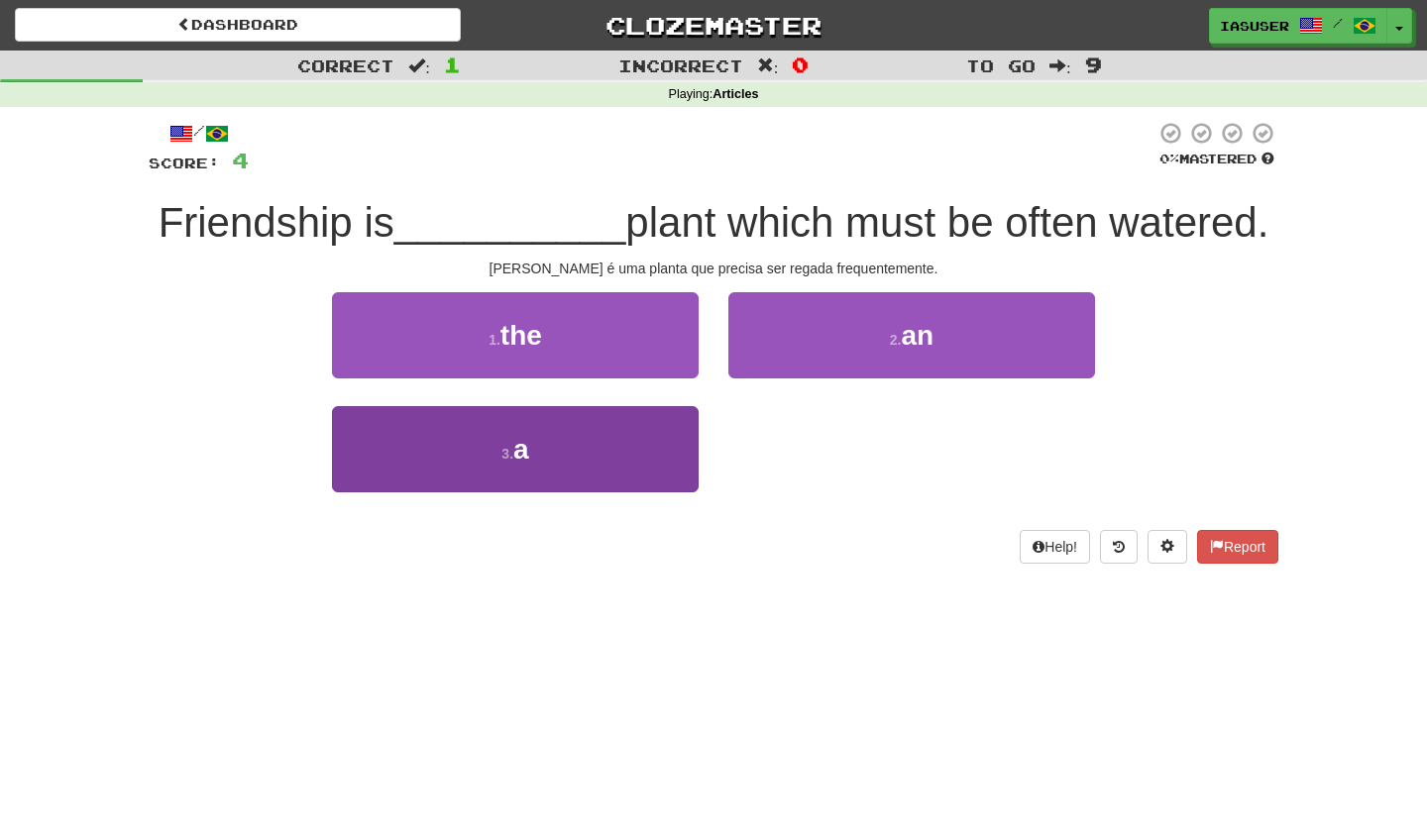 click on "3 .  a" at bounding box center (515, 449) 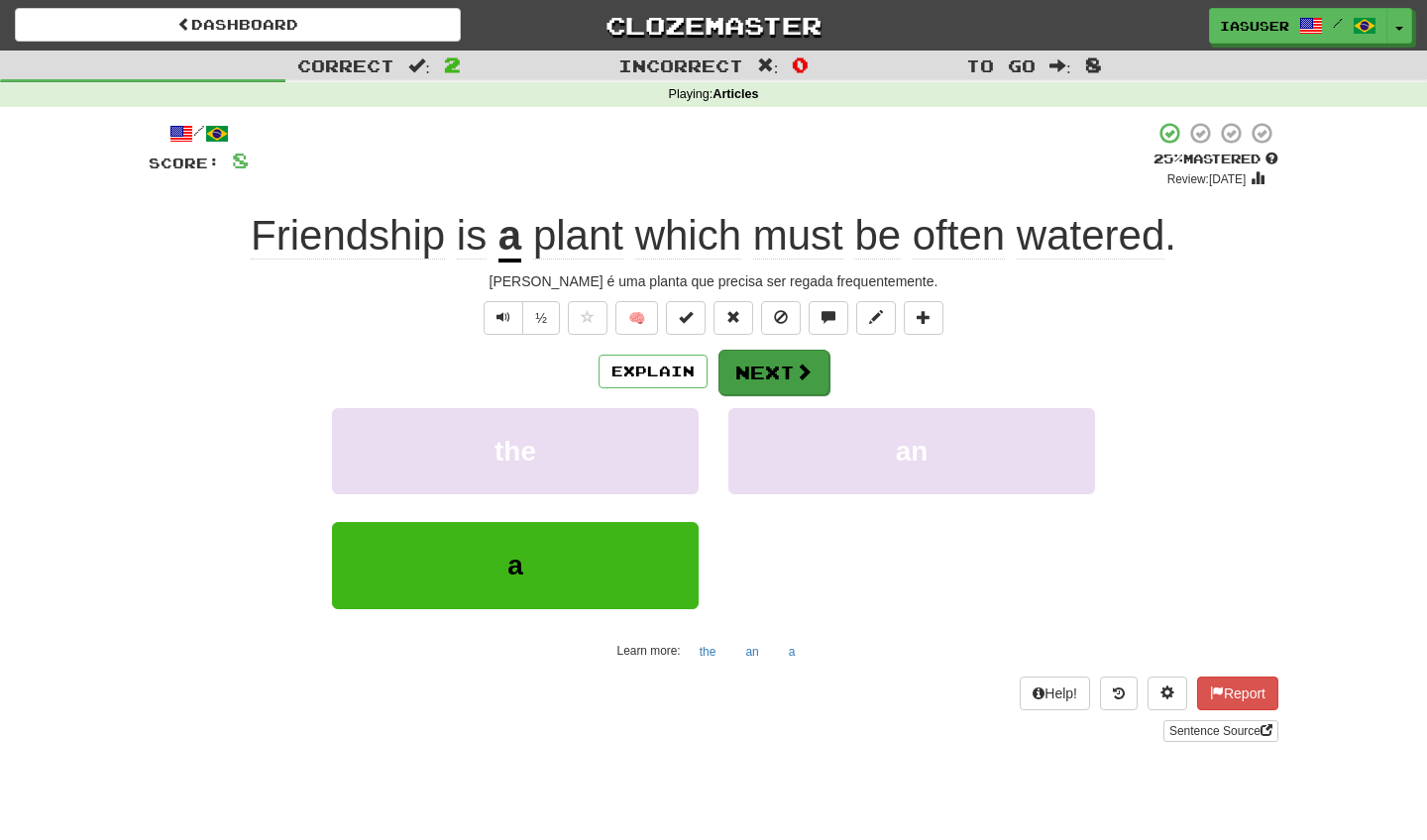 click on "Next" at bounding box center (774, 372) 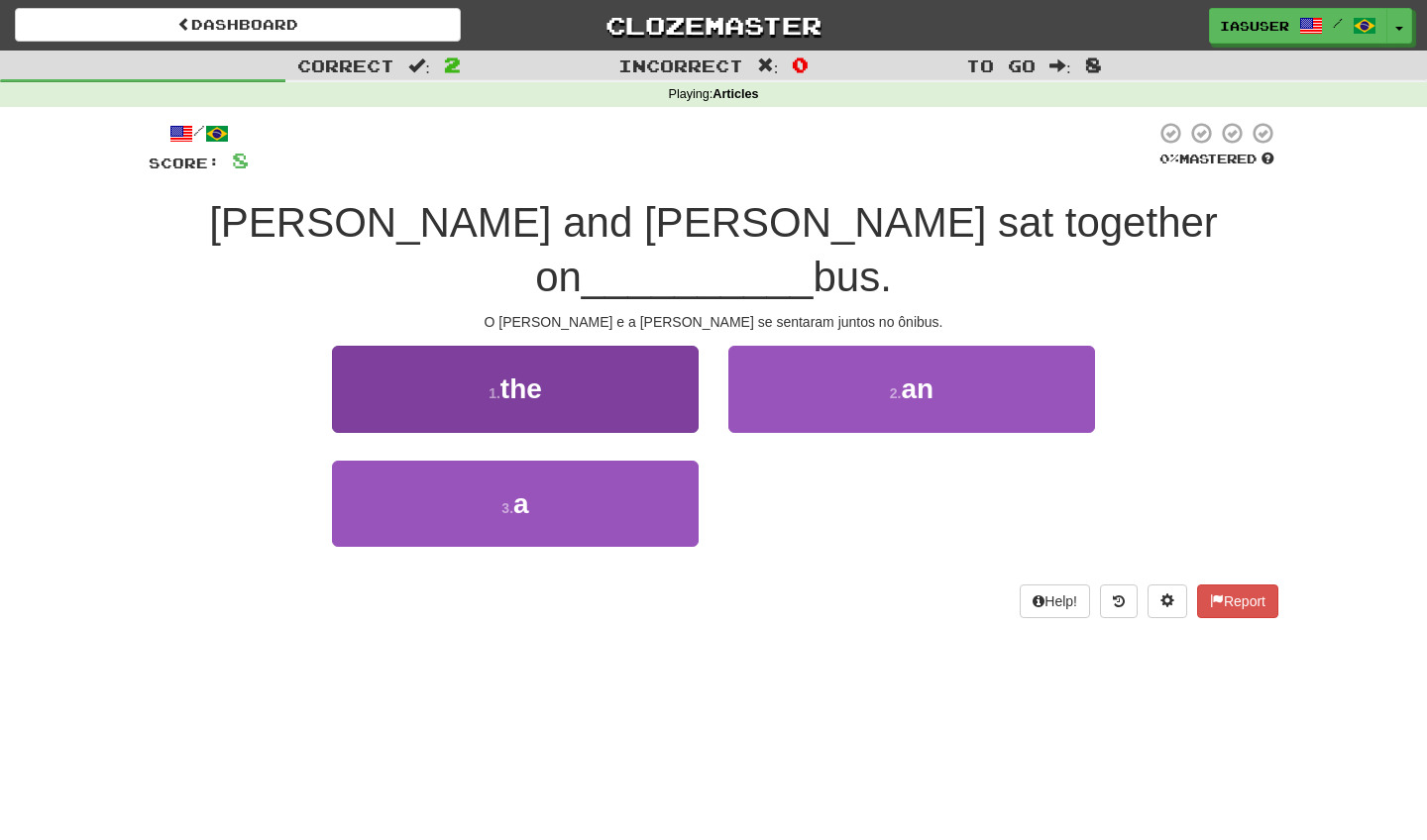 click on "1 .  the" at bounding box center (515, 388) 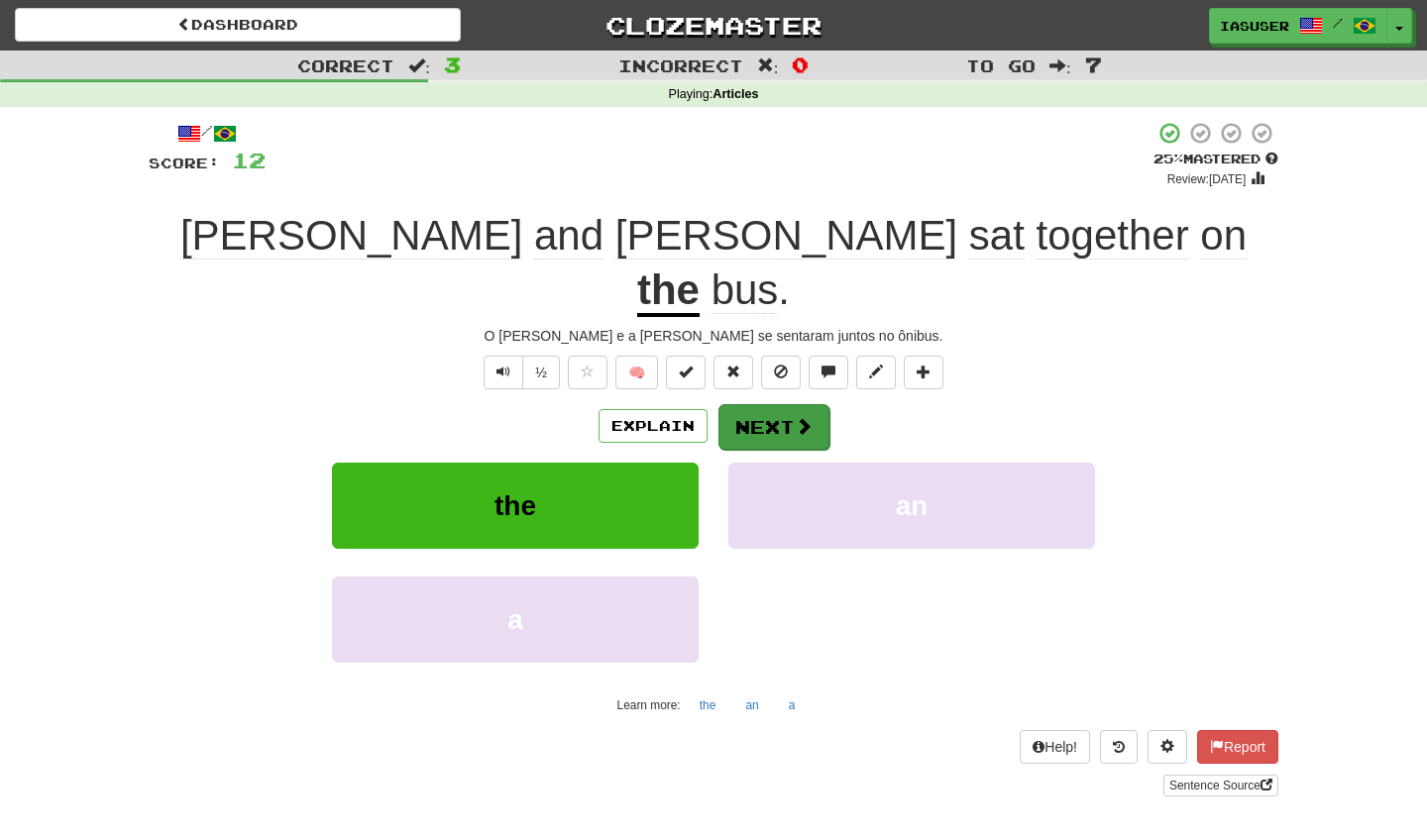 click on "Next" at bounding box center (774, 427) 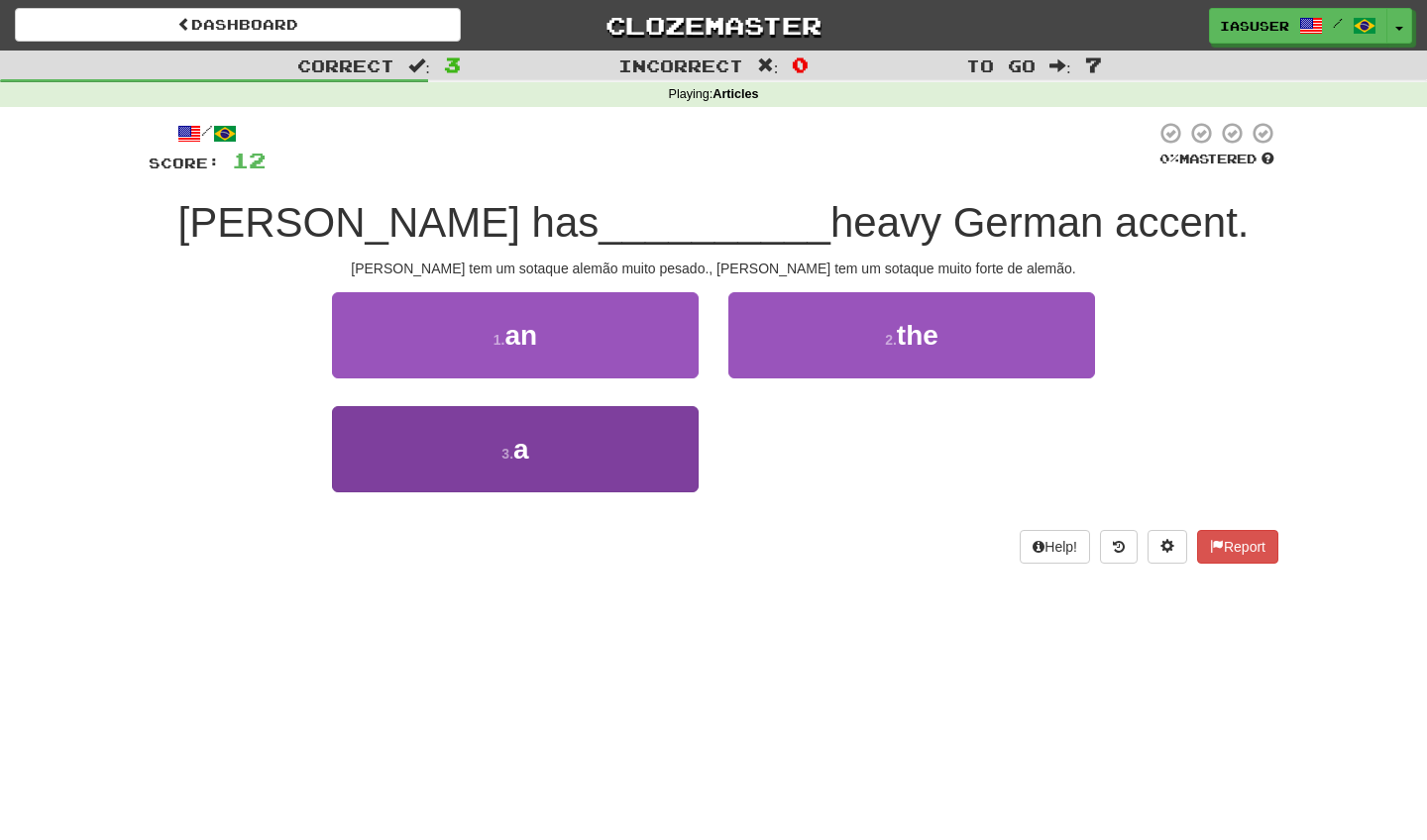 click on "3 .  a" at bounding box center [515, 449] 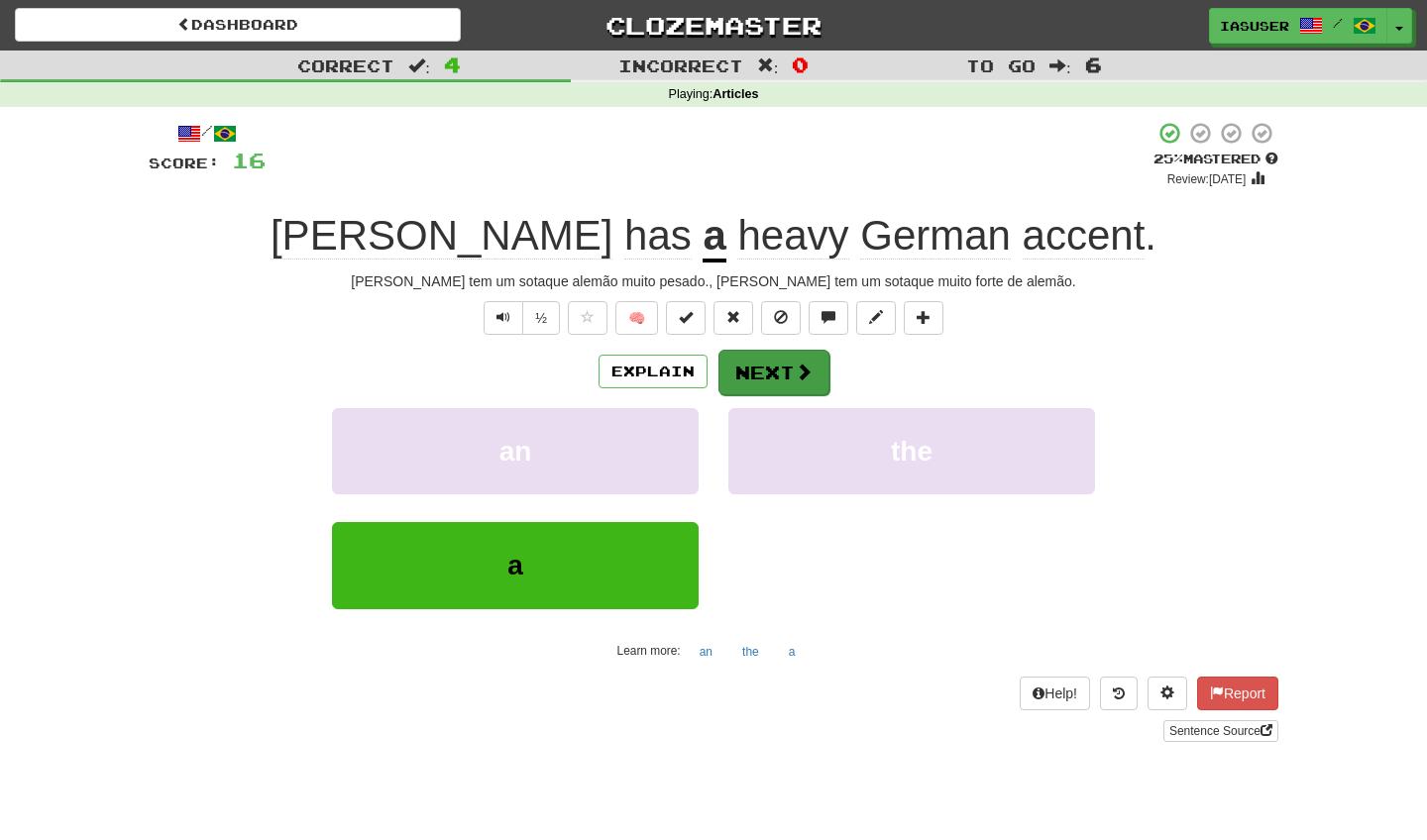 click at bounding box center (804, 371) 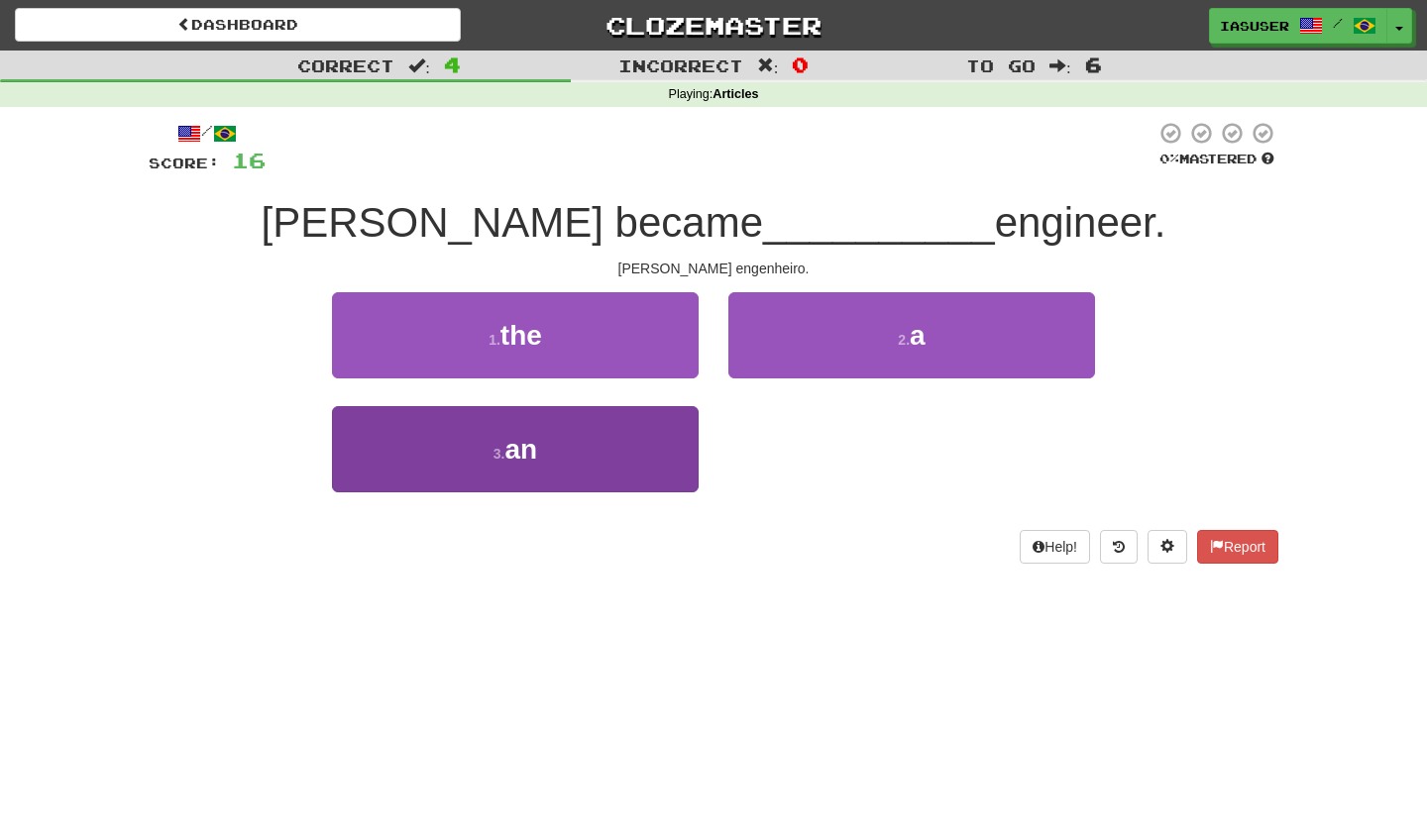 click on "3 .  an" at bounding box center [515, 449] 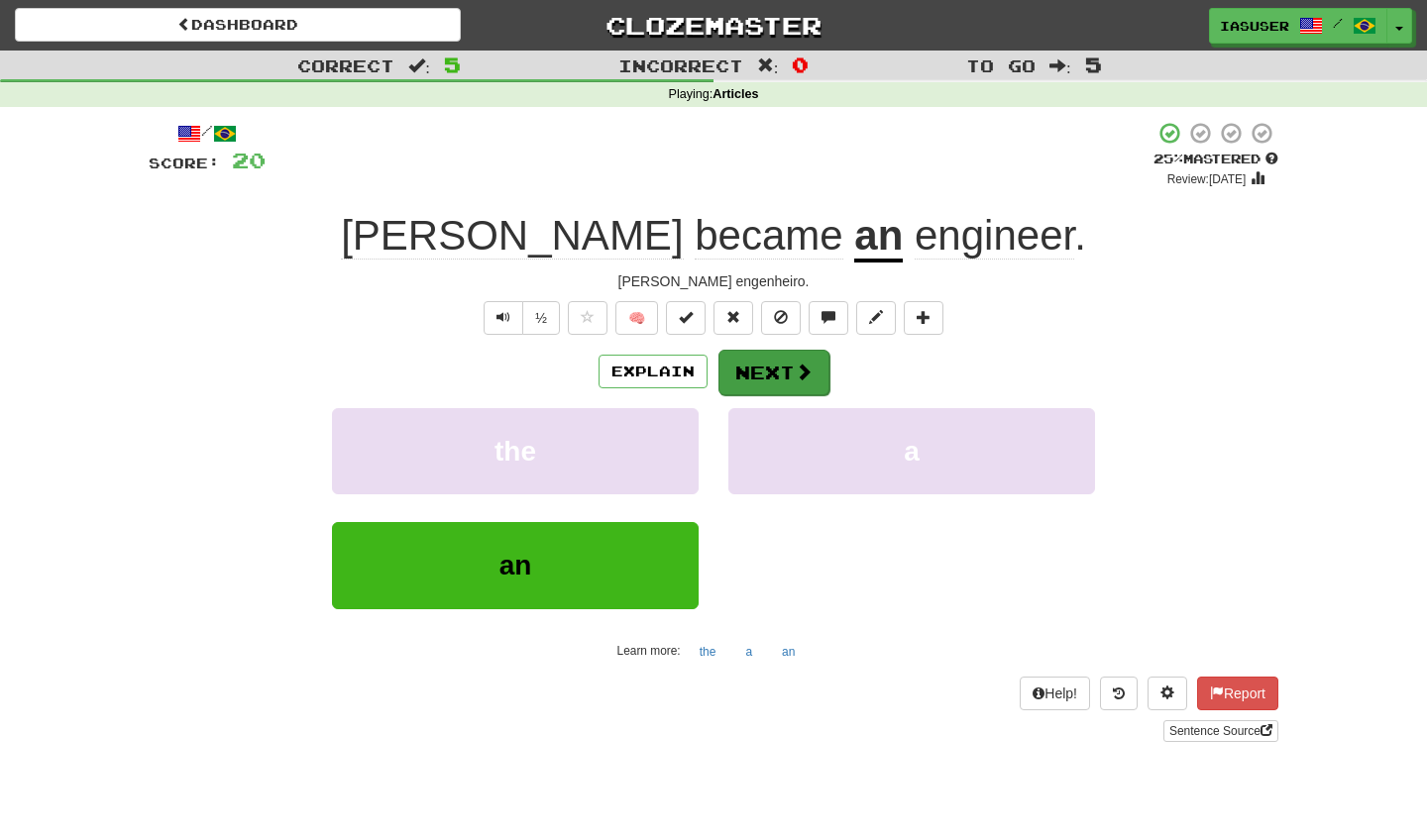 click on "Next" at bounding box center [774, 372] 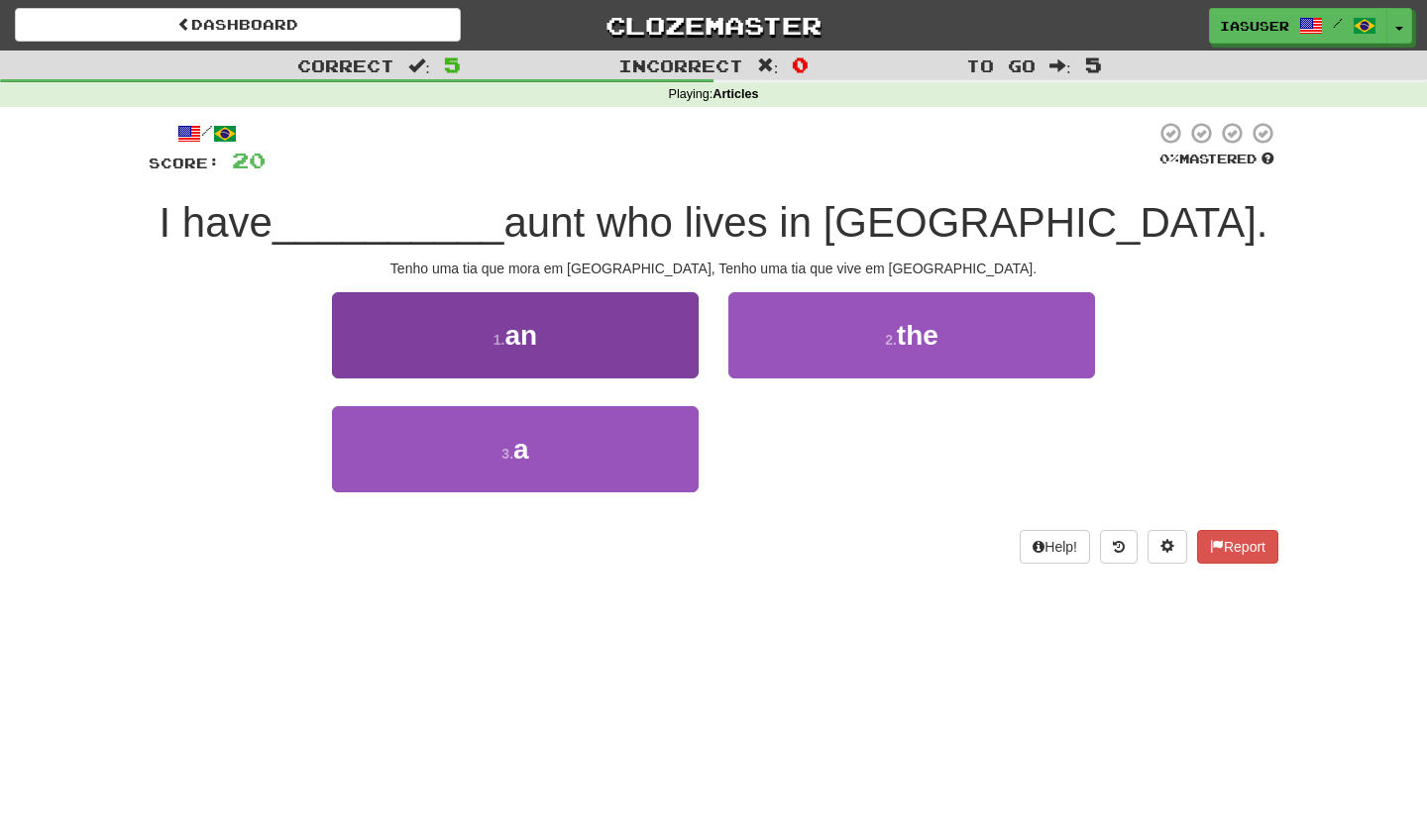 click on "1 .  an" at bounding box center (515, 335) 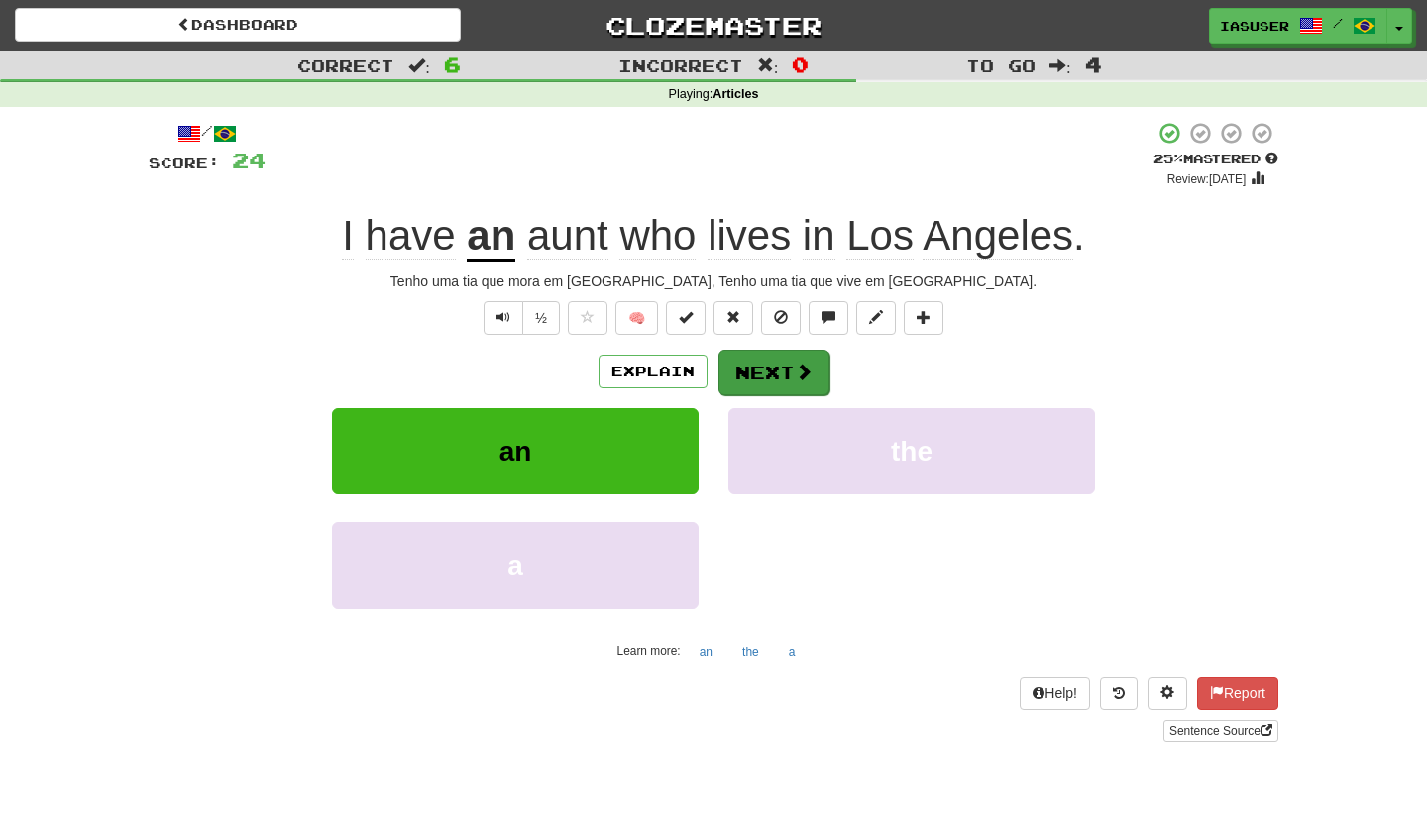 click at bounding box center (804, 371) 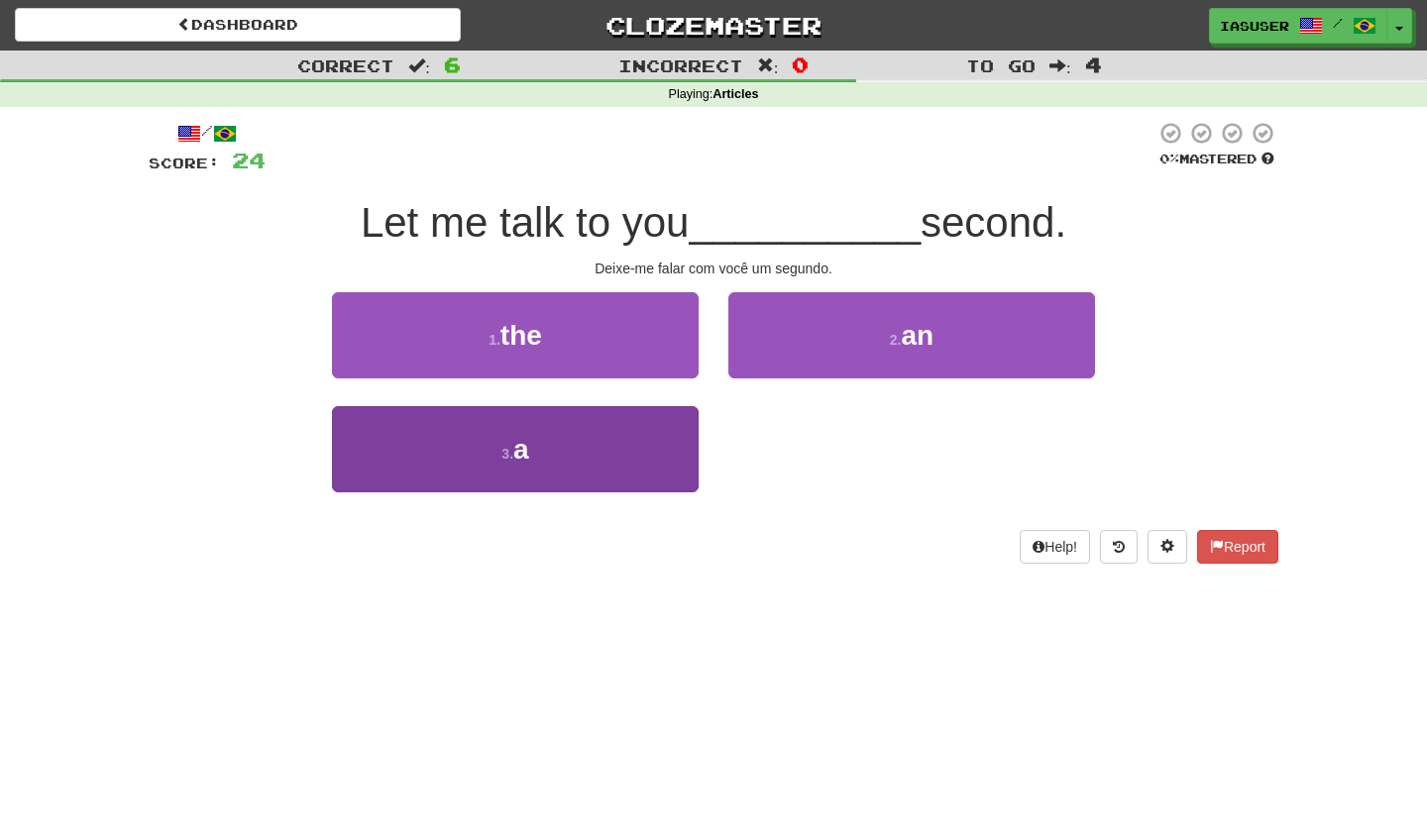 click on "3 .  a" at bounding box center (515, 449) 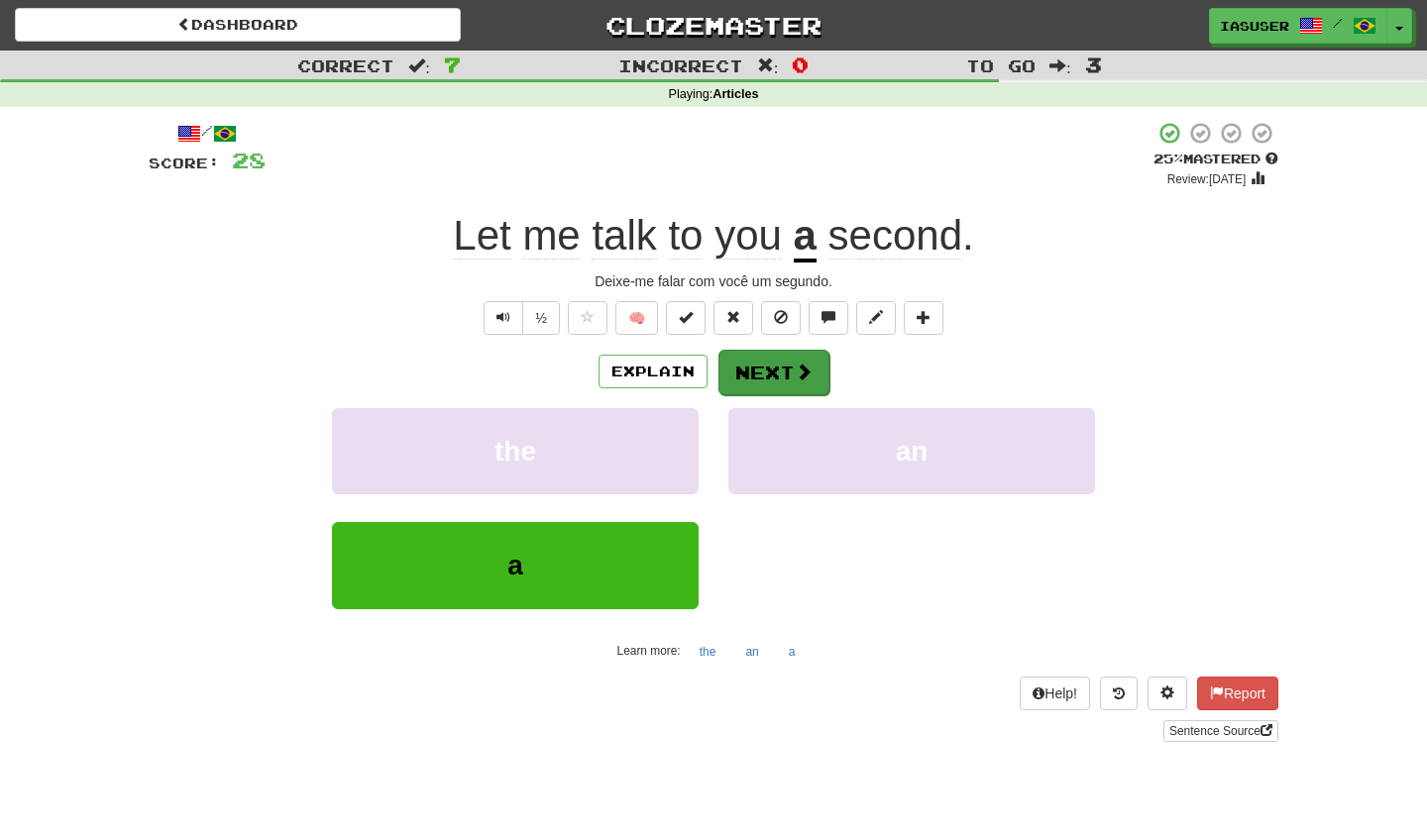 click on "Next" at bounding box center (774, 372) 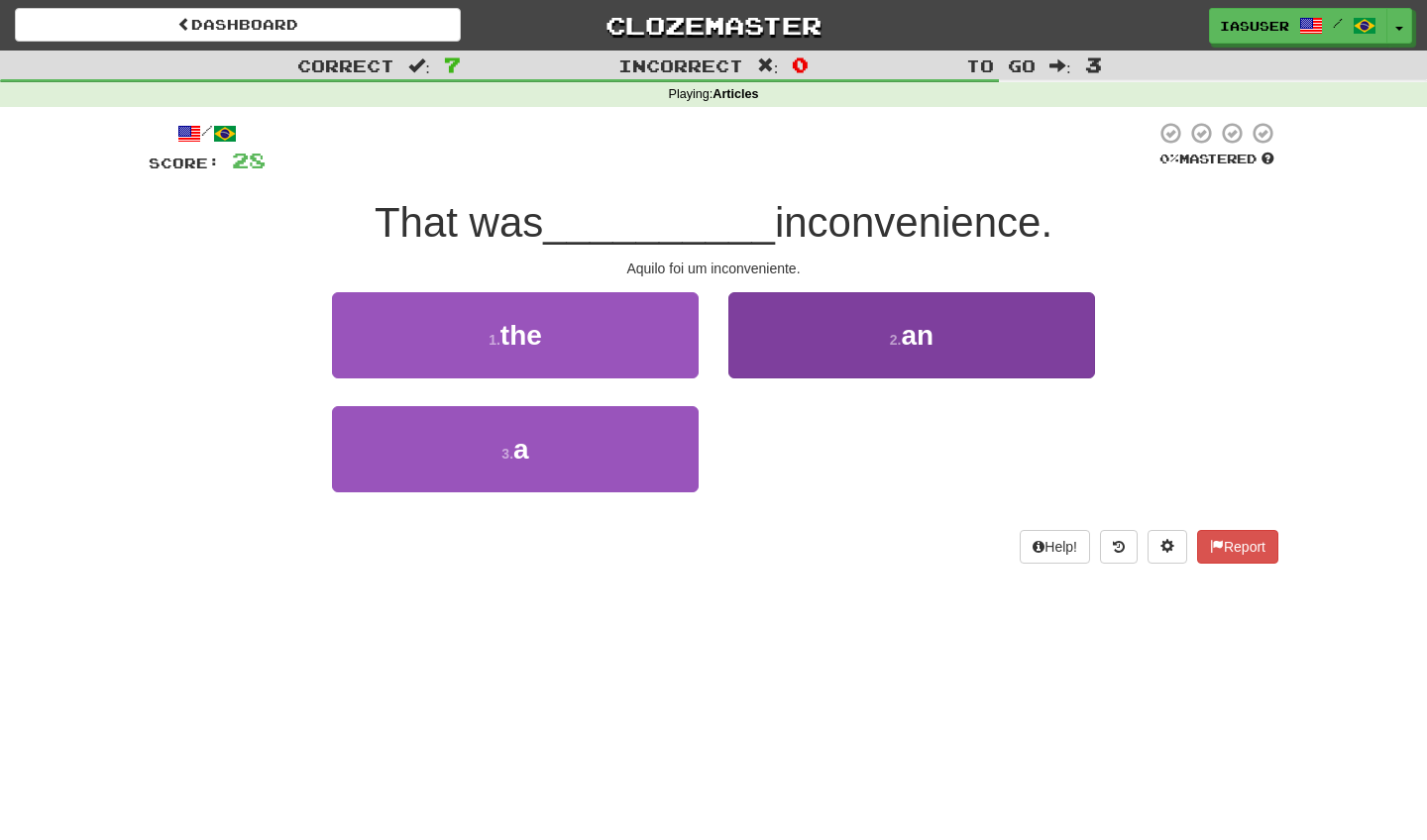 click on "2 .  an" at bounding box center [912, 335] 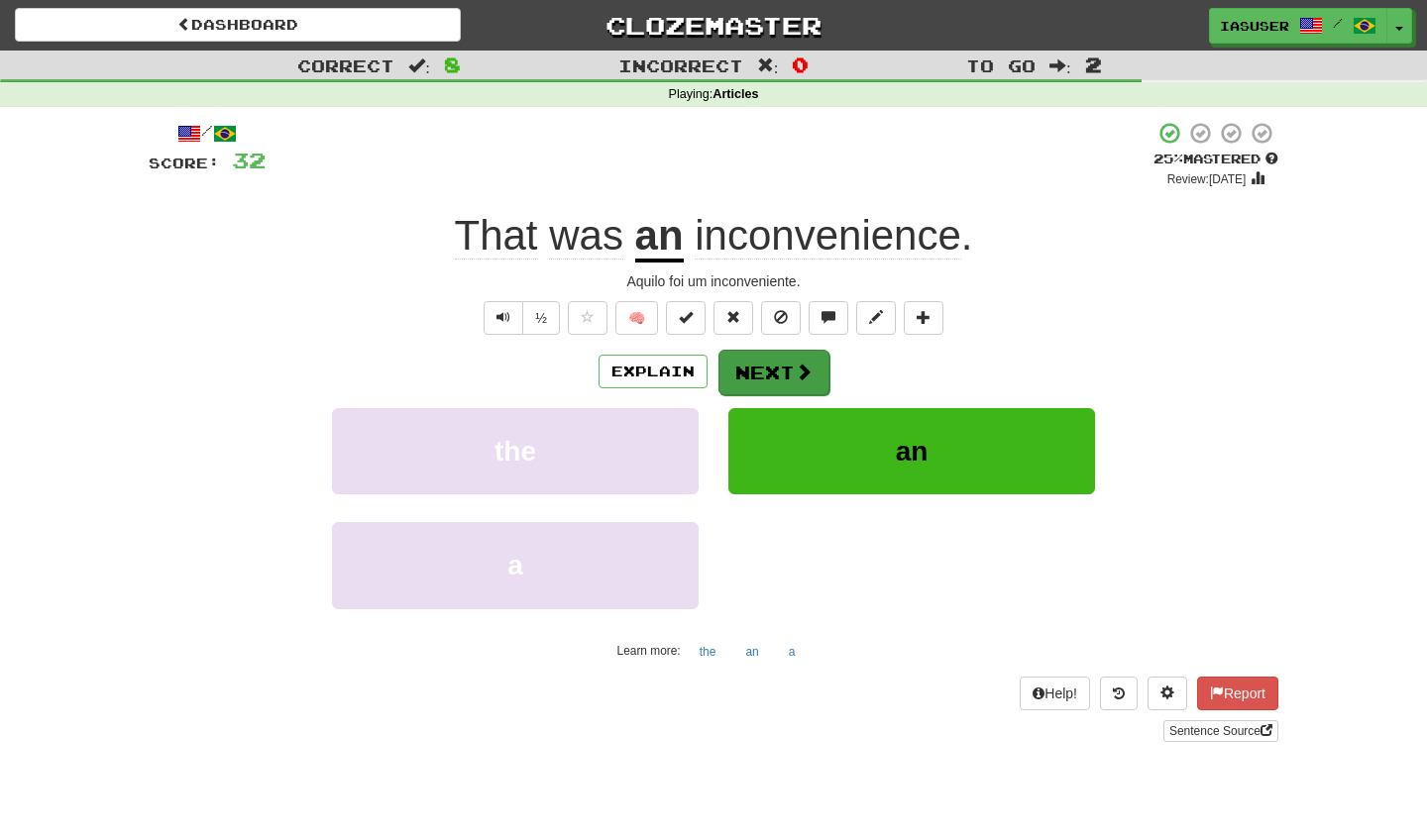 click on "Next" at bounding box center [774, 372] 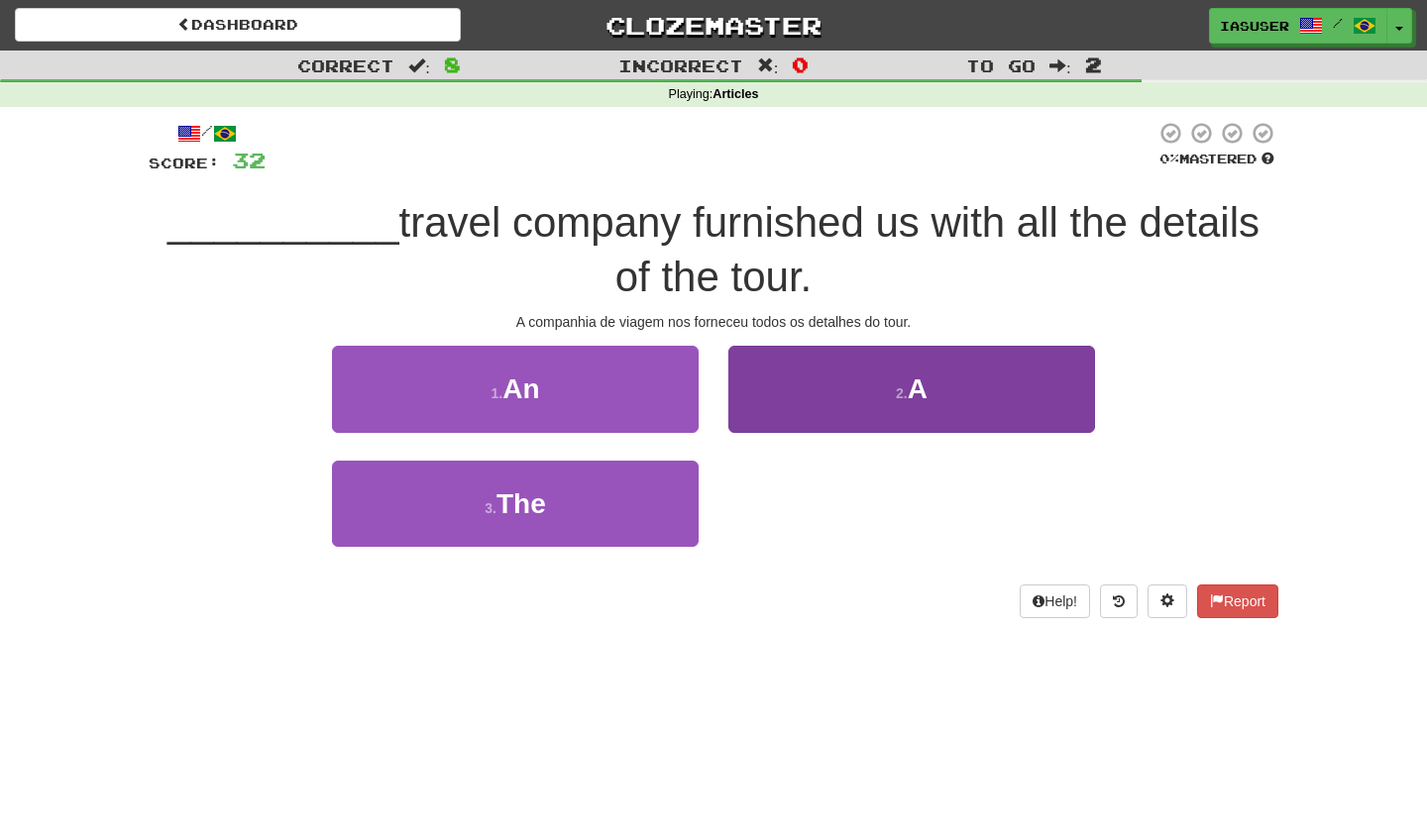 click on "A" at bounding box center [918, 388] 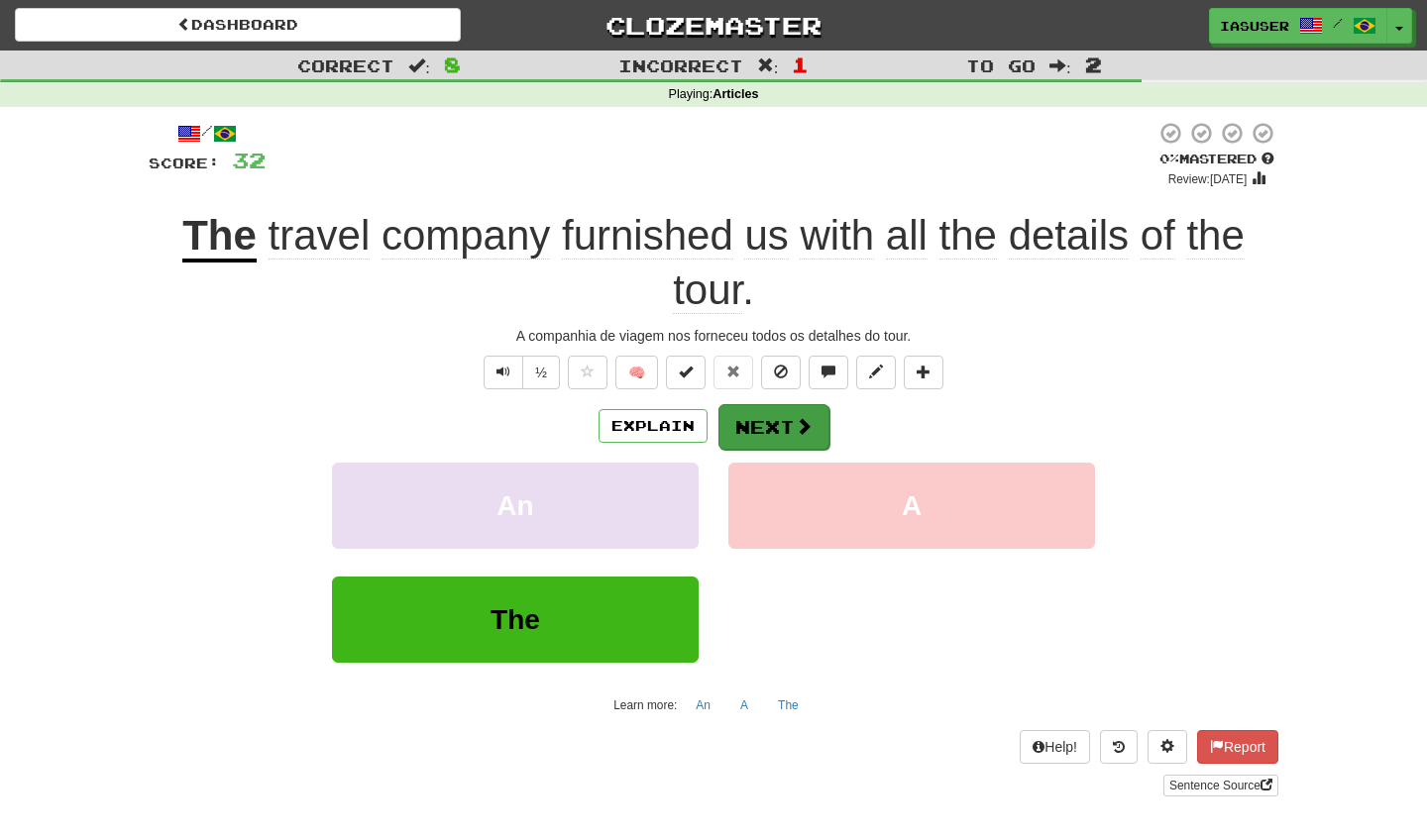 click at bounding box center (804, 426) 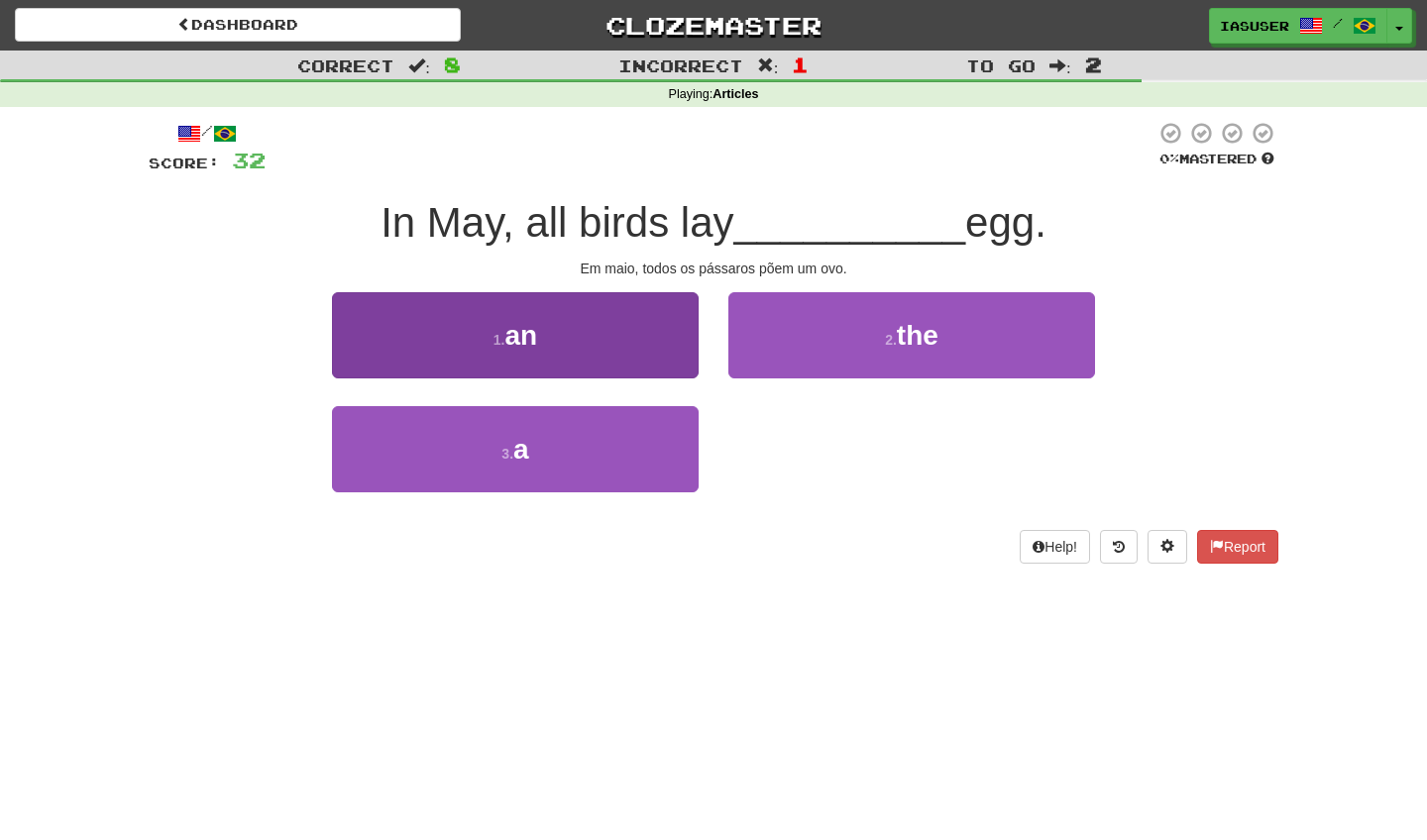click on "1 .  an" at bounding box center [515, 335] 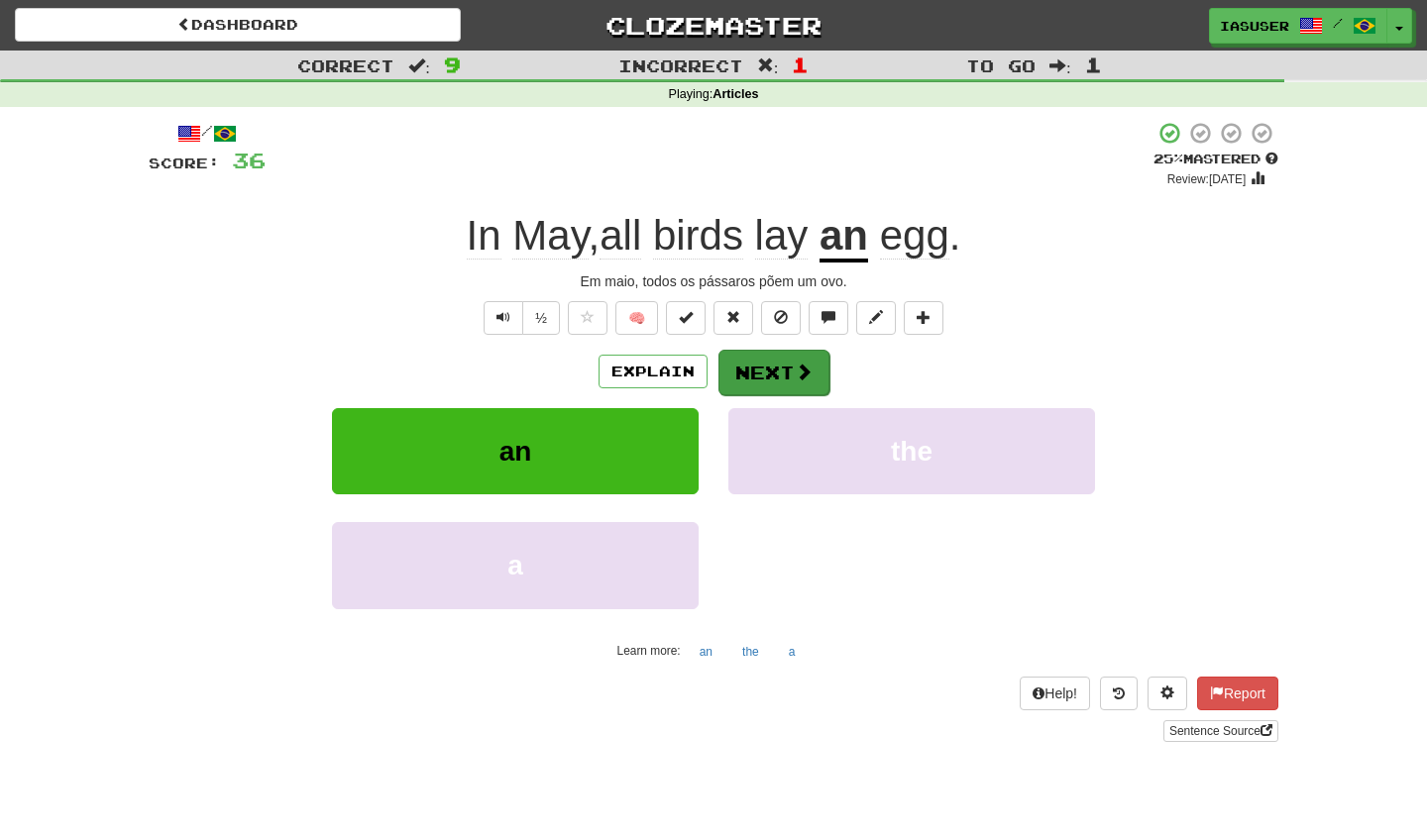 click at bounding box center [804, 371] 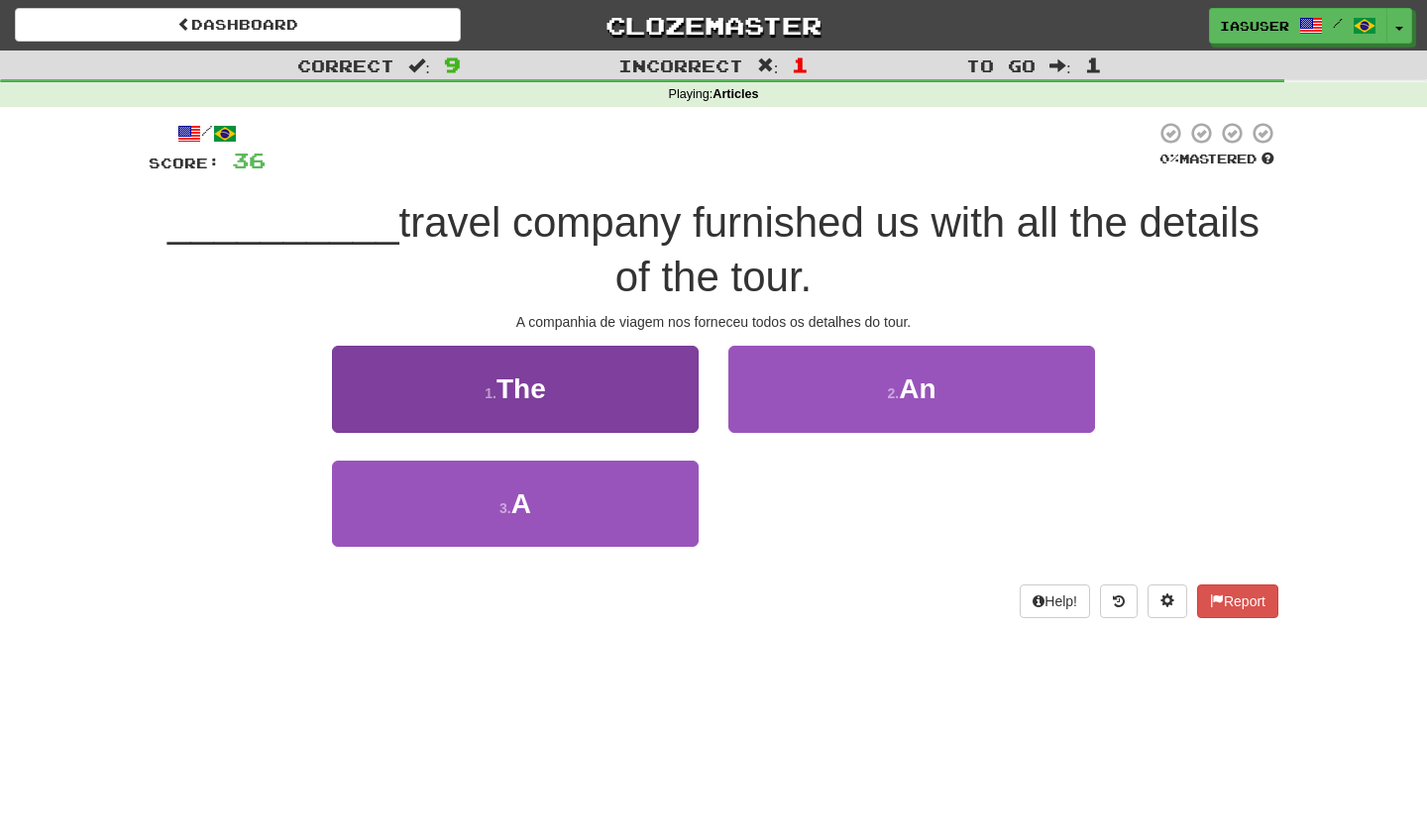 click on "1 .  The" at bounding box center (515, 388) 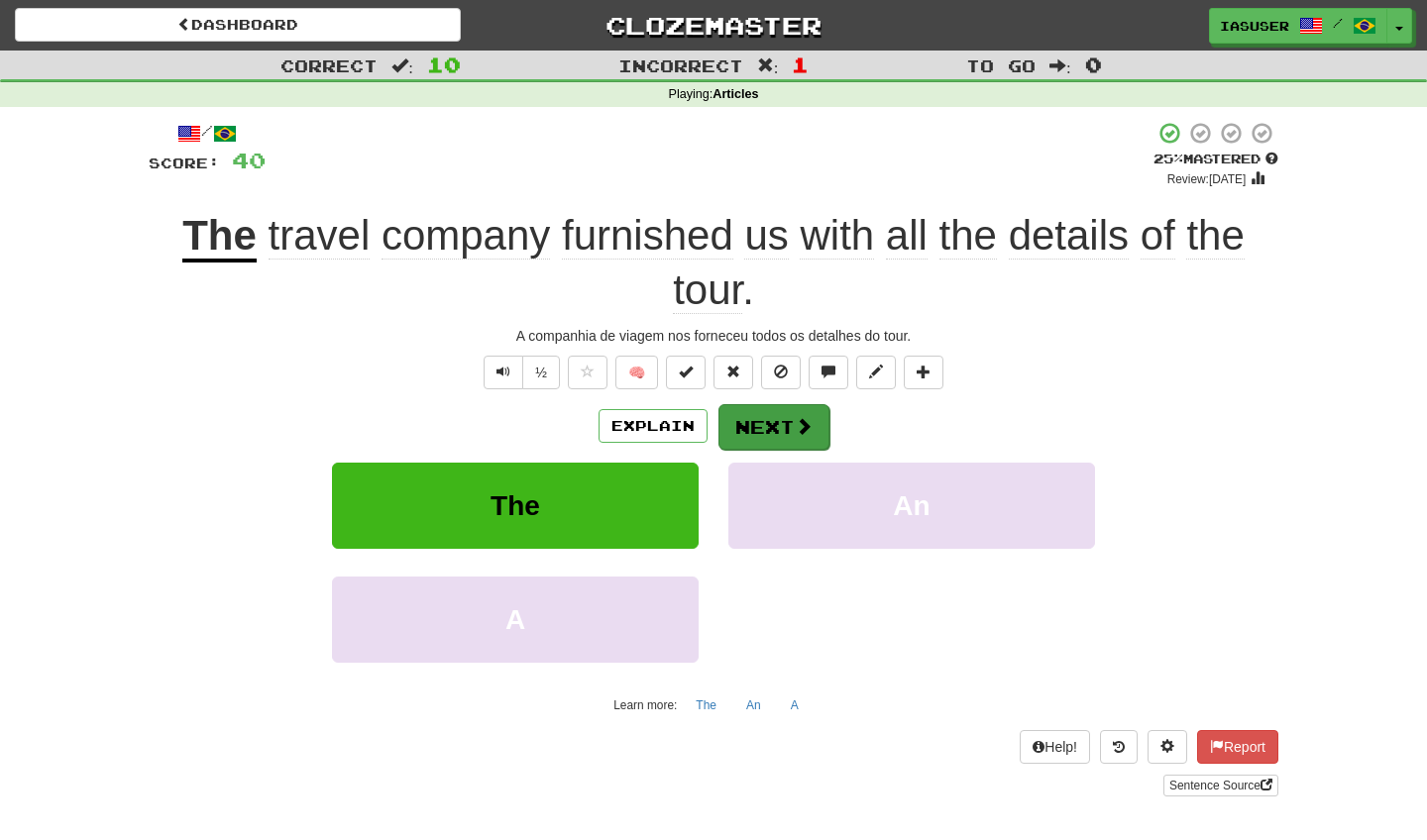 click at bounding box center [804, 426] 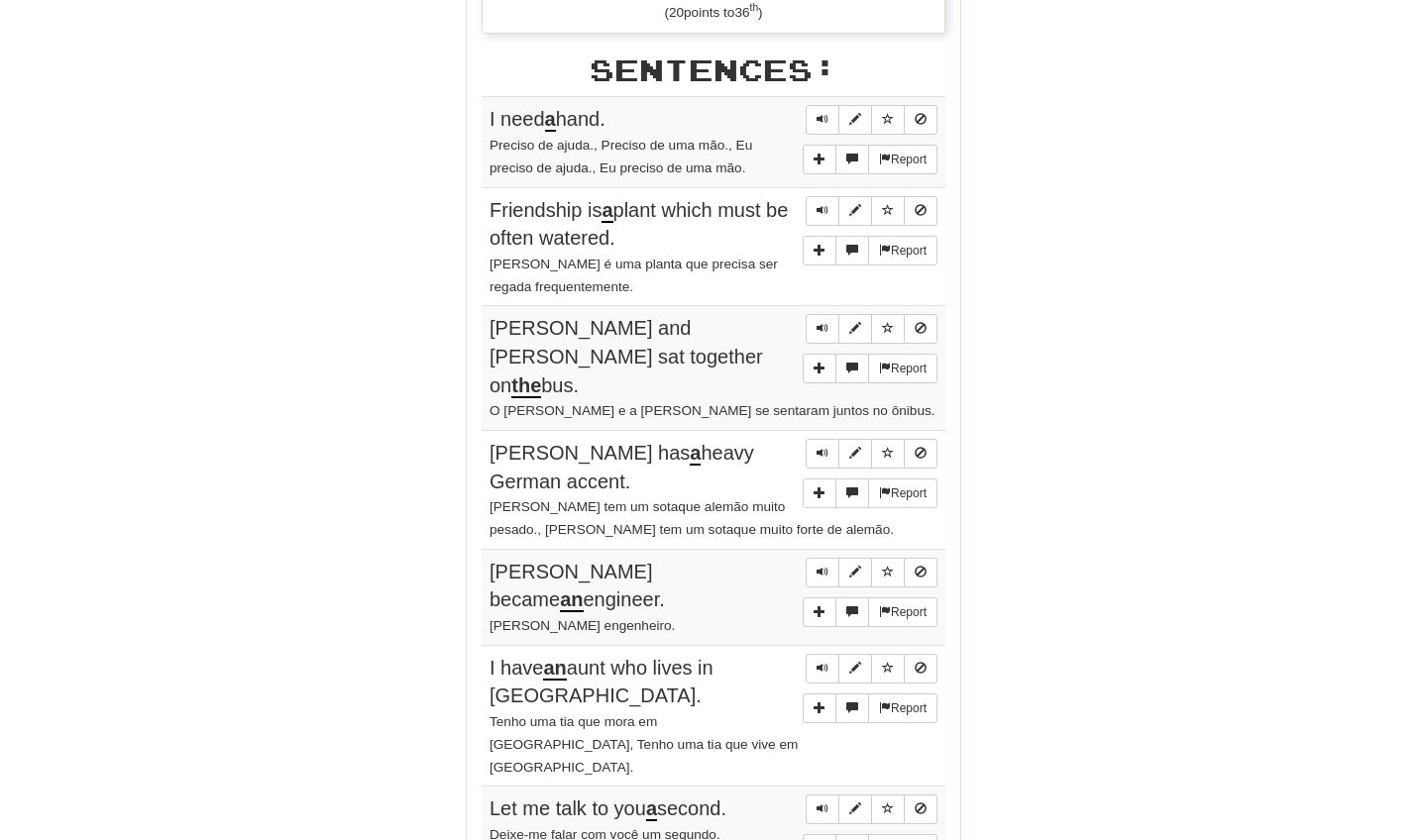 scroll, scrollTop: 1117, scrollLeft: 0, axis: vertical 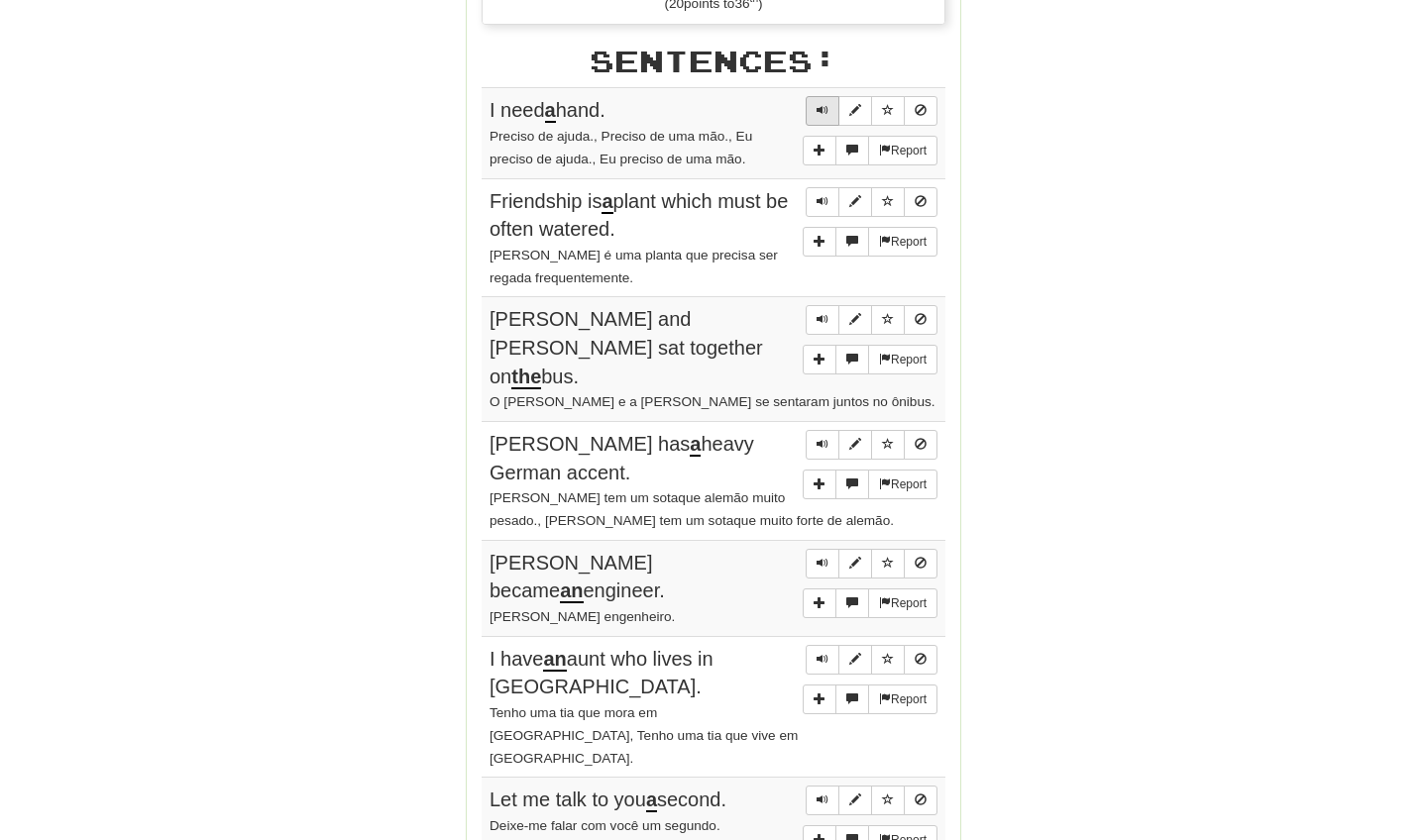 click at bounding box center (823, 111) 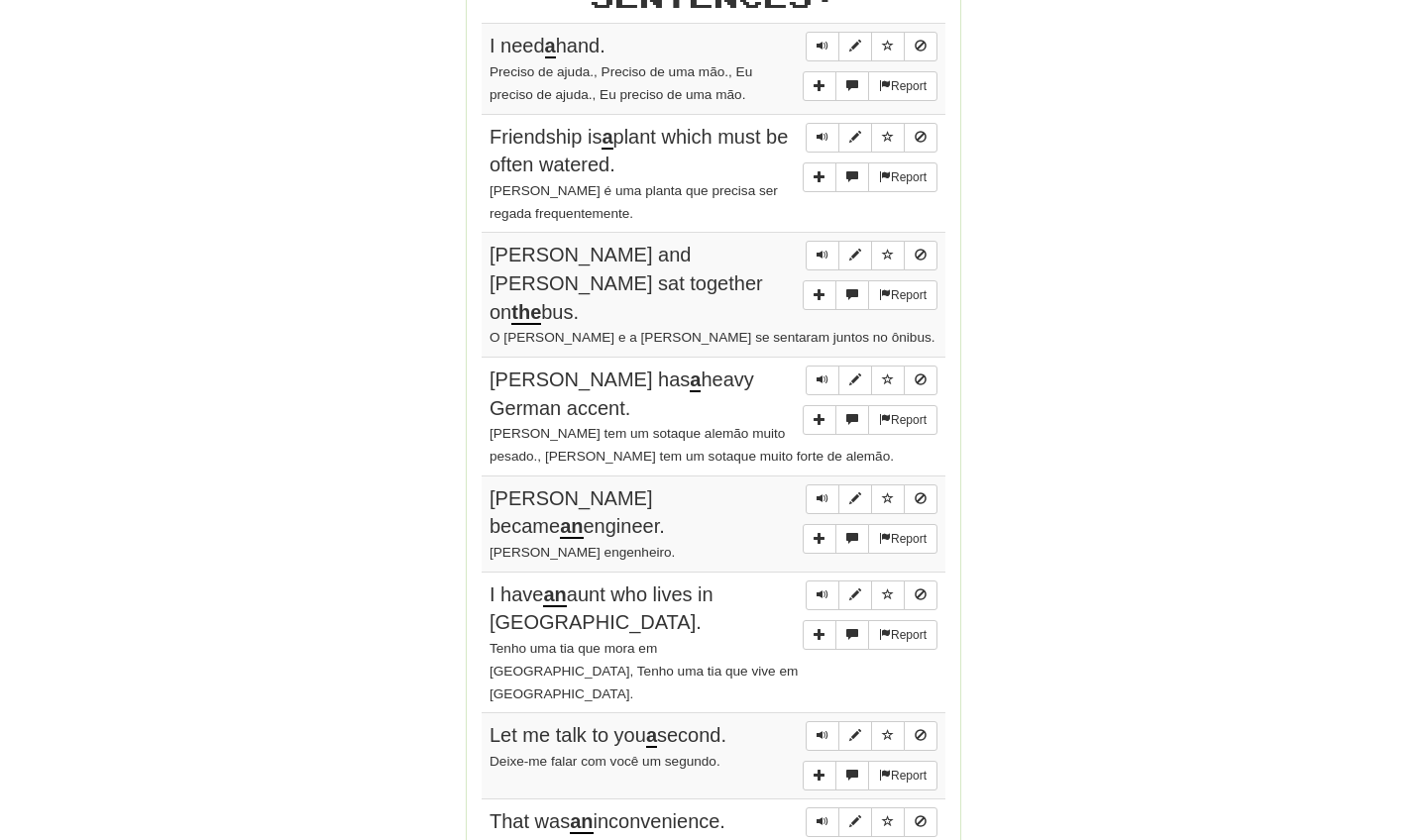 scroll, scrollTop: 1187, scrollLeft: 0, axis: vertical 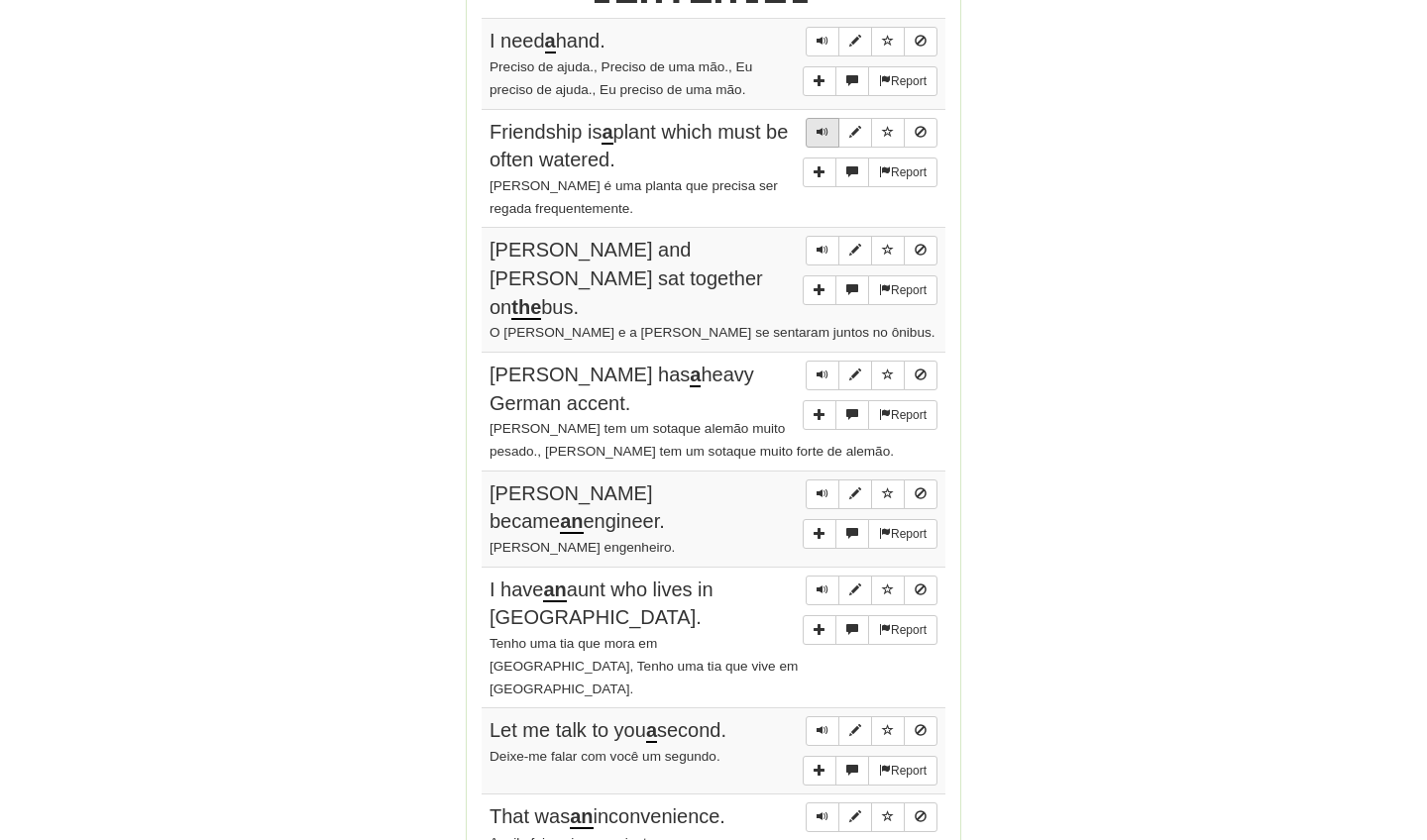 click at bounding box center [823, 132] 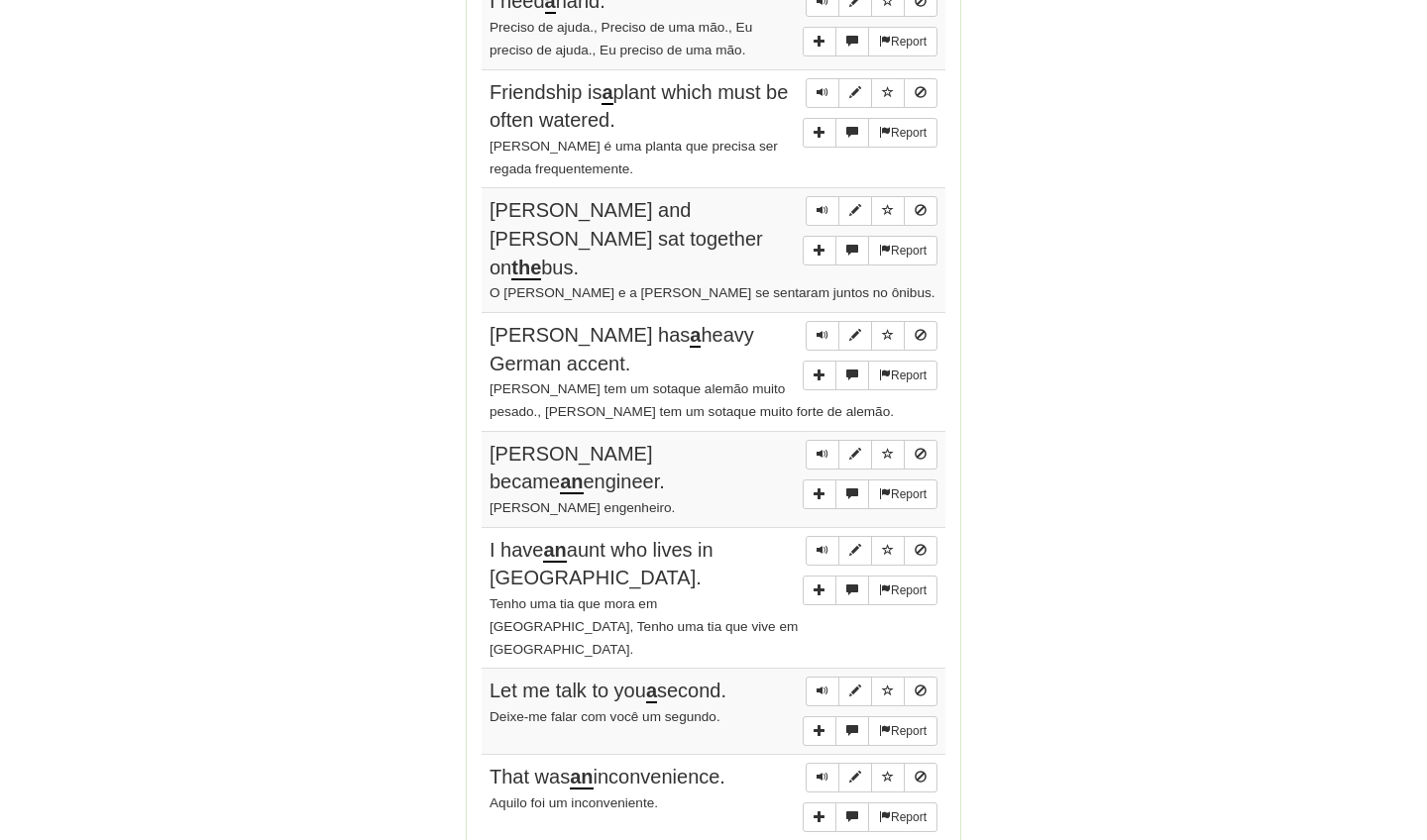 scroll, scrollTop: 1279, scrollLeft: 0, axis: vertical 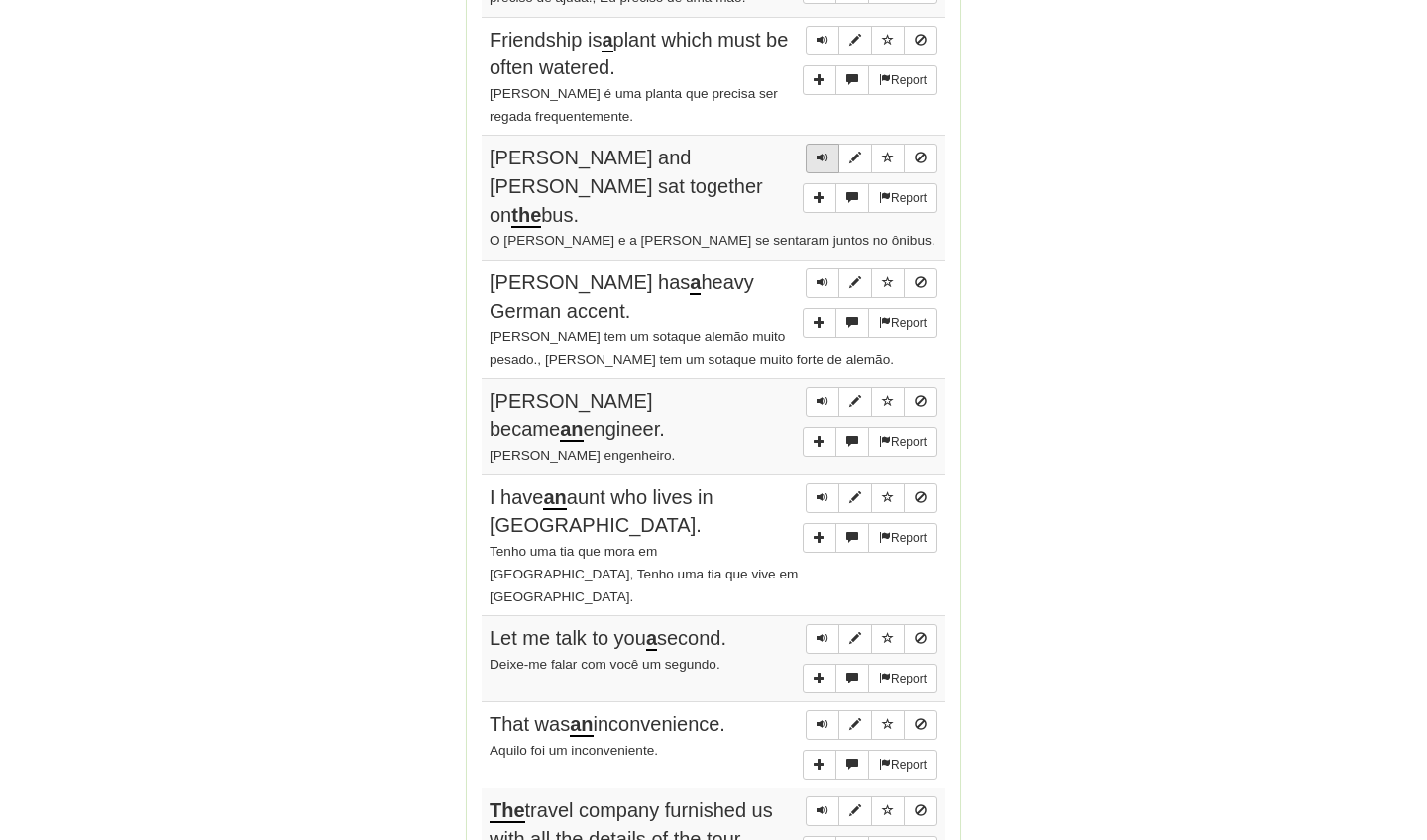 click at bounding box center (823, 158) 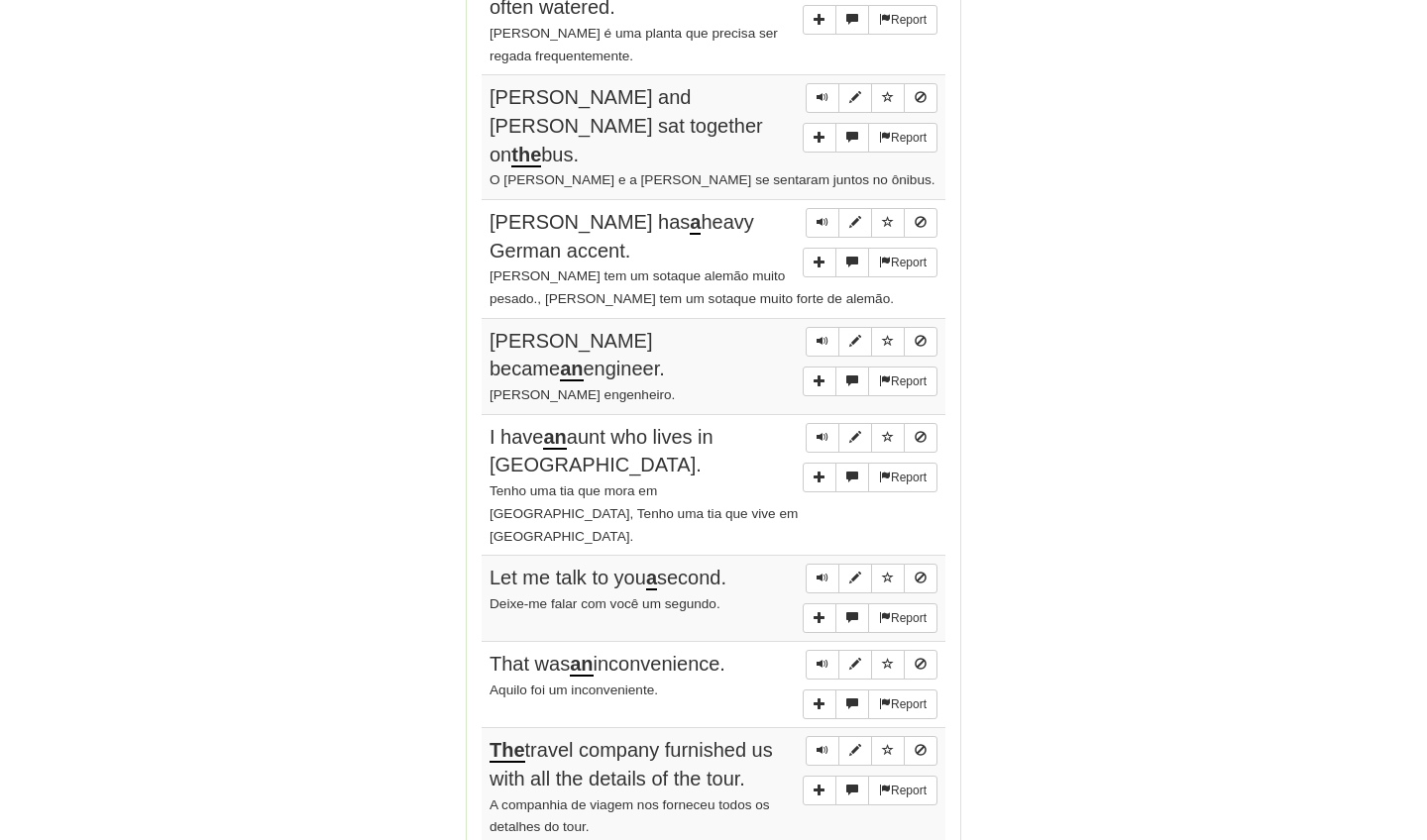 scroll, scrollTop: 1340, scrollLeft: 0, axis: vertical 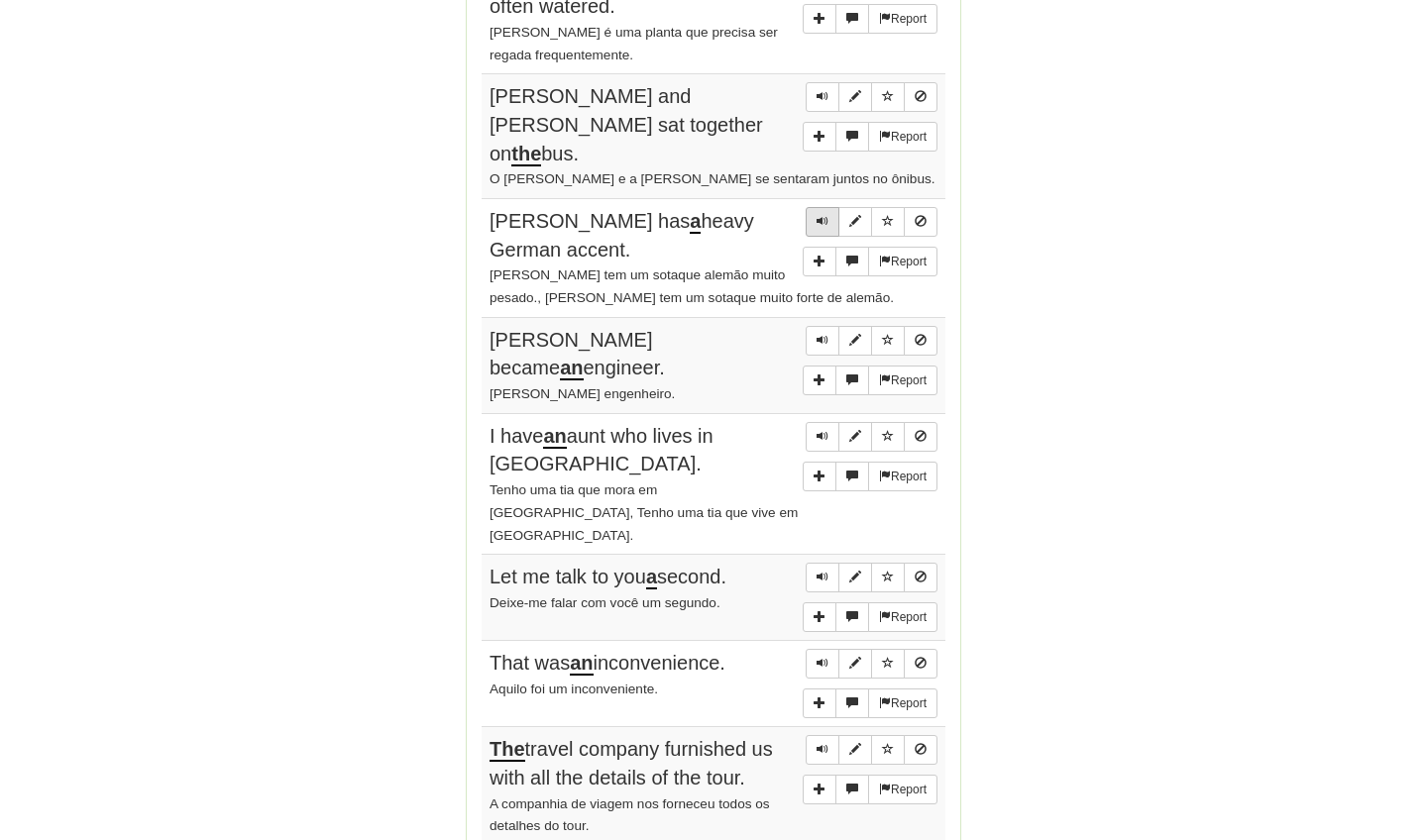click at bounding box center [823, 221] 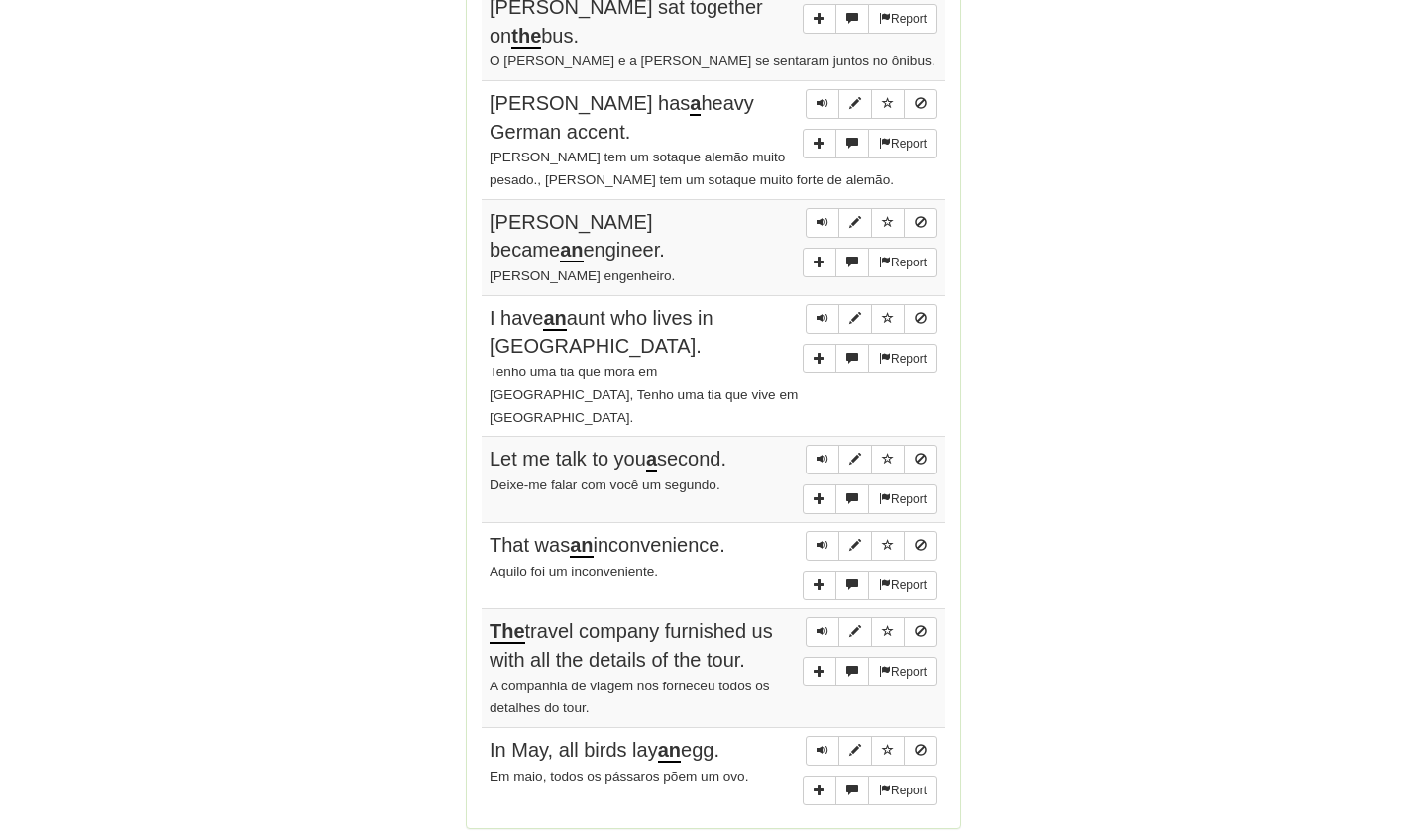 scroll, scrollTop: 1462, scrollLeft: 0, axis: vertical 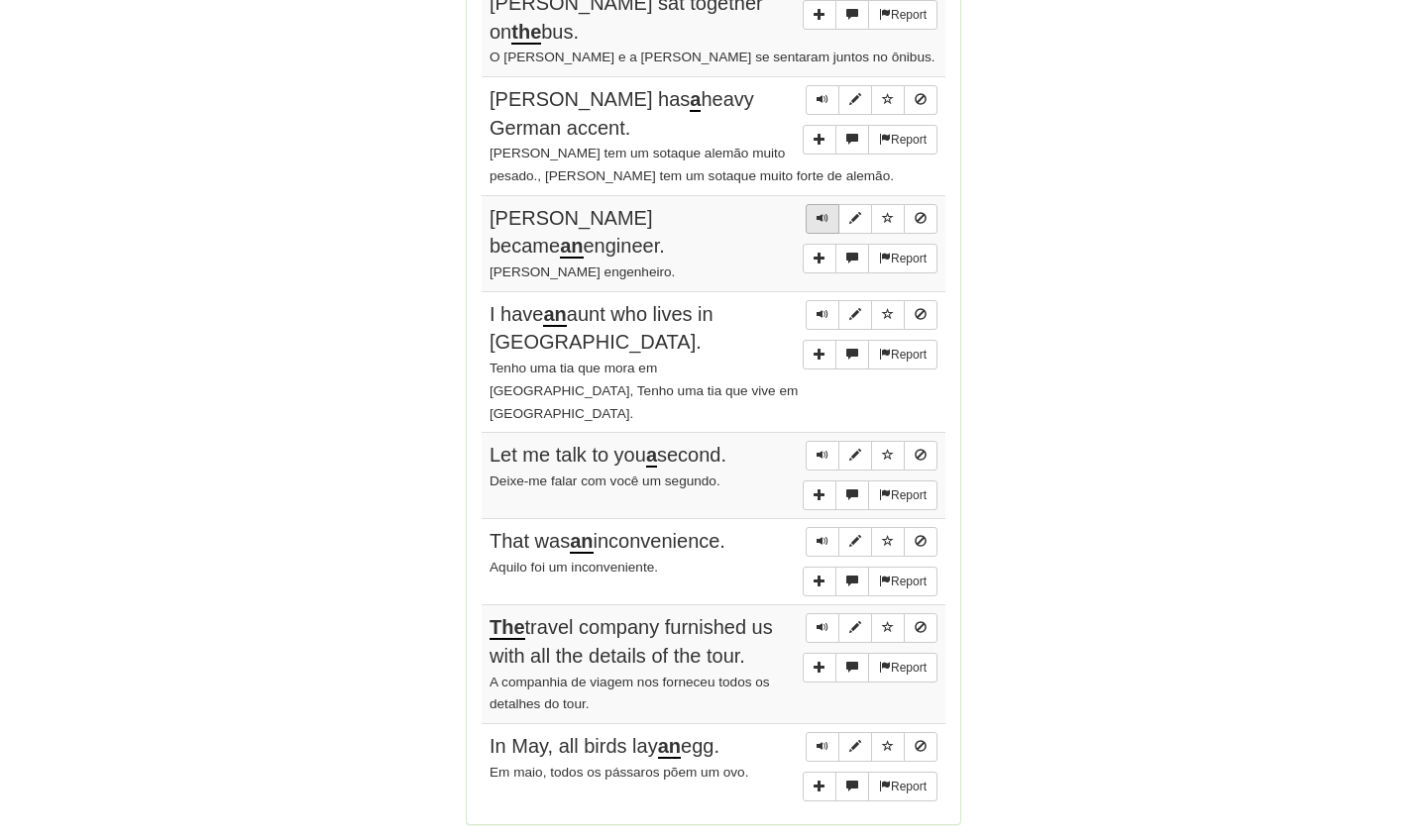 click at bounding box center (823, 218) 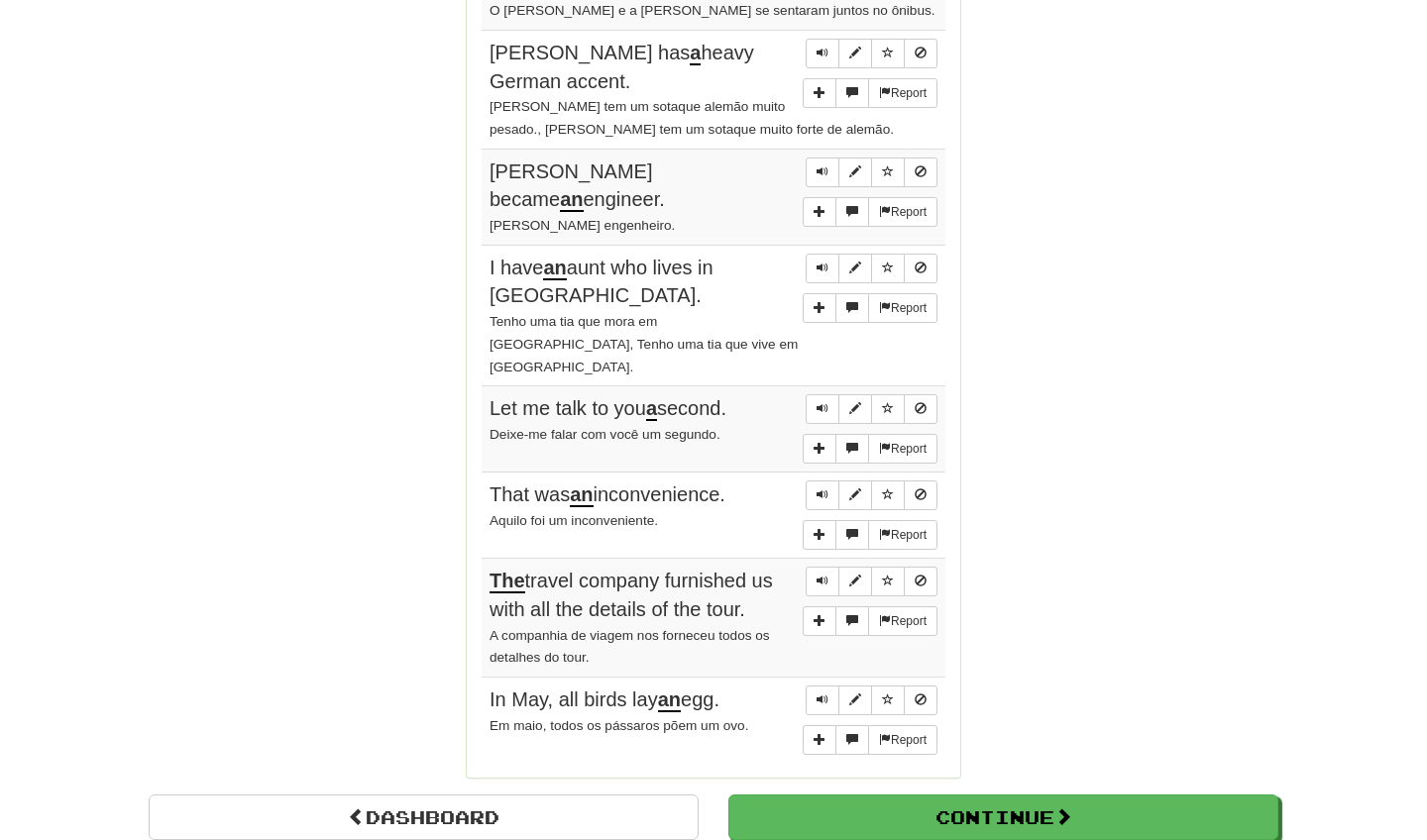 scroll, scrollTop: 1528, scrollLeft: 0, axis: vertical 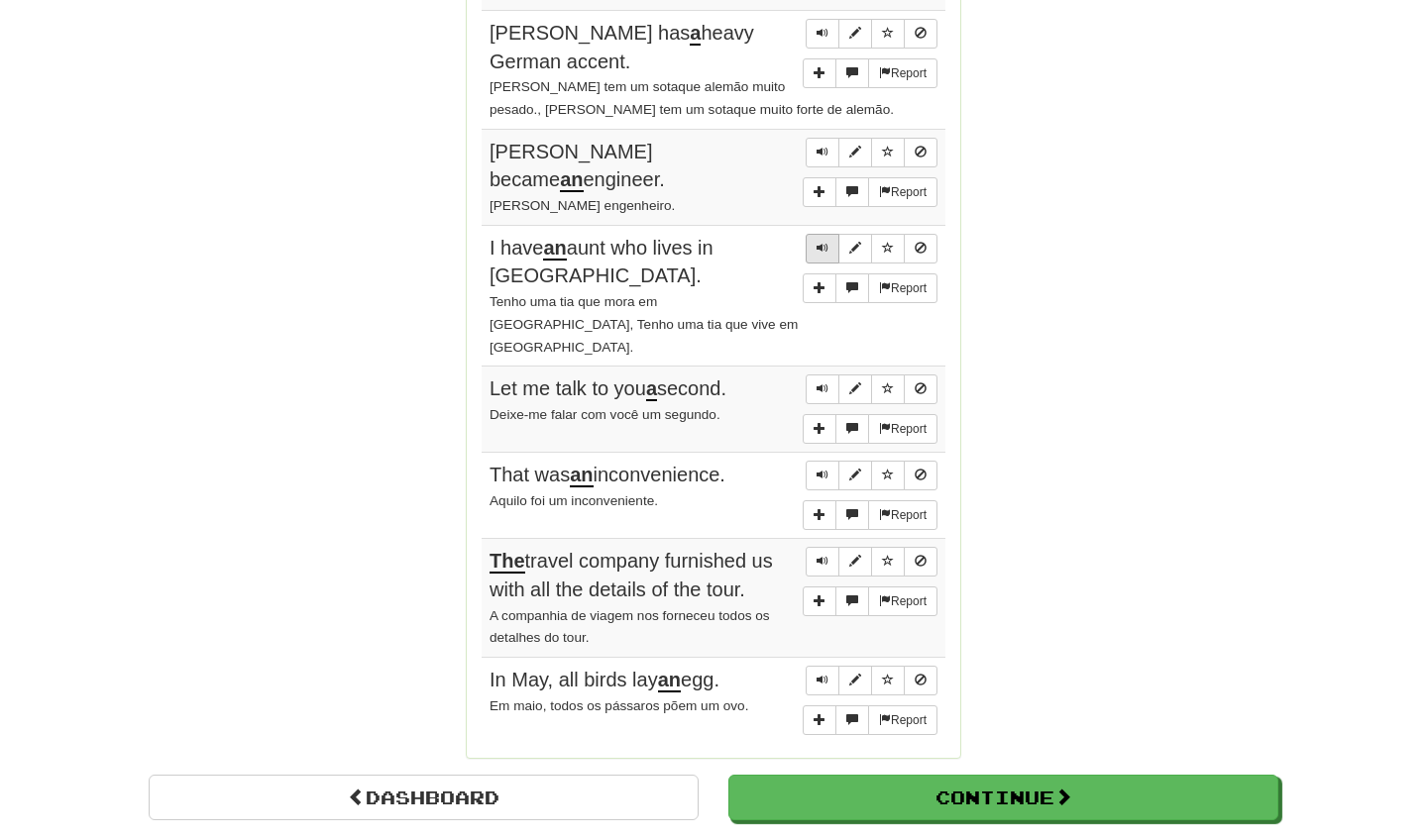 click at bounding box center [823, 248] 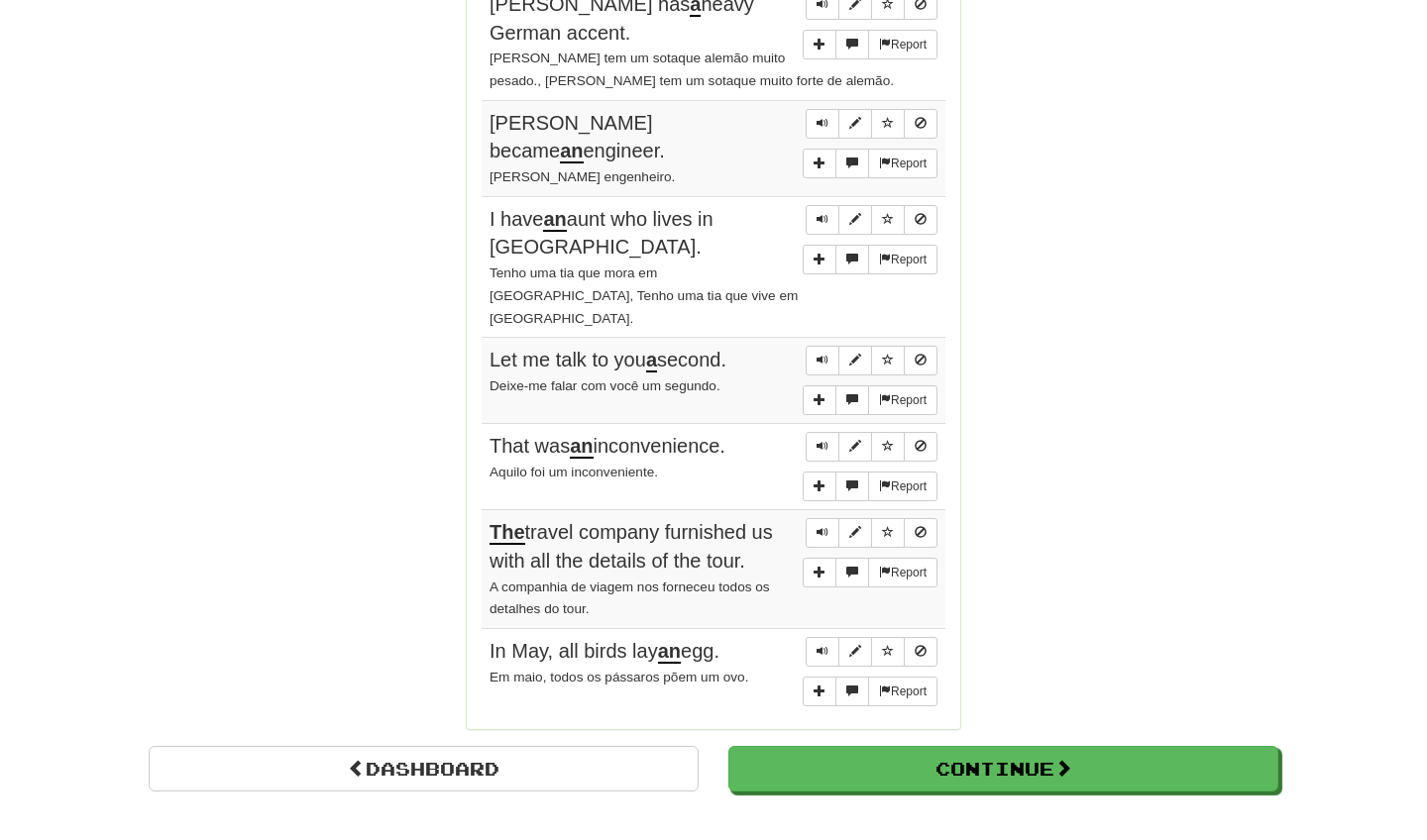 scroll, scrollTop: 1561, scrollLeft: 0, axis: vertical 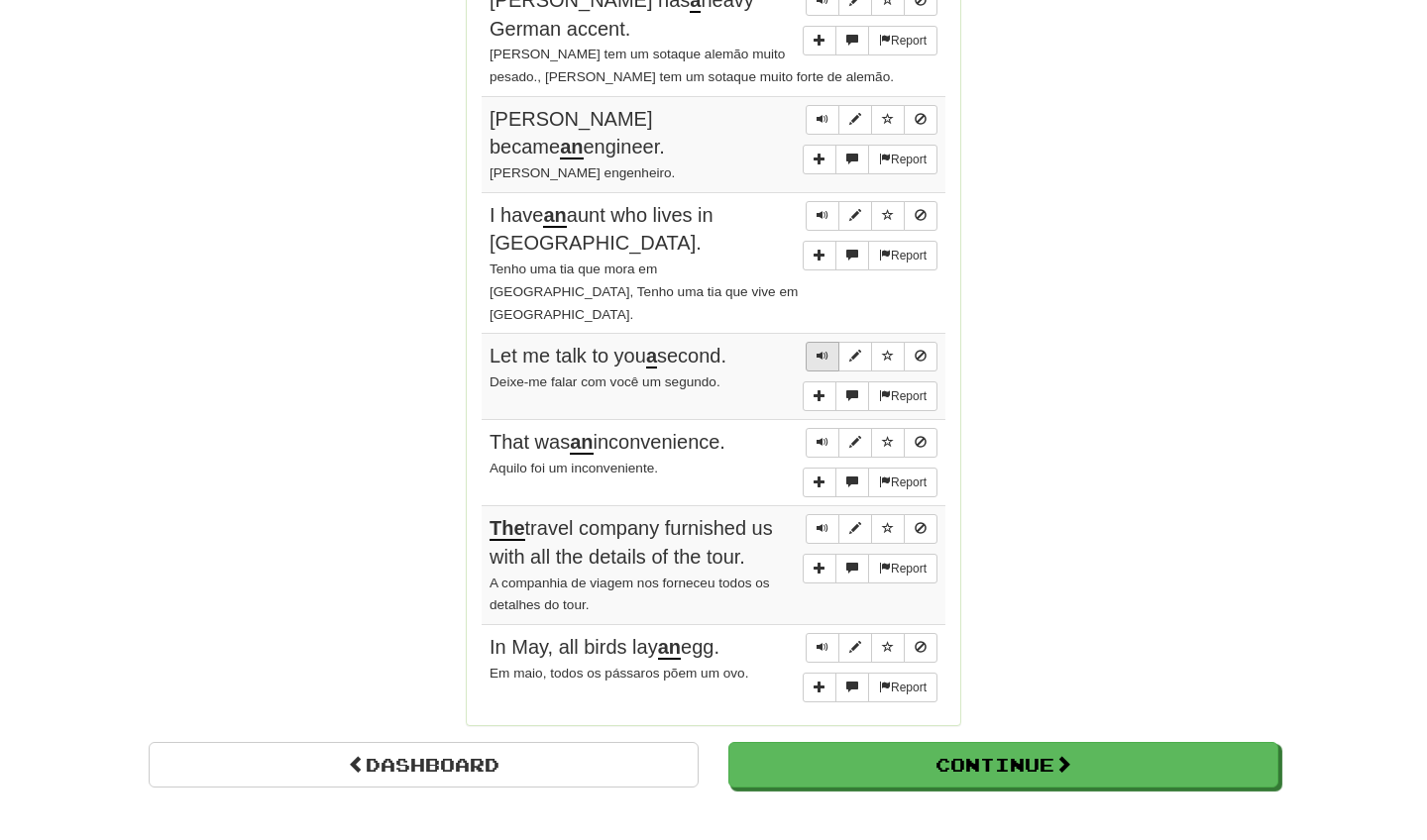 click at bounding box center [823, 356] 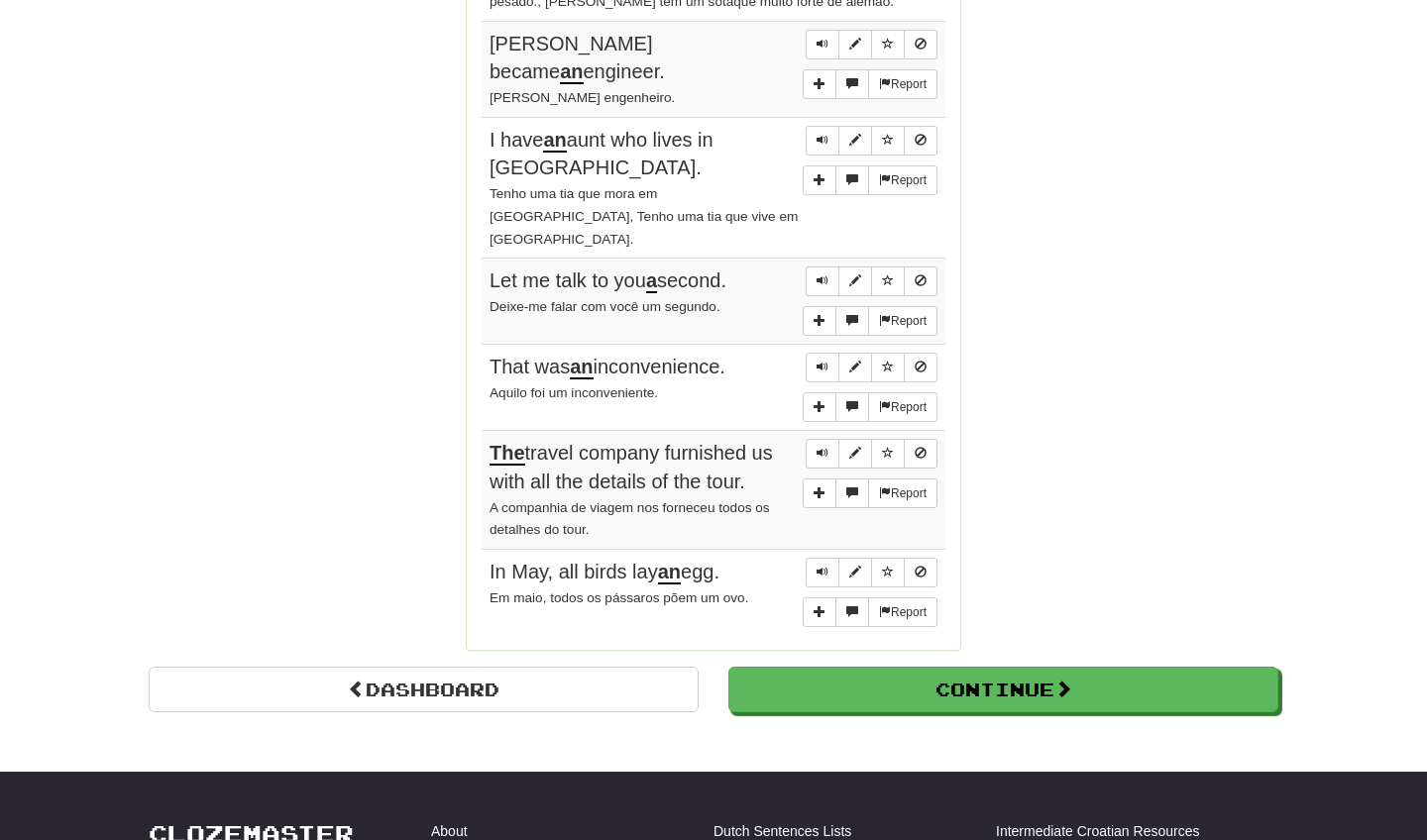 scroll, scrollTop: 1643, scrollLeft: 0, axis: vertical 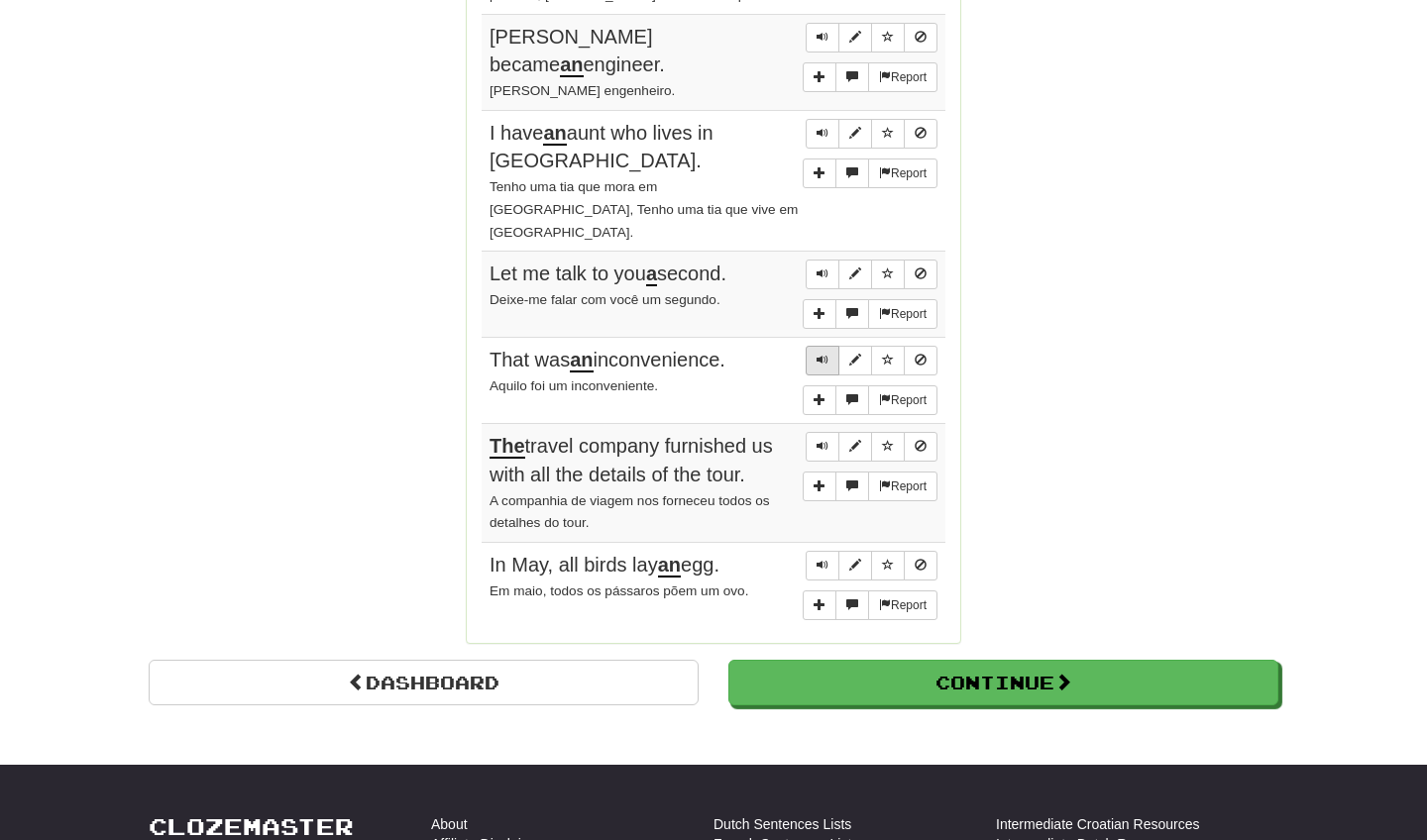 click at bounding box center [823, 361] 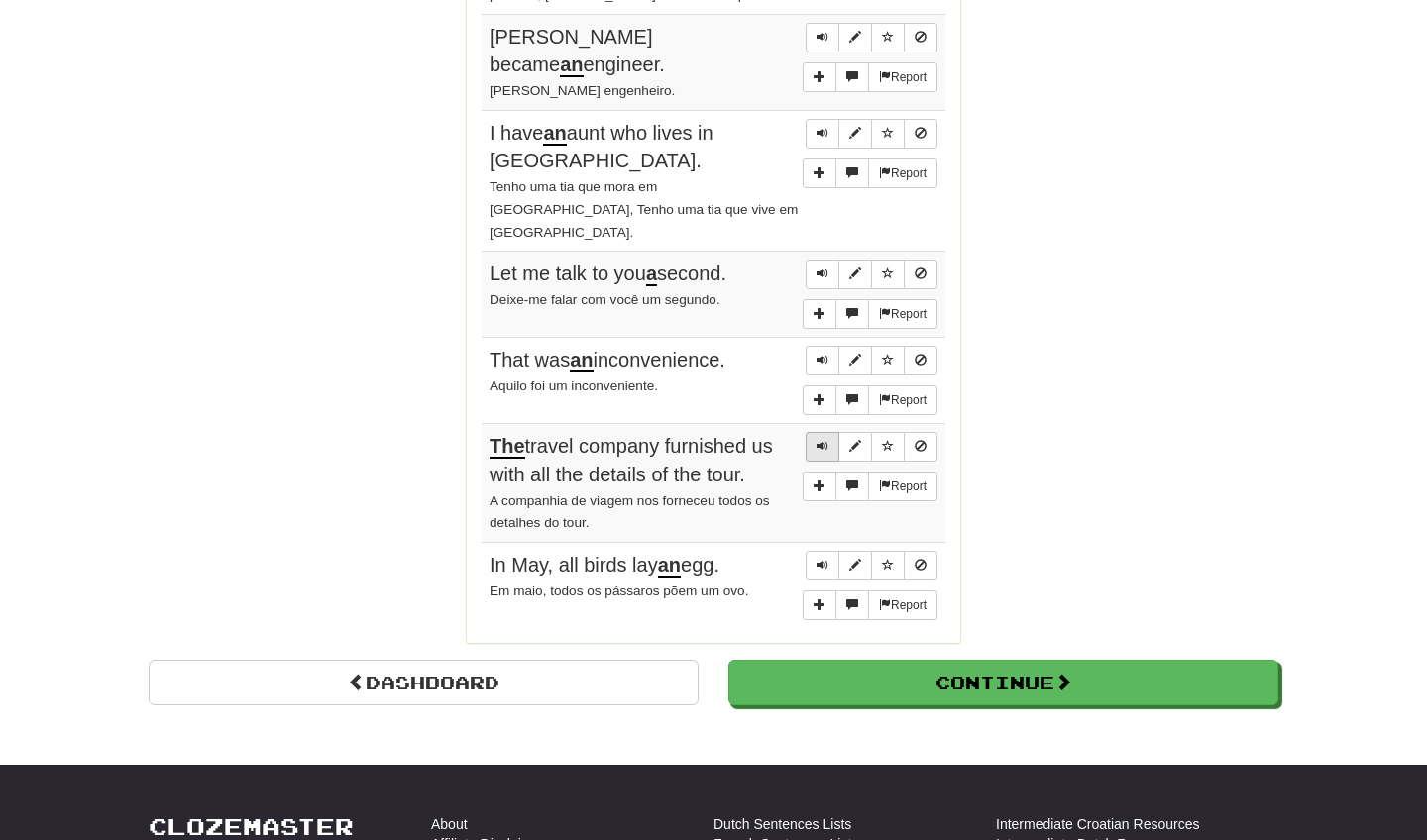 click at bounding box center [823, 447] 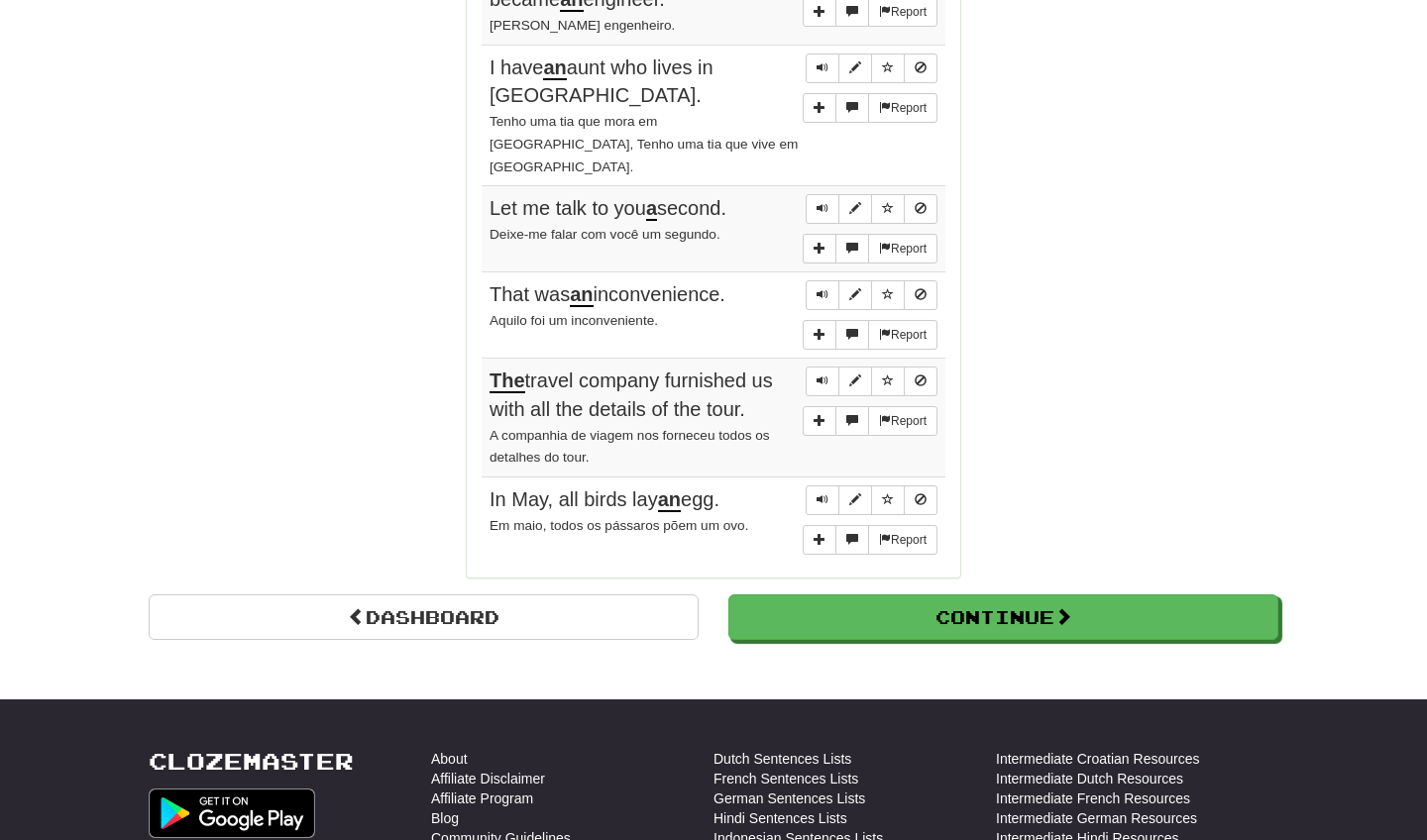 scroll, scrollTop: 1710, scrollLeft: 0, axis: vertical 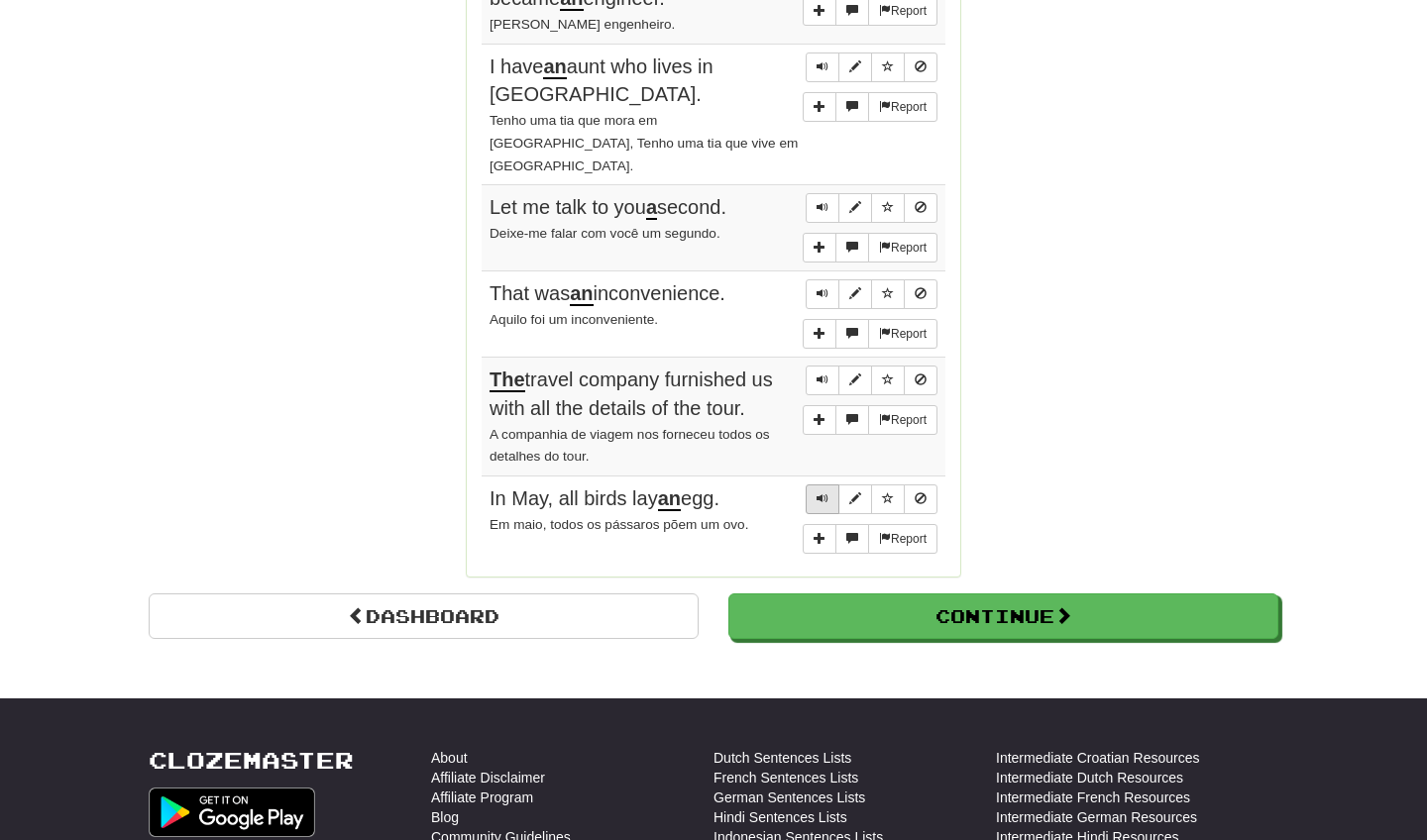 click at bounding box center (823, 499) 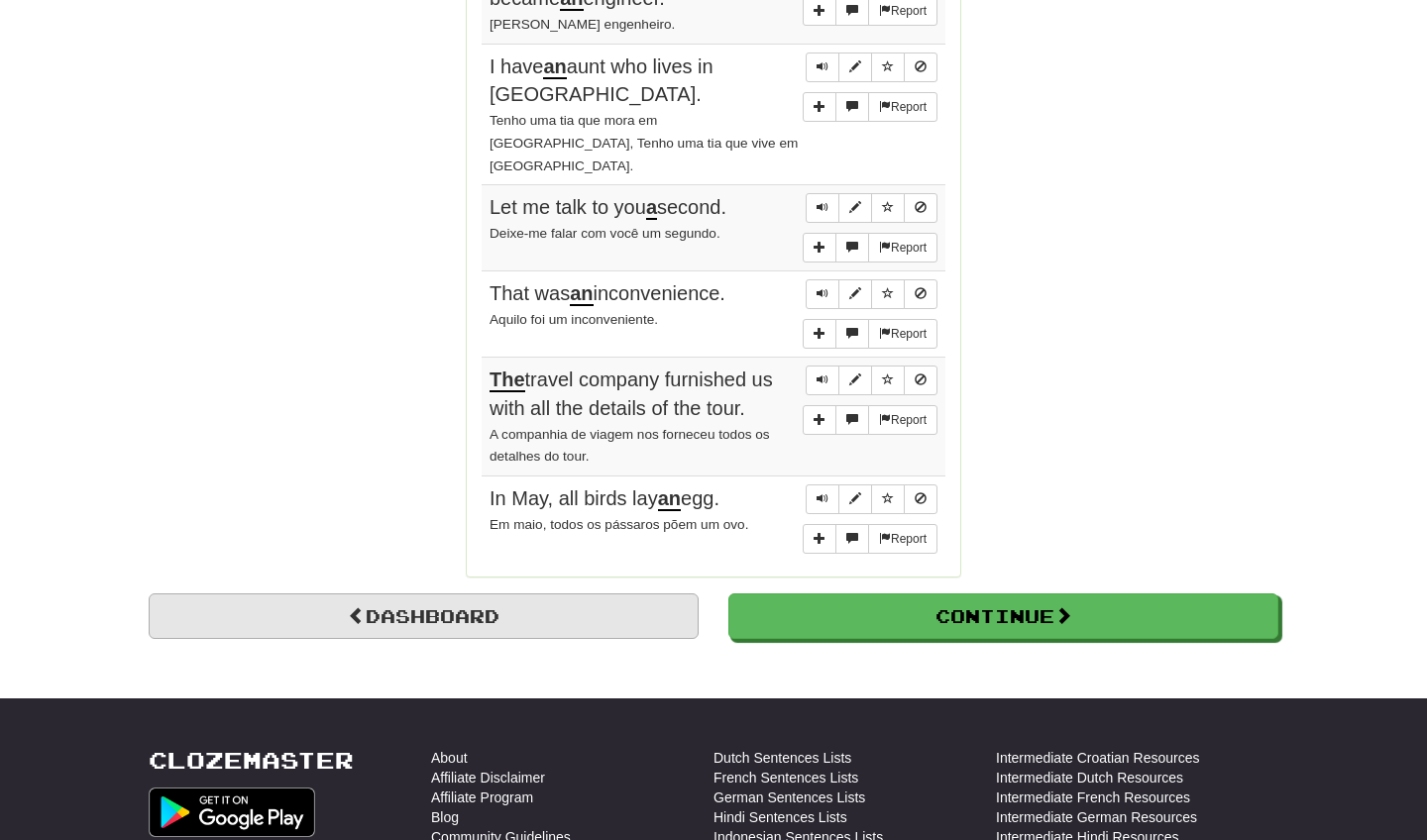click on "Dashboard" at bounding box center [423, 616] 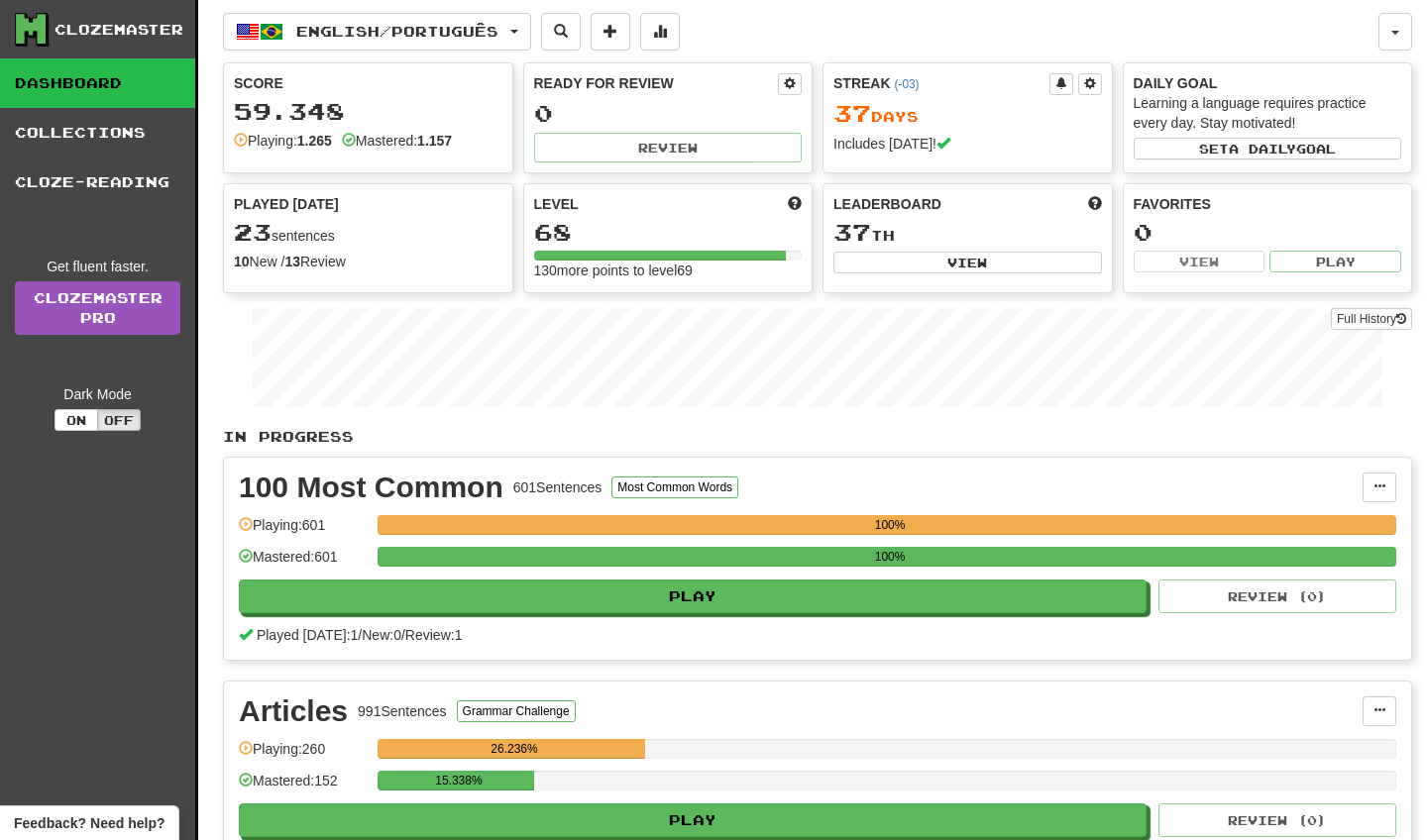 scroll, scrollTop: 0, scrollLeft: 0, axis: both 